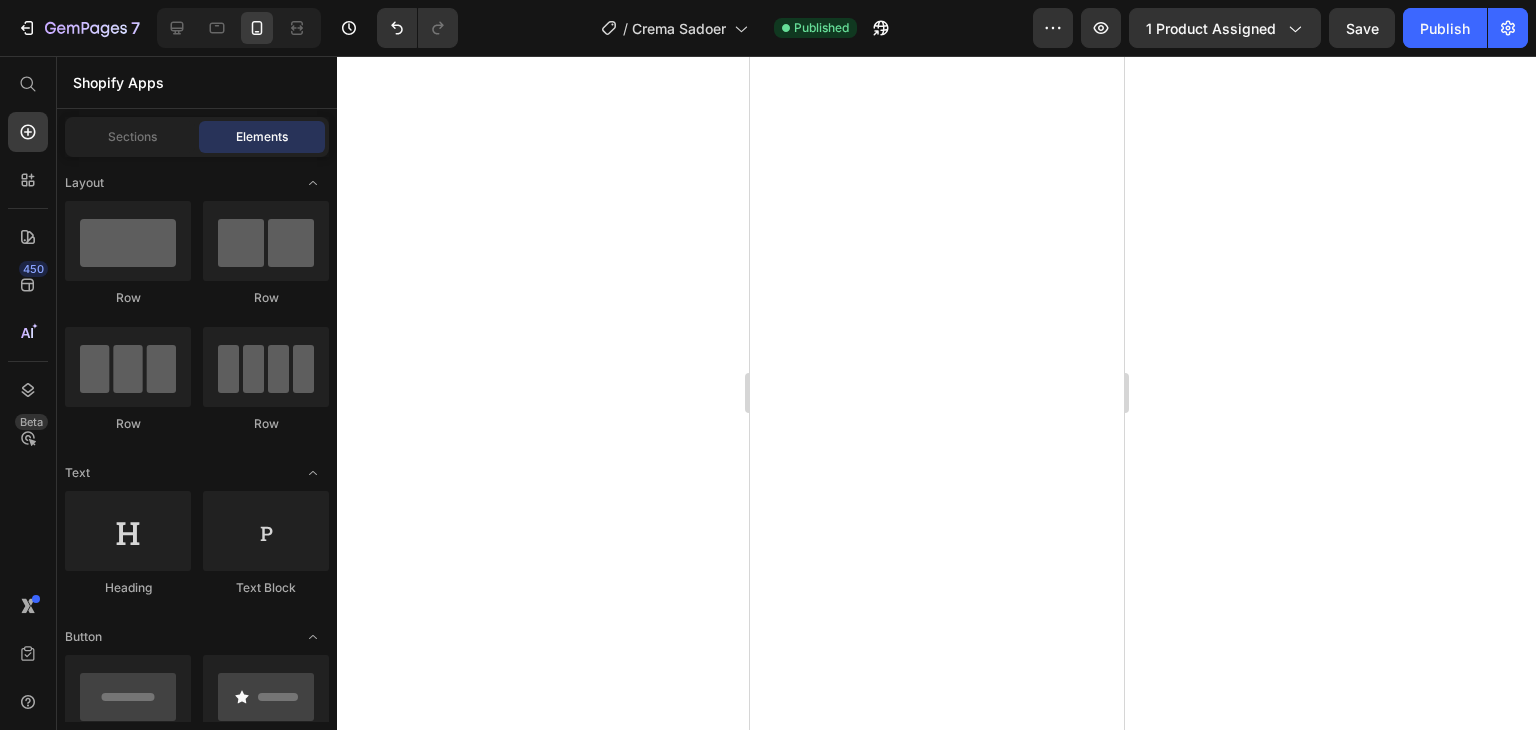 scroll, scrollTop: 0, scrollLeft: 0, axis: both 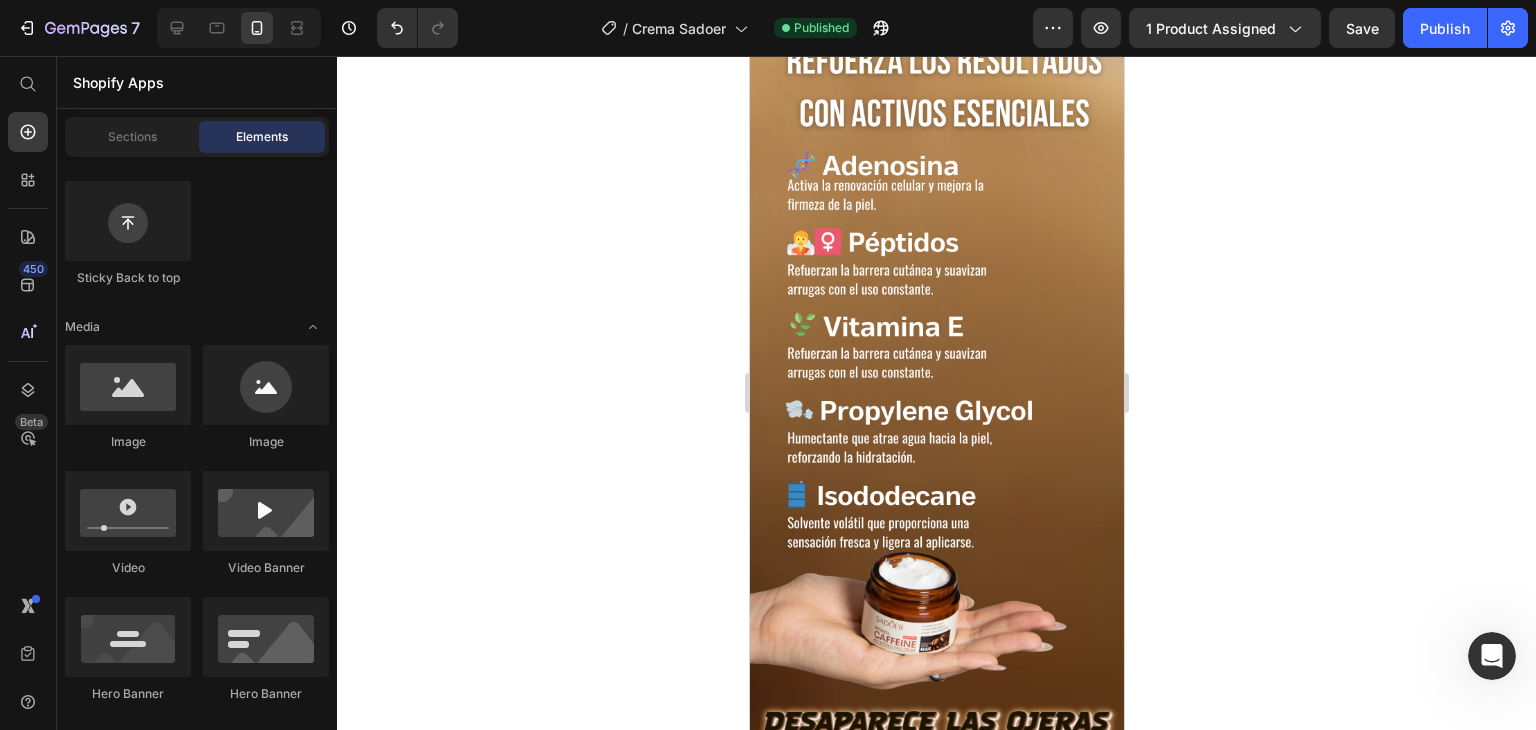click at bounding box center (835, -866) 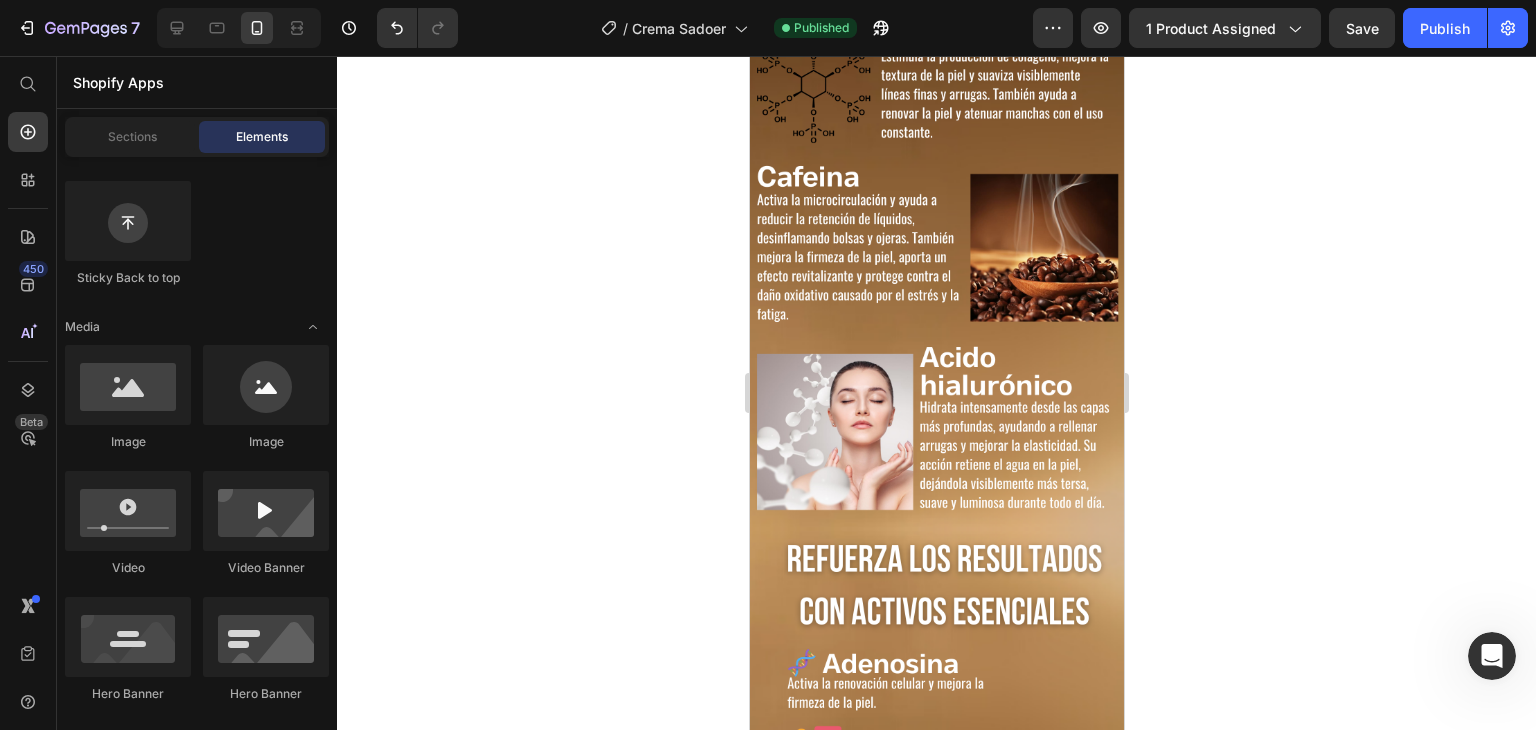 scroll, scrollTop: 3566, scrollLeft: 0, axis: vertical 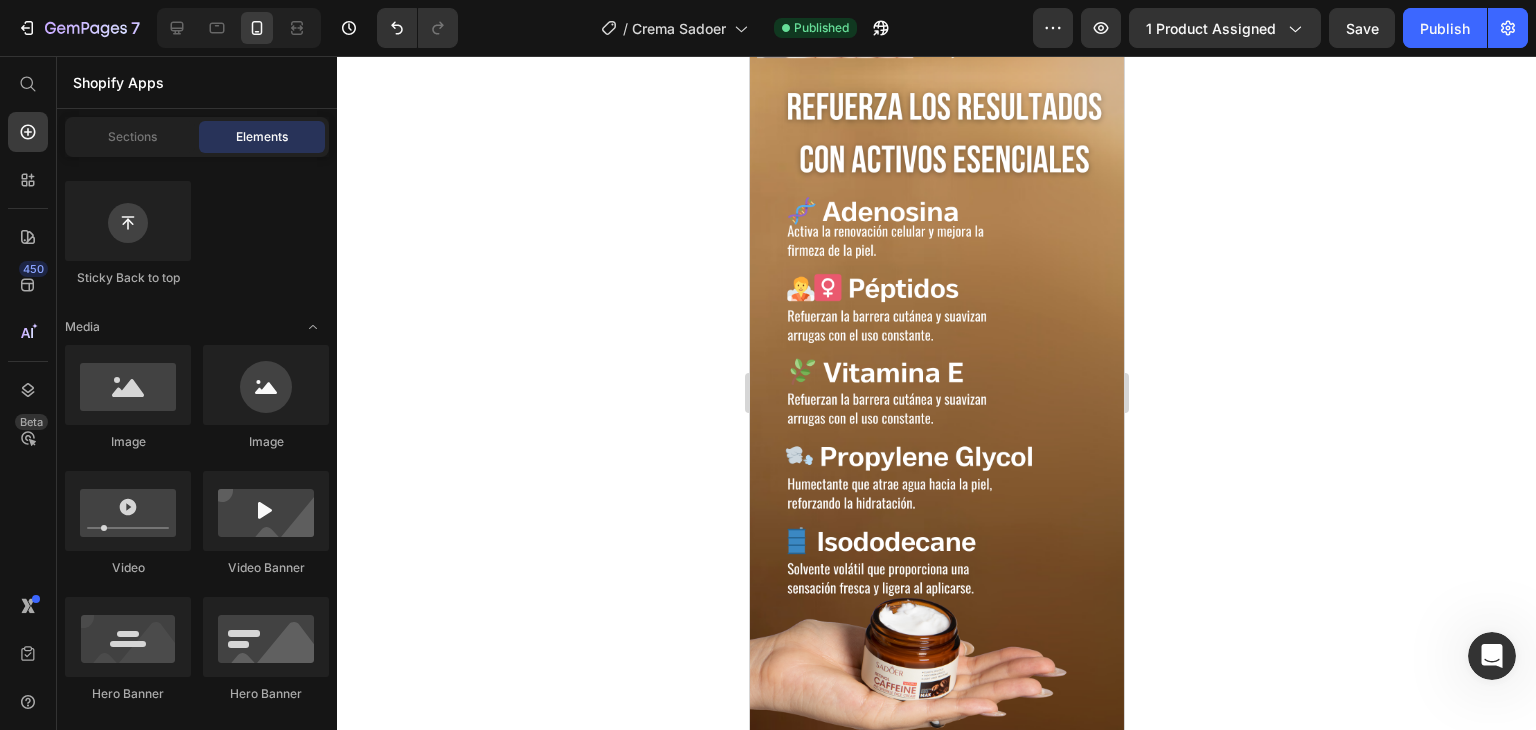 click at bounding box center (835, -820) 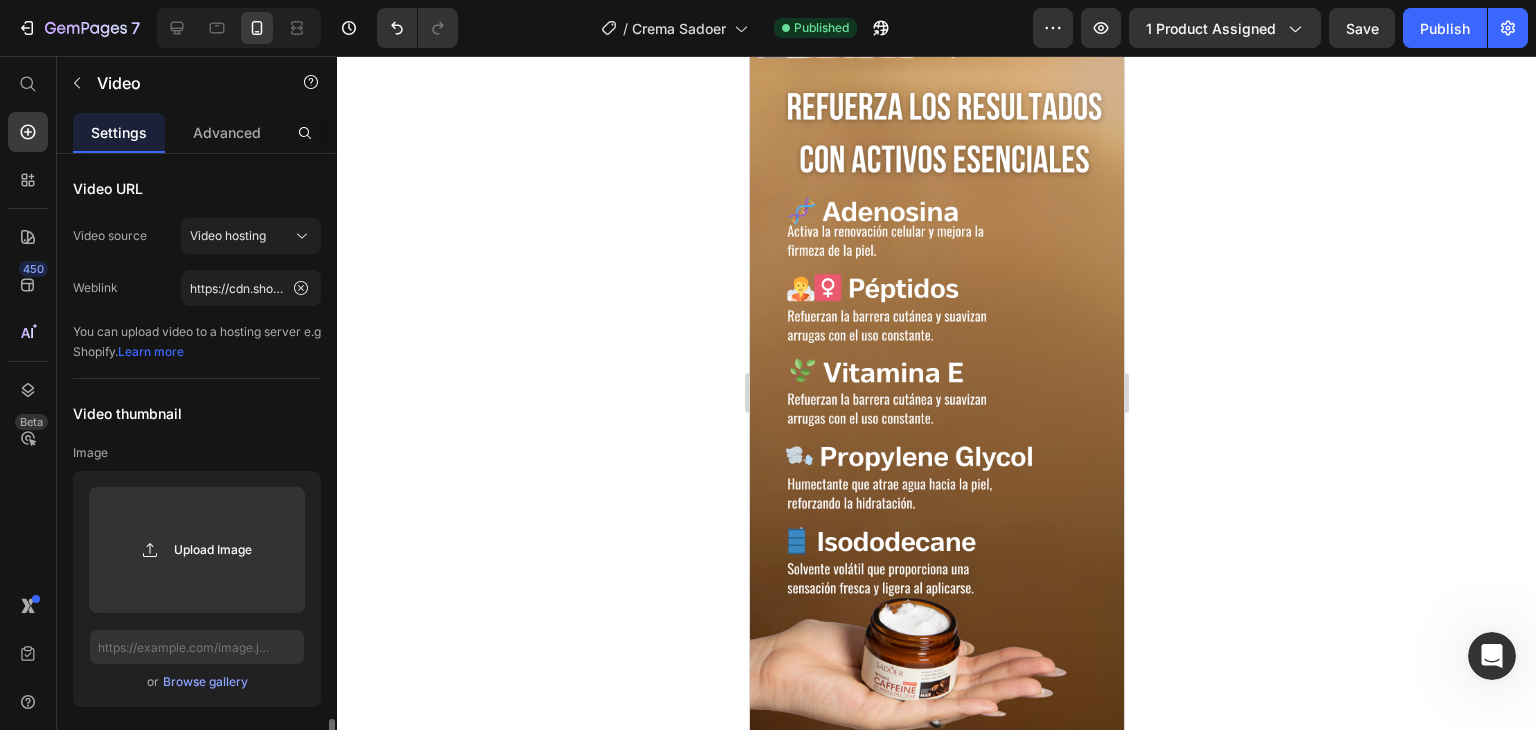 scroll, scrollTop: 0, scrollLeft: 0, axis: both 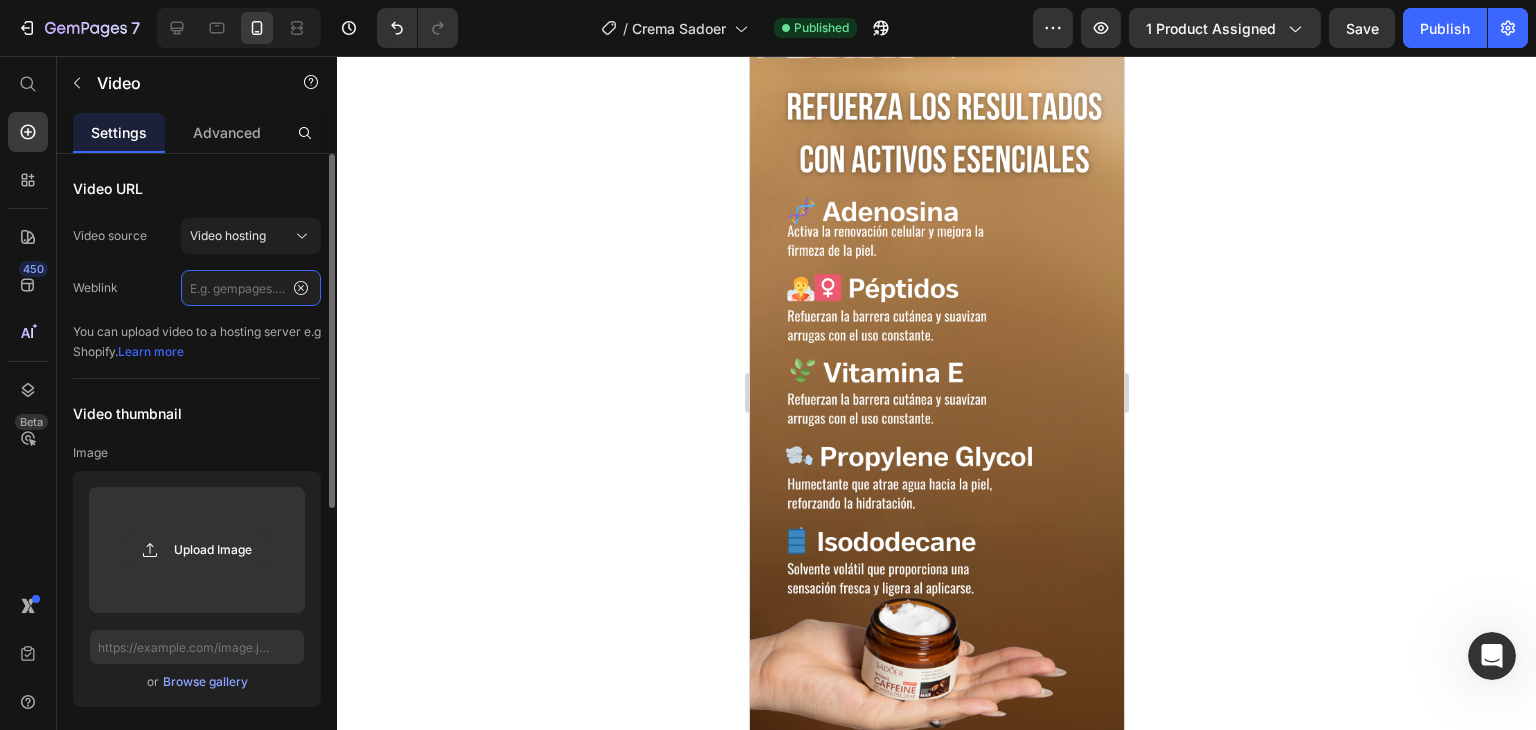 click 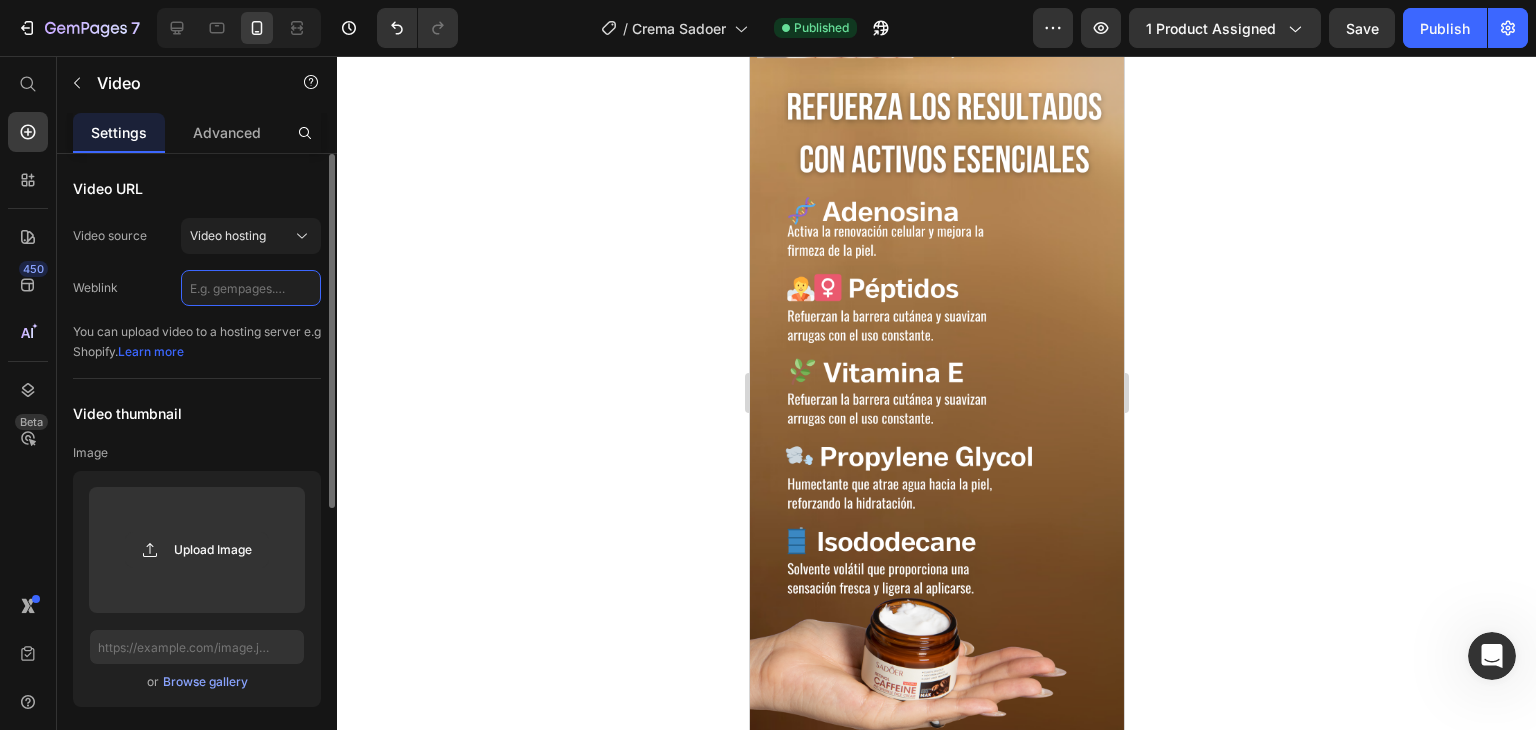 type on "https://cdn.shopify.com/videos/c/o/v/45a2bb9611034d54be654a385cd5dce5.mp4" 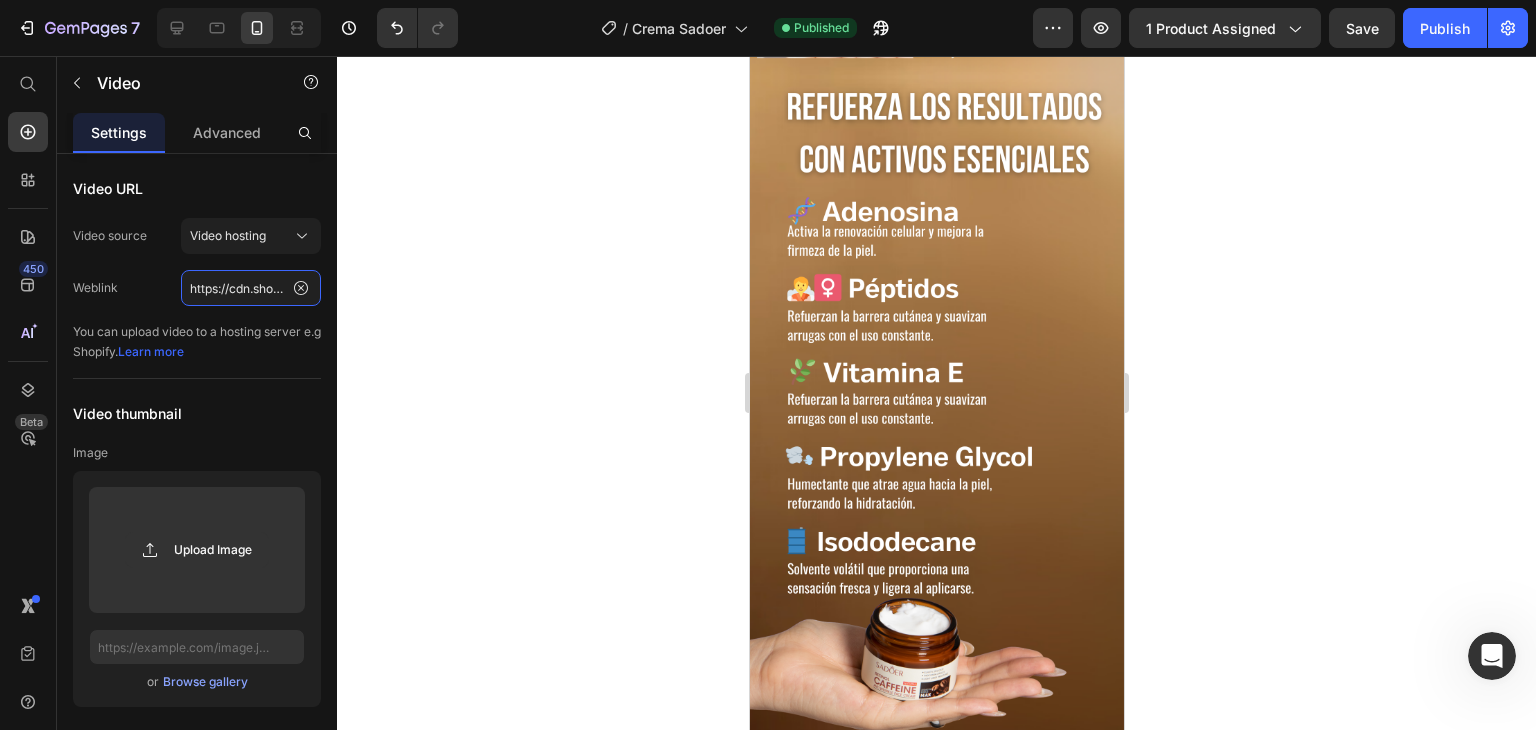scroll, scrollTop: 0, scrollLeft: 372, axis: horizontal 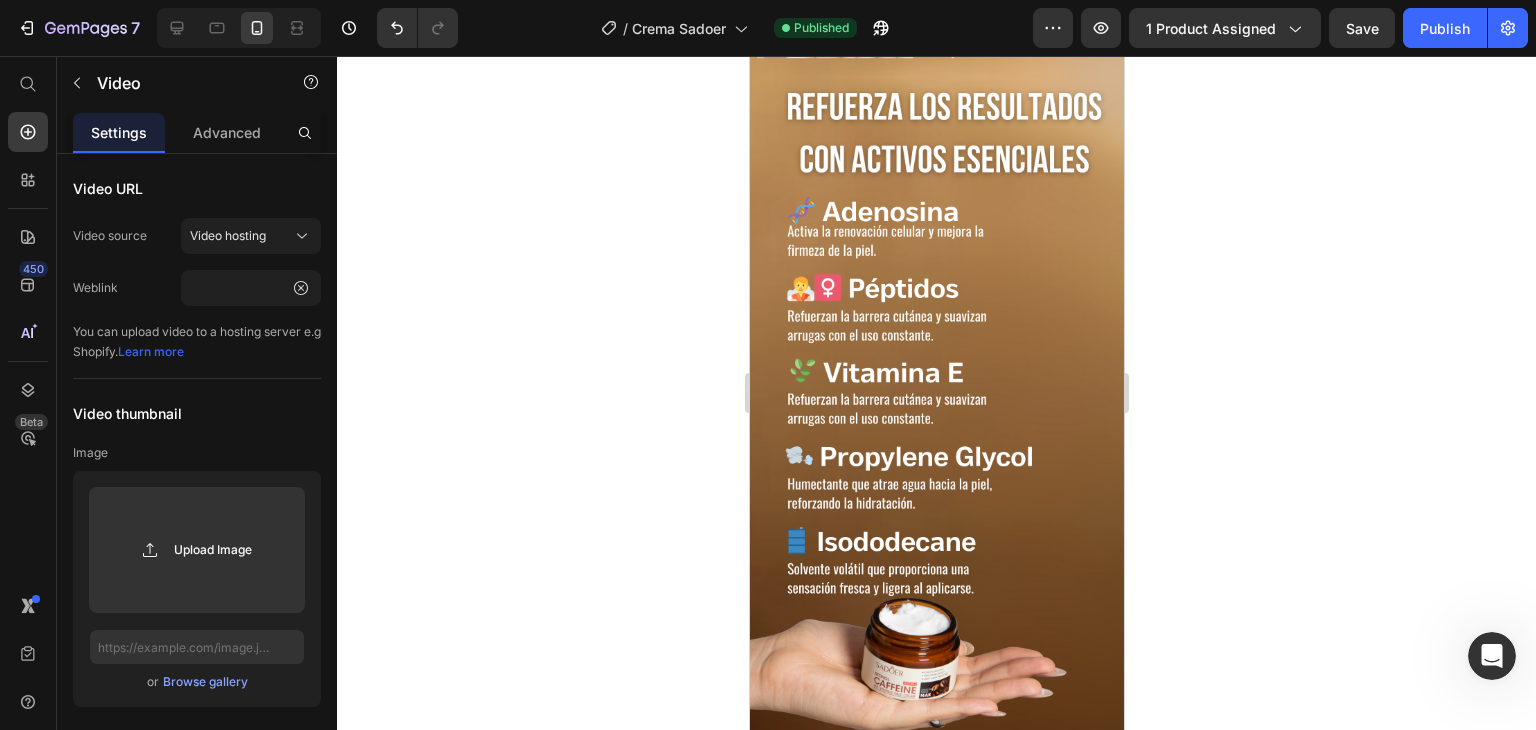 click 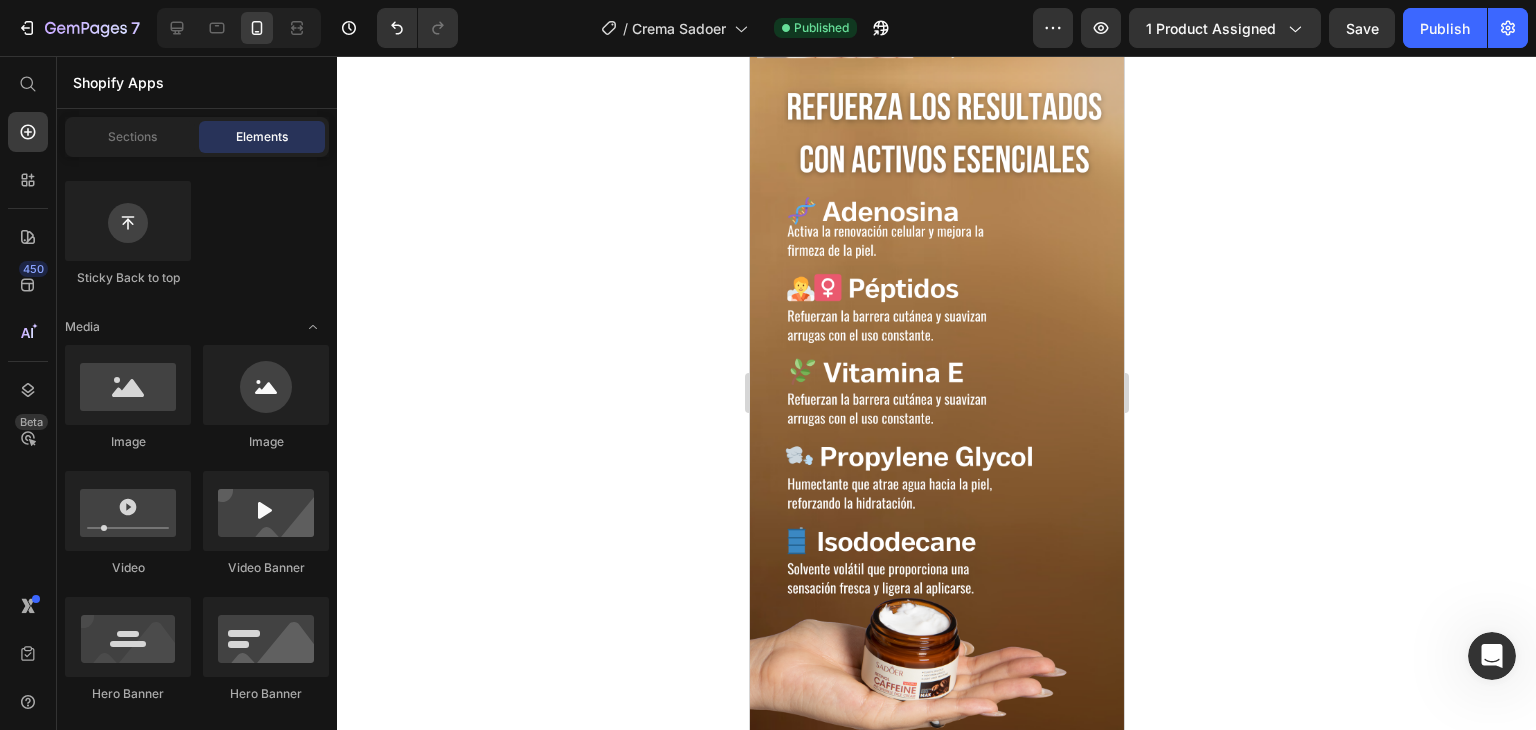click at bounding box center (936, -689) 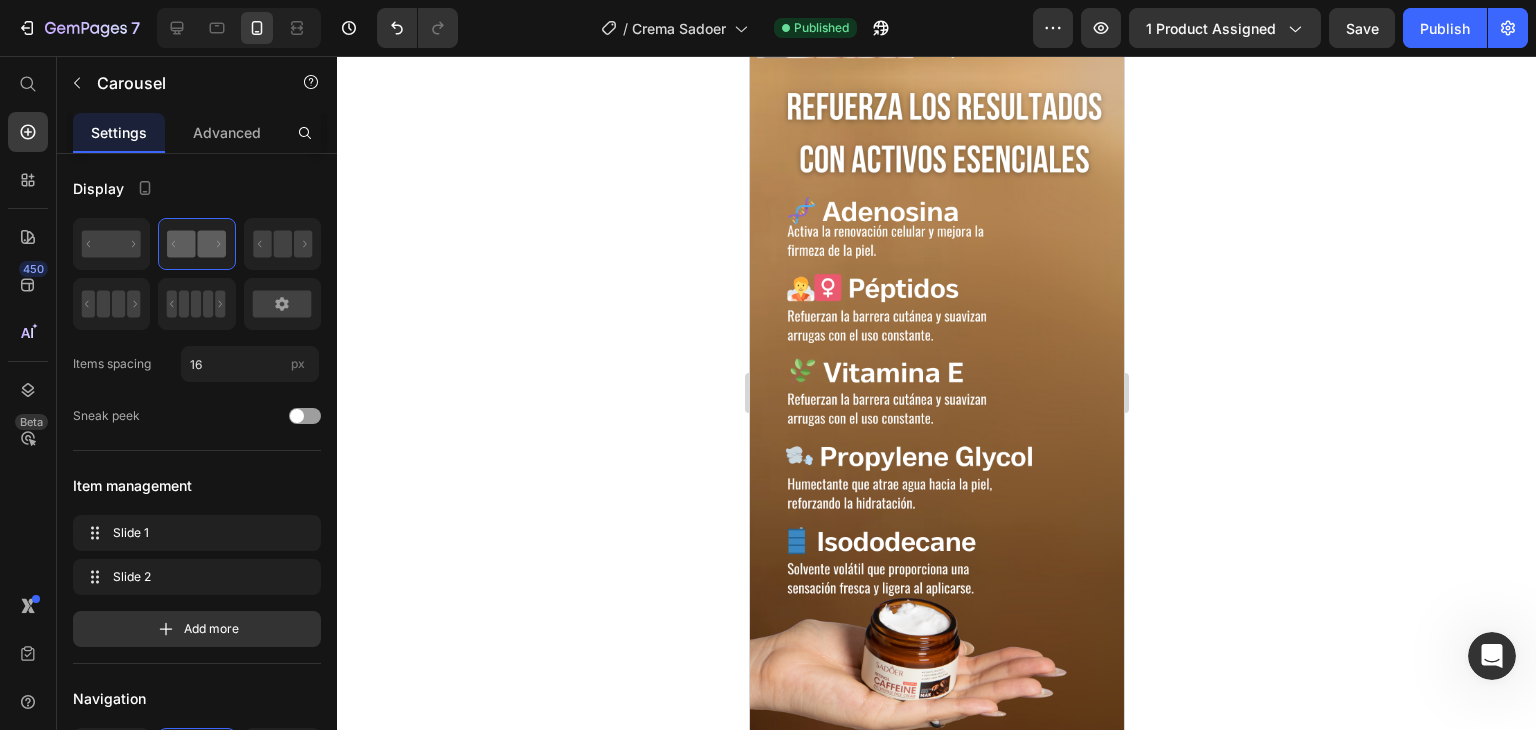 type 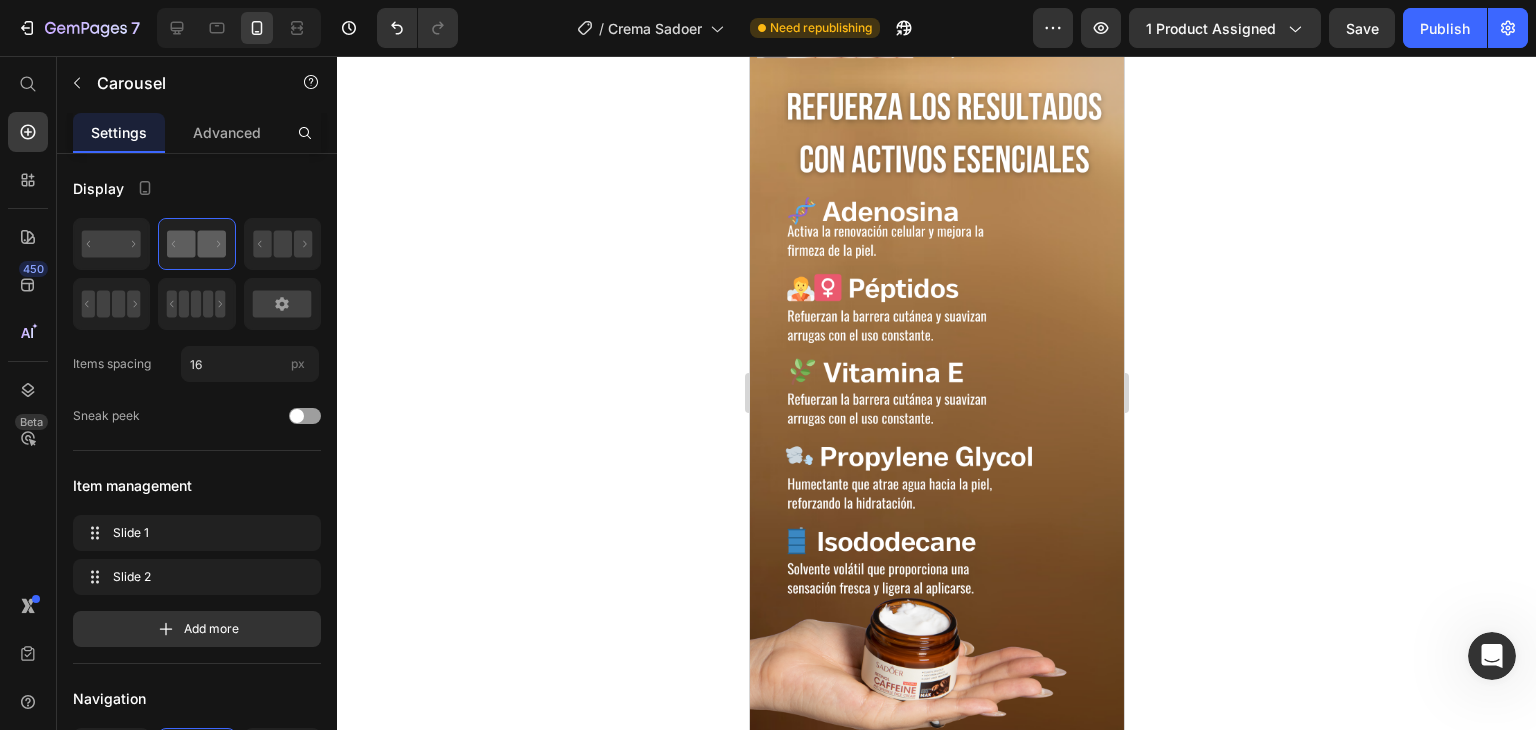click at bounding box center (936, -689) 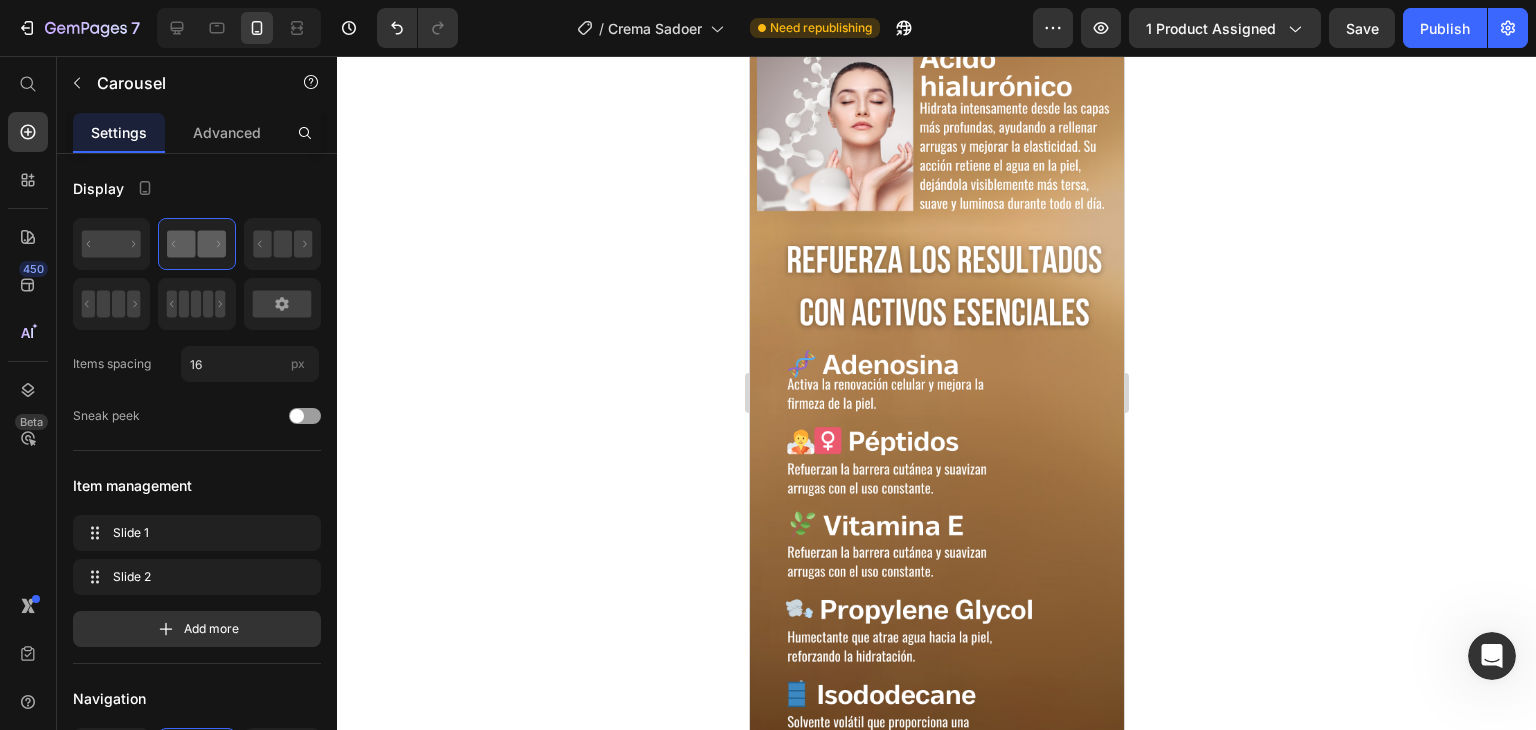 click 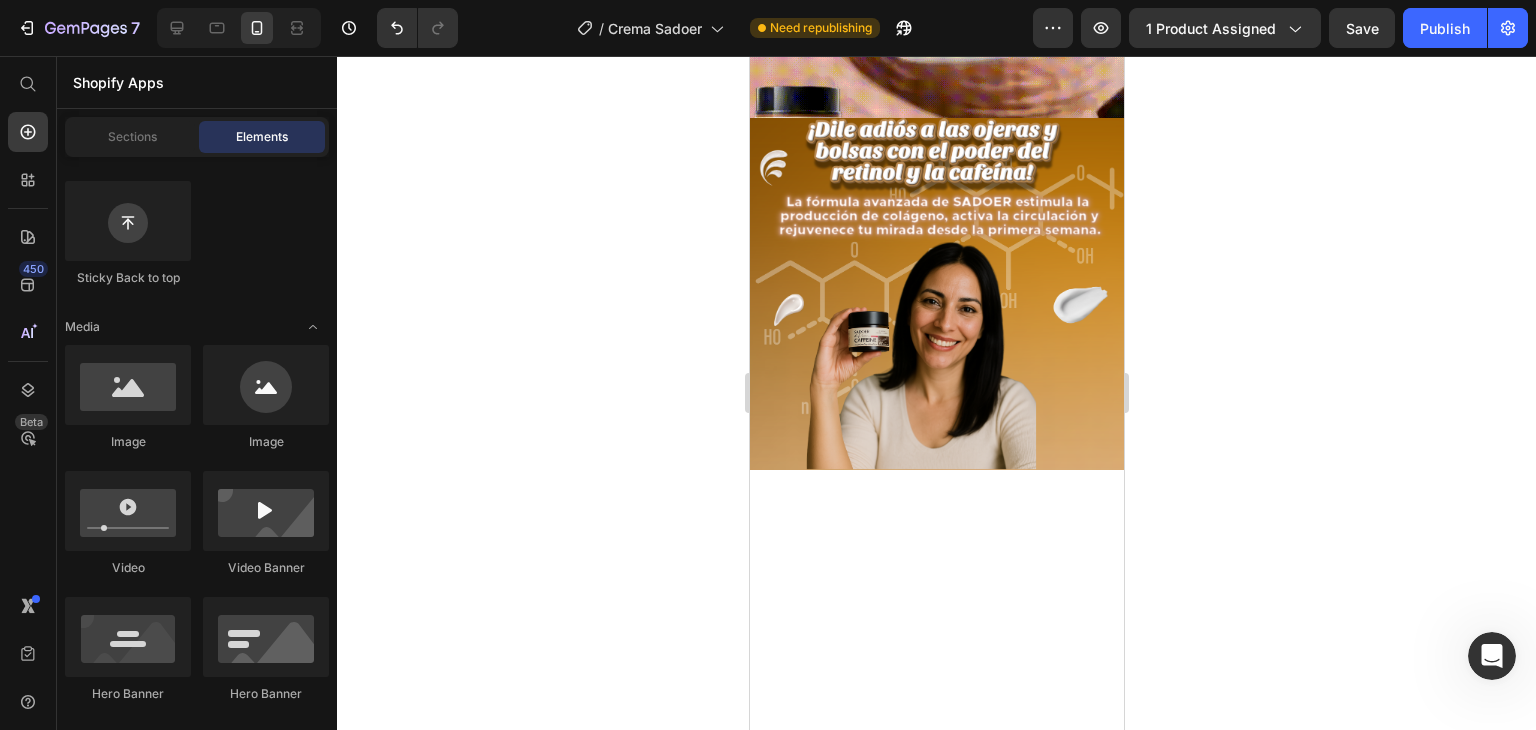 scroll, scrollTop: 838, scrollLeft: 0, axis: vertical 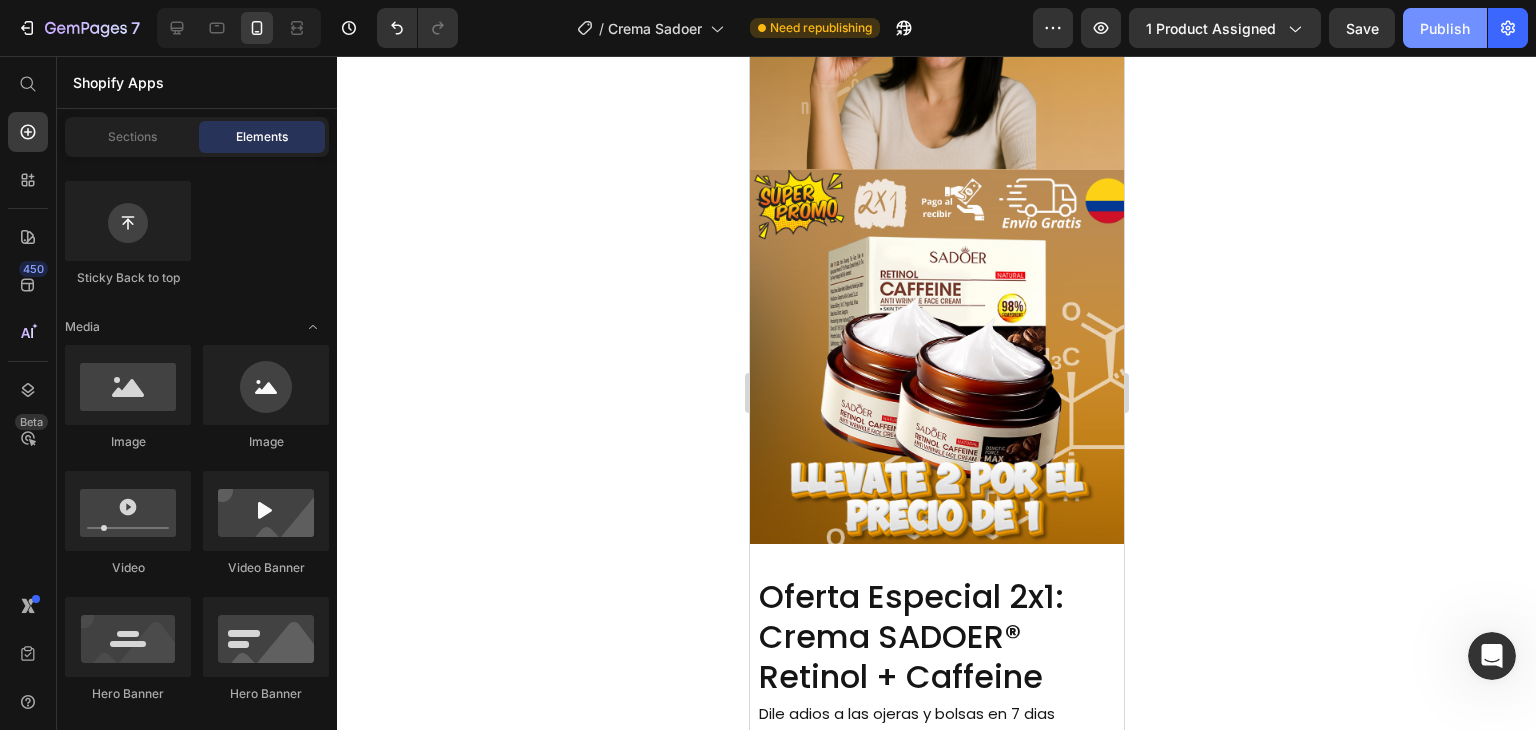 click on "Publish" at bounding box center (1445, 28) 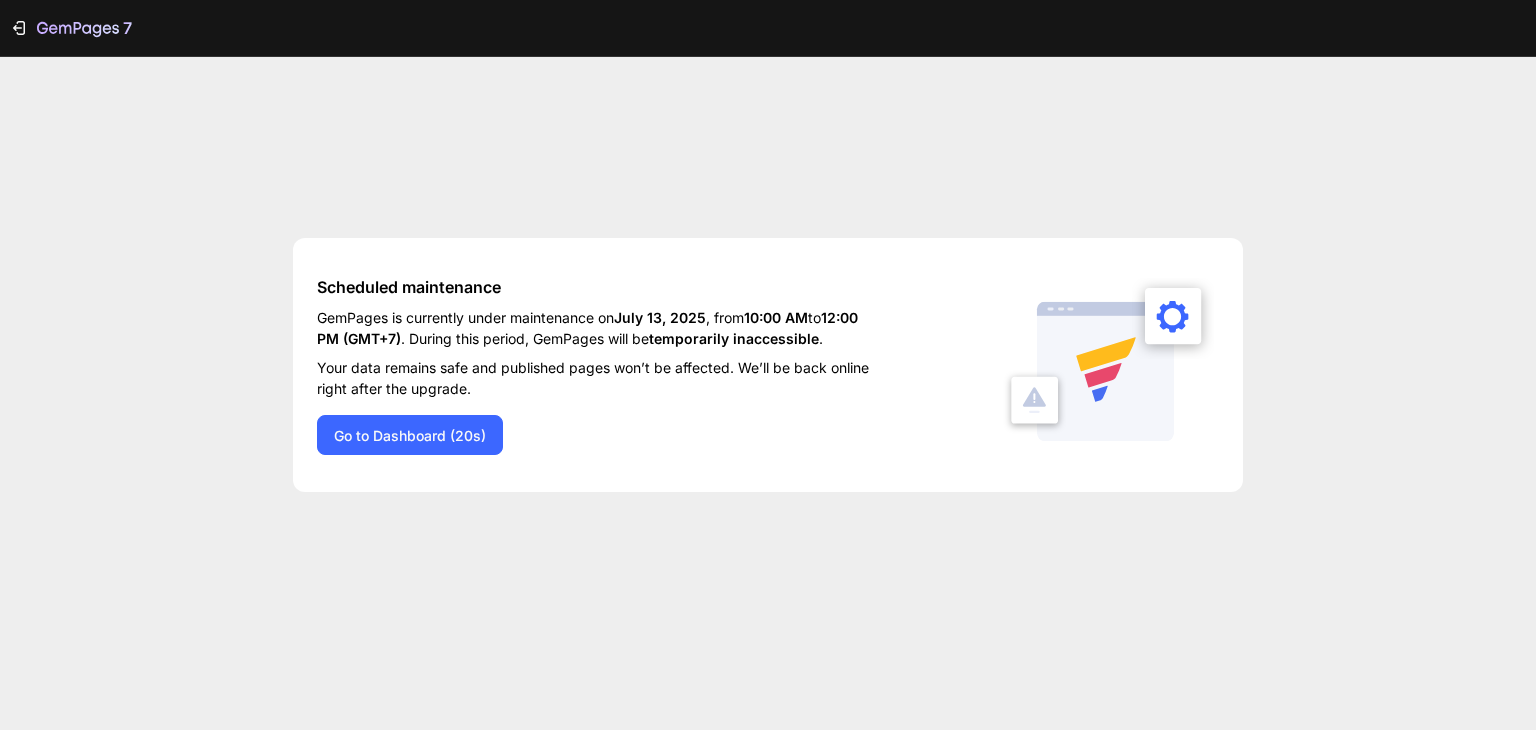 scroll, scrollTop: 0, scrollLeft: 0, axis: both 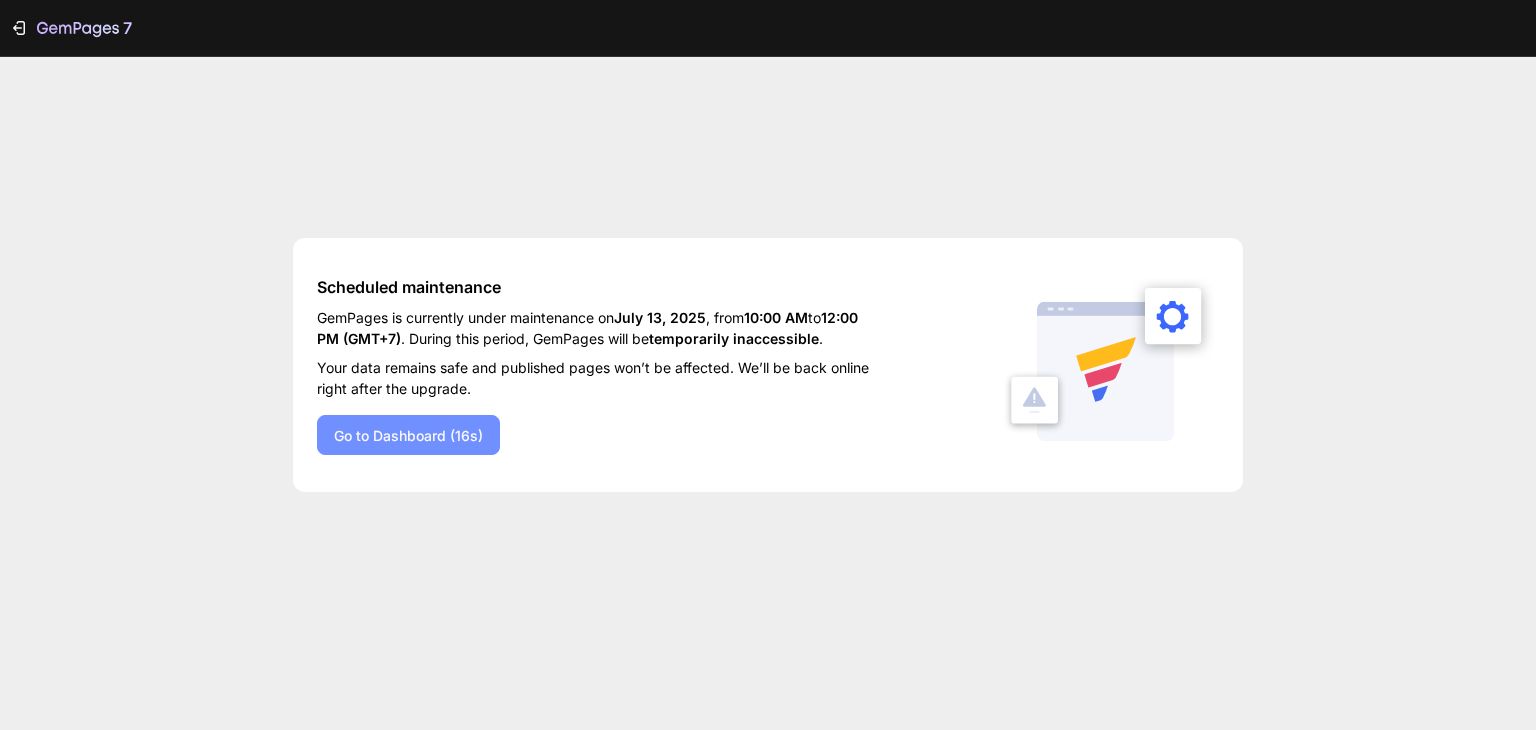 click on "Go to Dashboard (16s)" at bounding box center [408, 435] 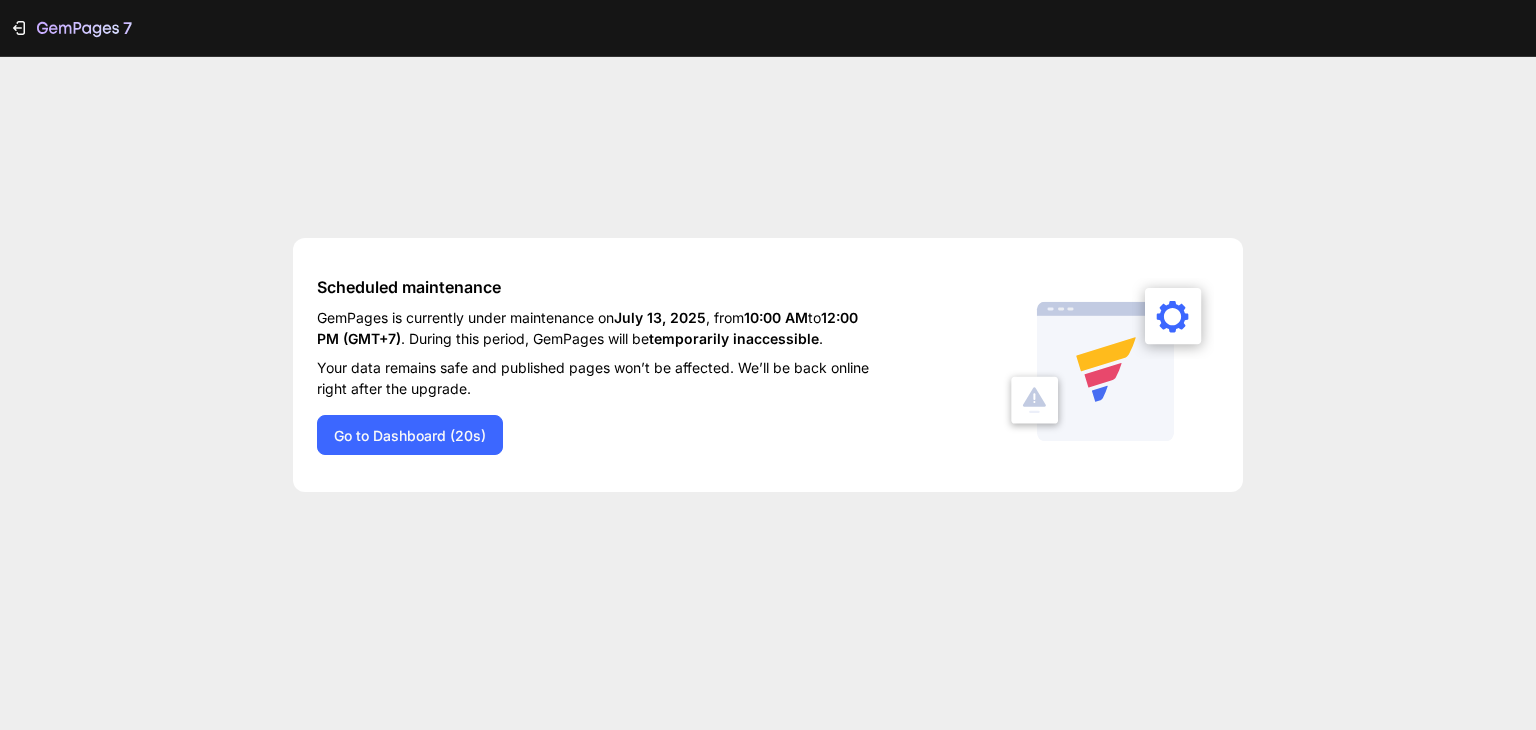 scroll, scrollTop: 0, scrollLeft: 0, axis: both 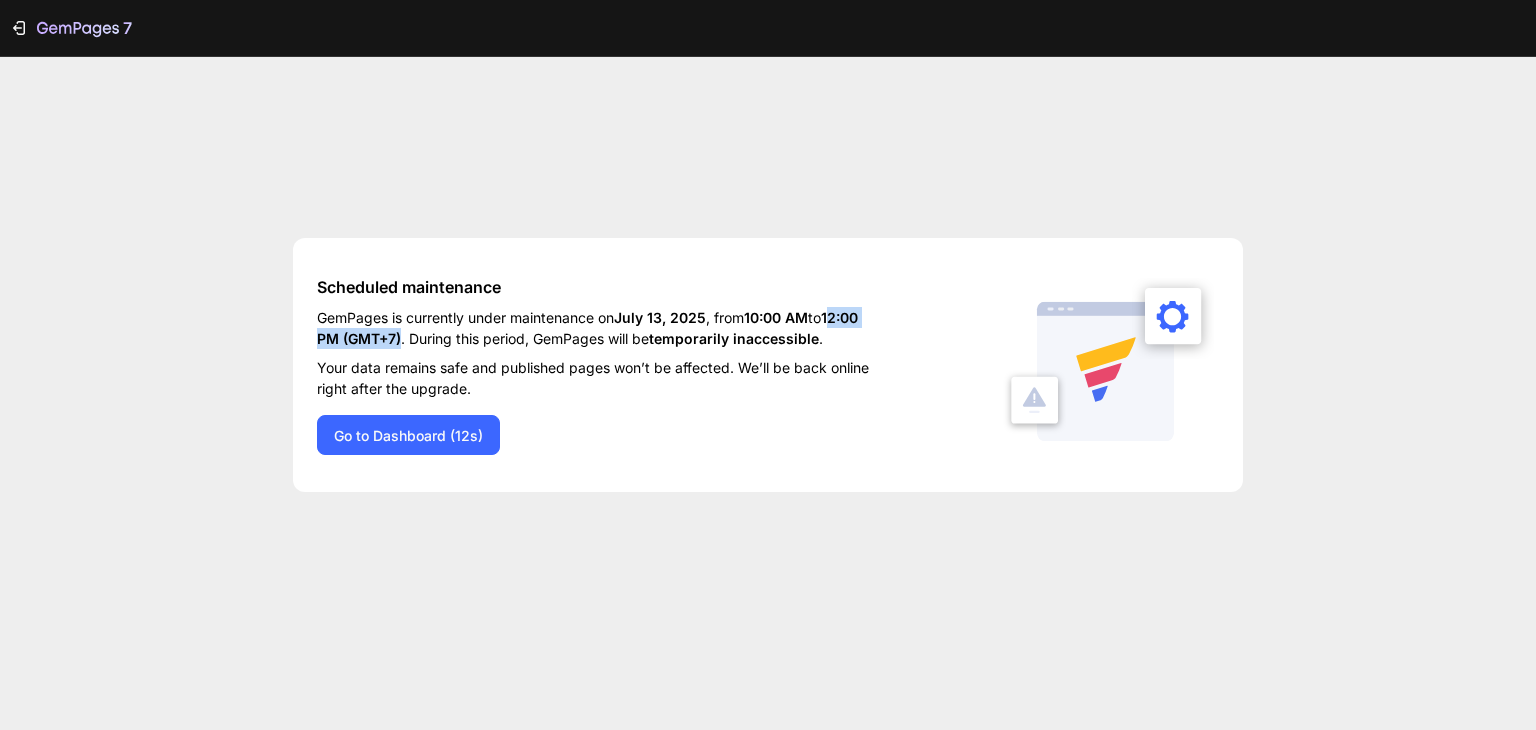 drag, startPoint x: 320, startPoint y: 335, endPoint x: 440, endPoint y: 338, distance: 120.03749 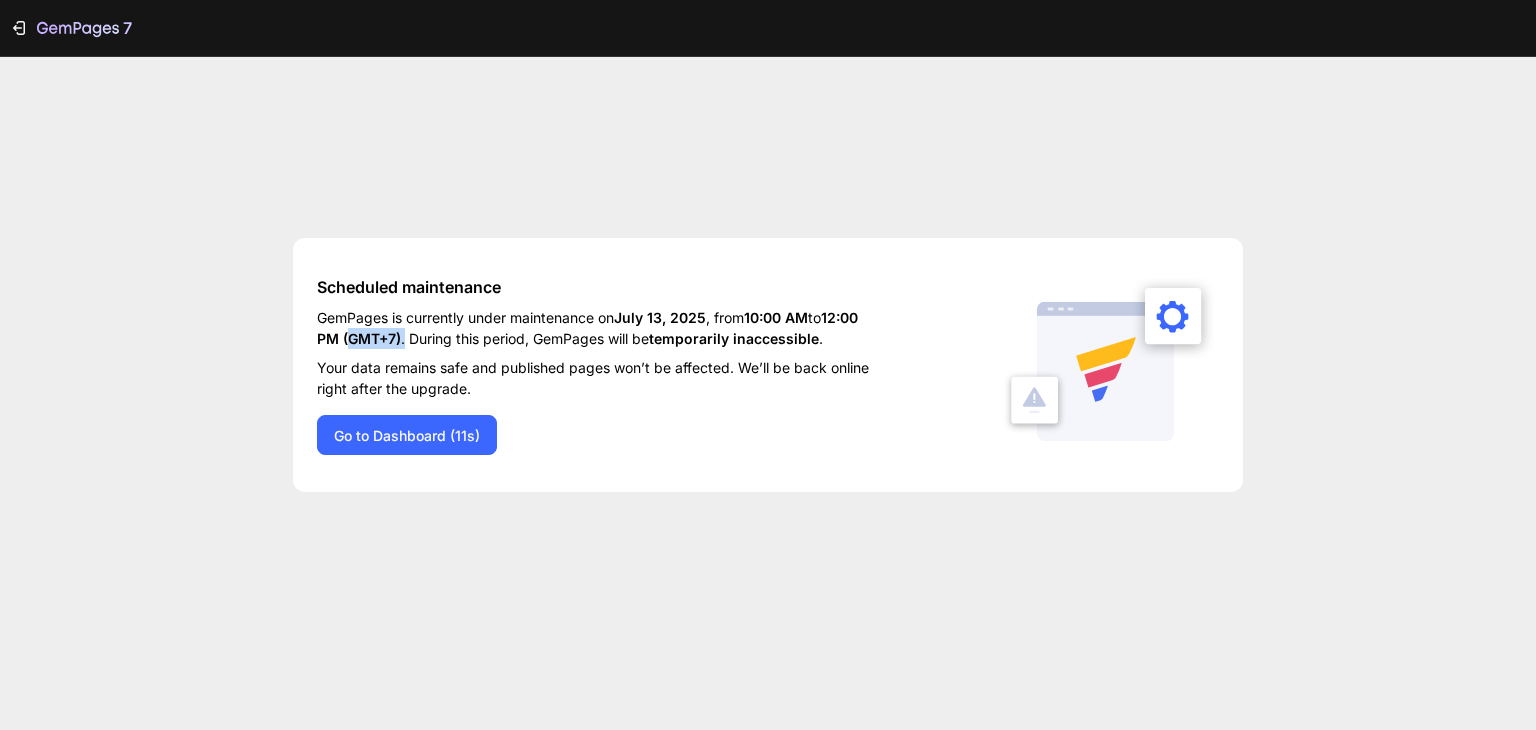 drag, startPoint x: 442, startPoint y: 338, endPoint x: 408, endPoint y: 338, distance: 34 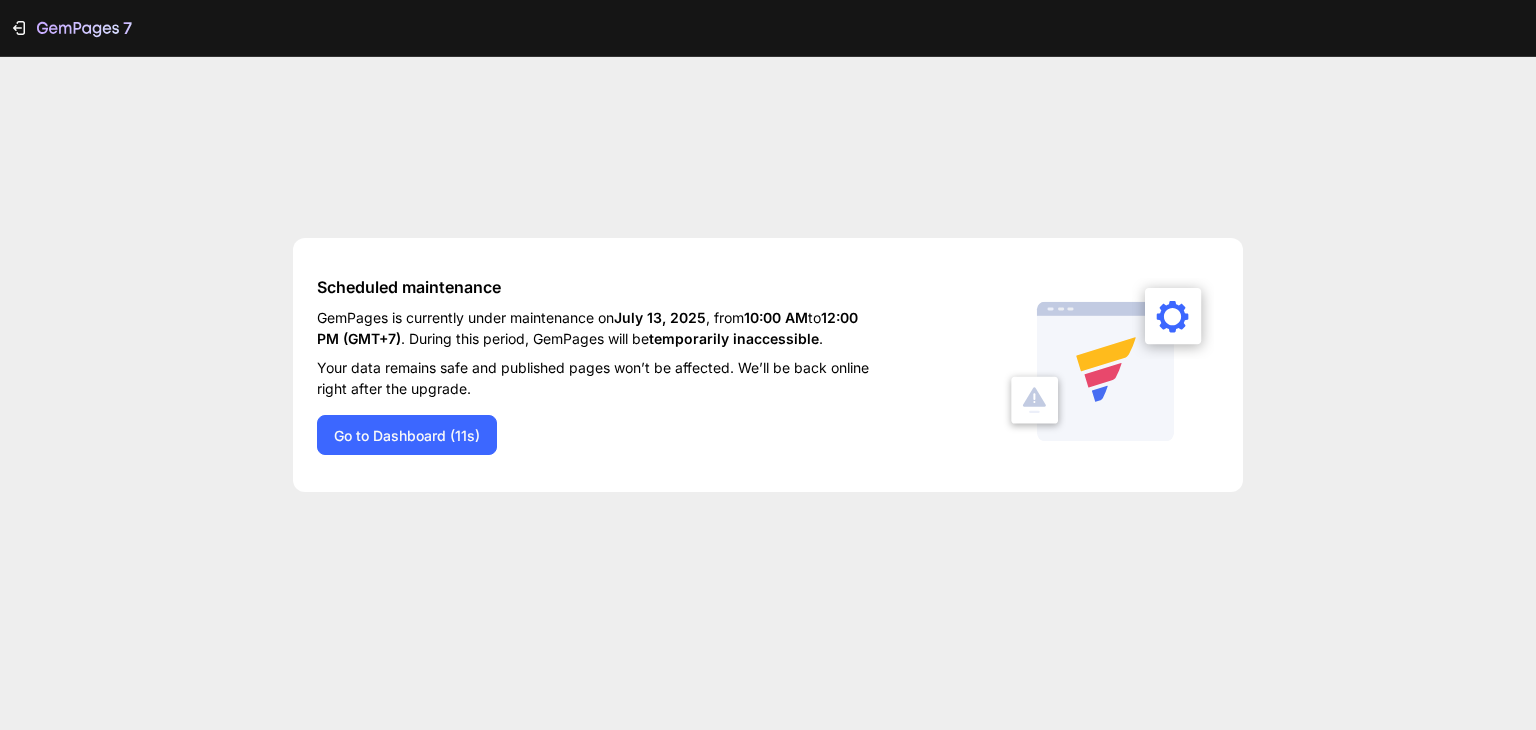 click on "Your data remains safe and published pages won’t be affected. We’ll be back online right after the upgrade." at bounding box center (597, 378) 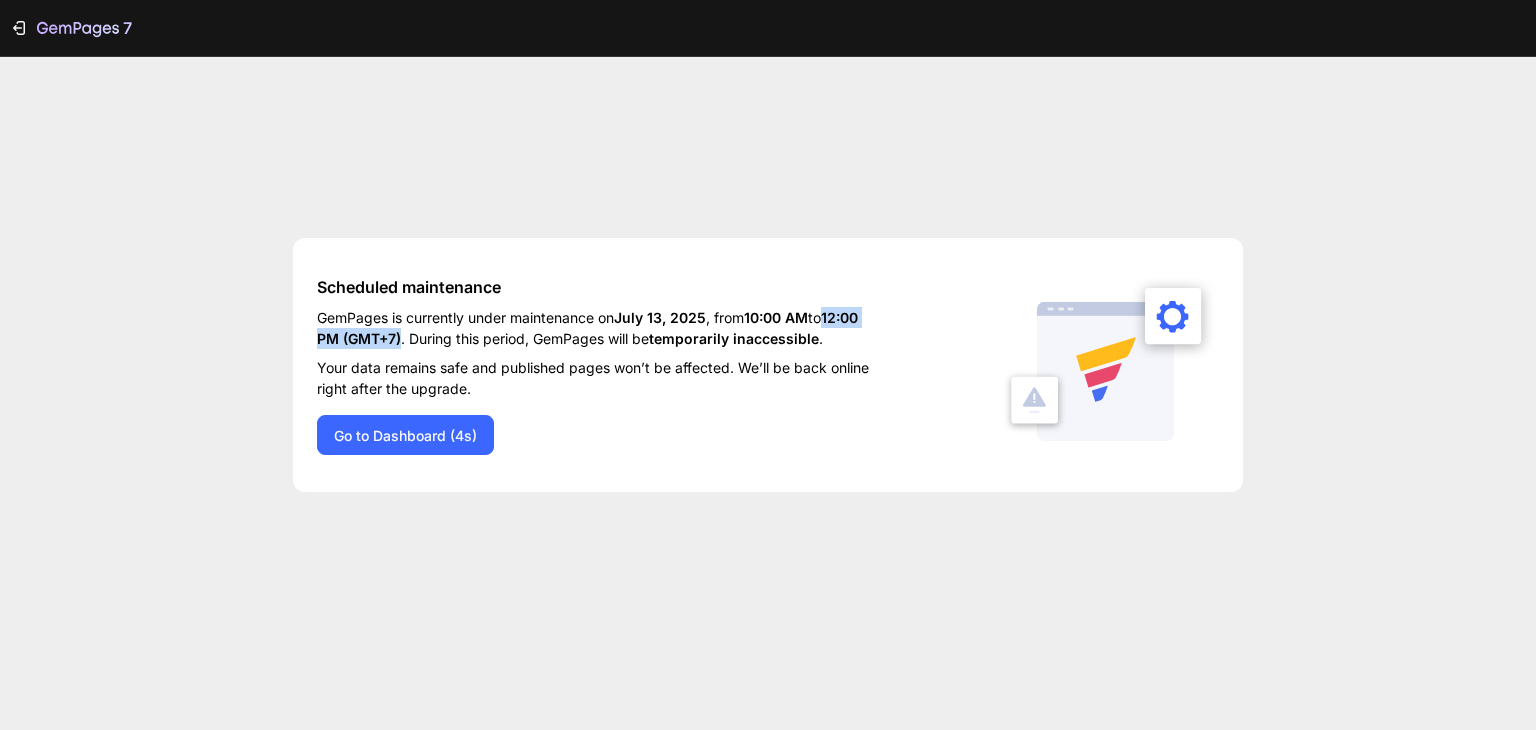 drag, startPoint x: 316, startPoint y: 335, endPoint x: 444, endPoint y: 335, distance: 128 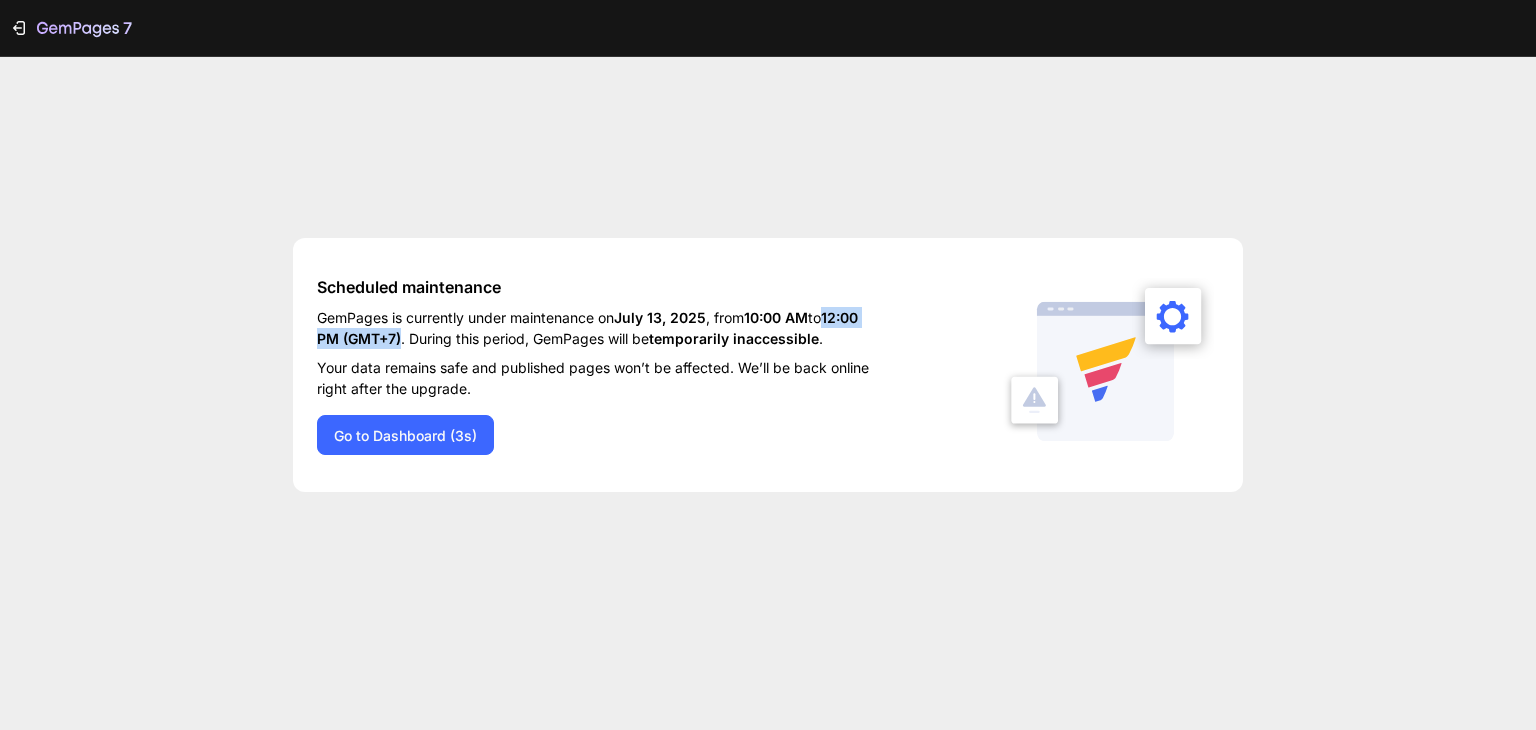 copy on "12:00 PM (GMT+7)" 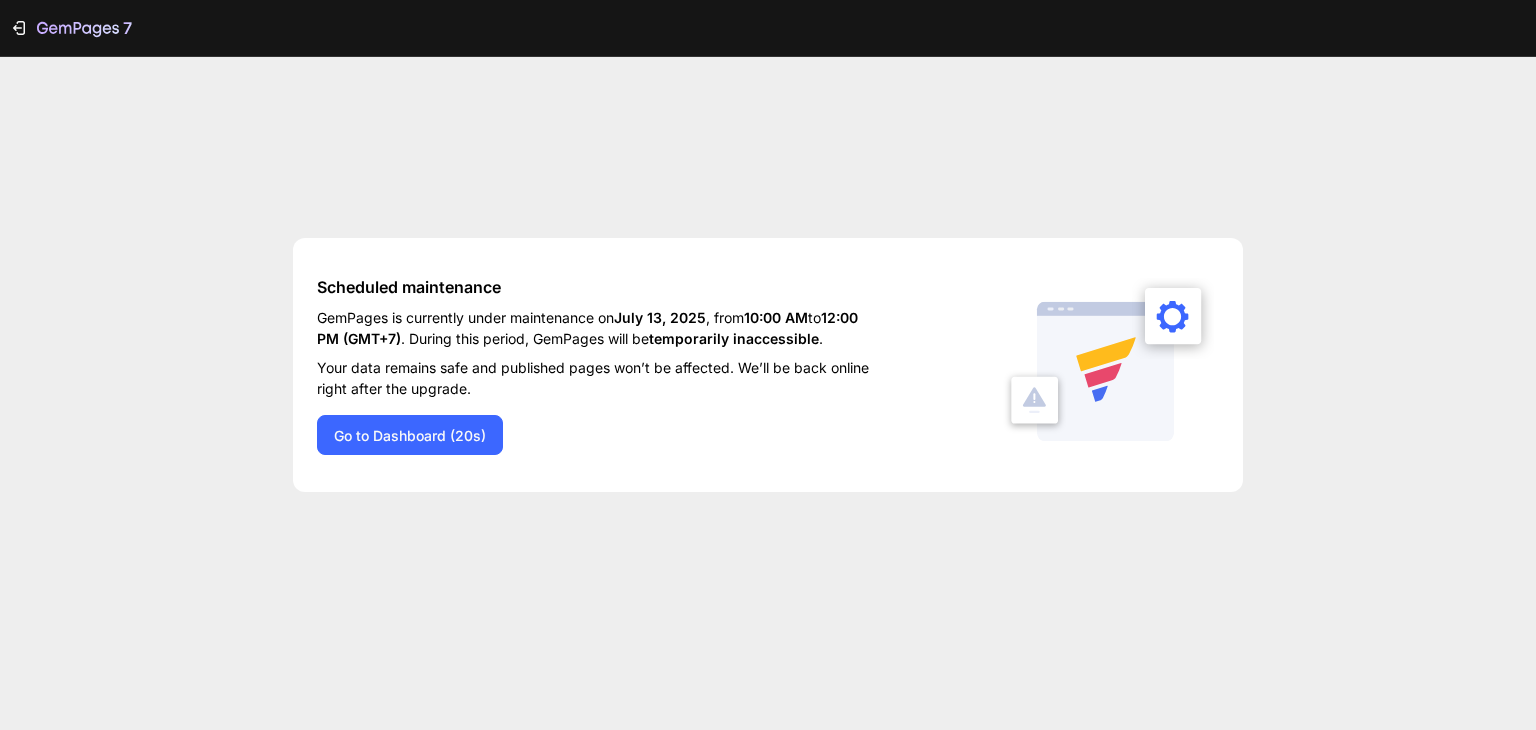 scroll, scrollTop: 0, scrollLeft: 0, axis: both 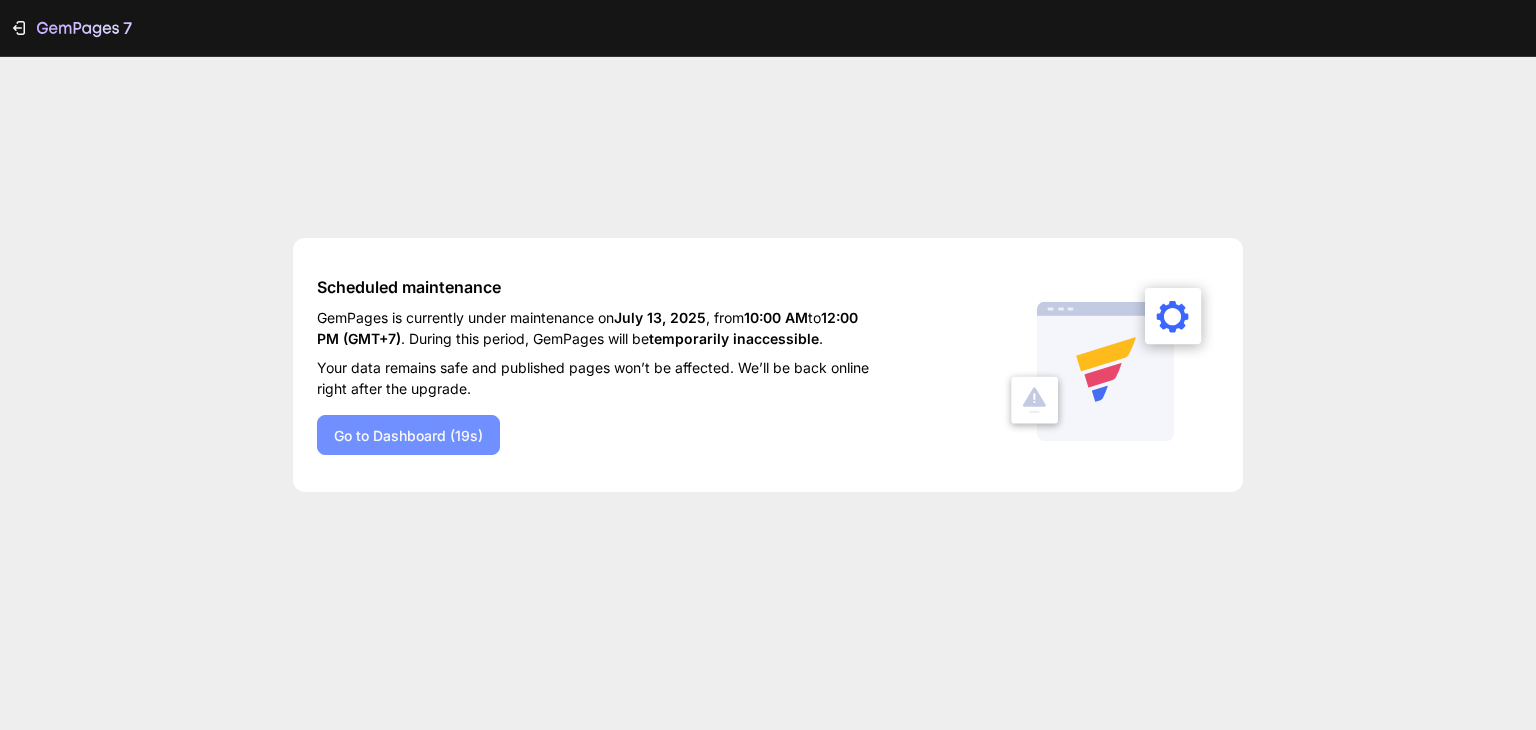 click on "Go to Dashboard (19s)" at bounding box center [408, 435] 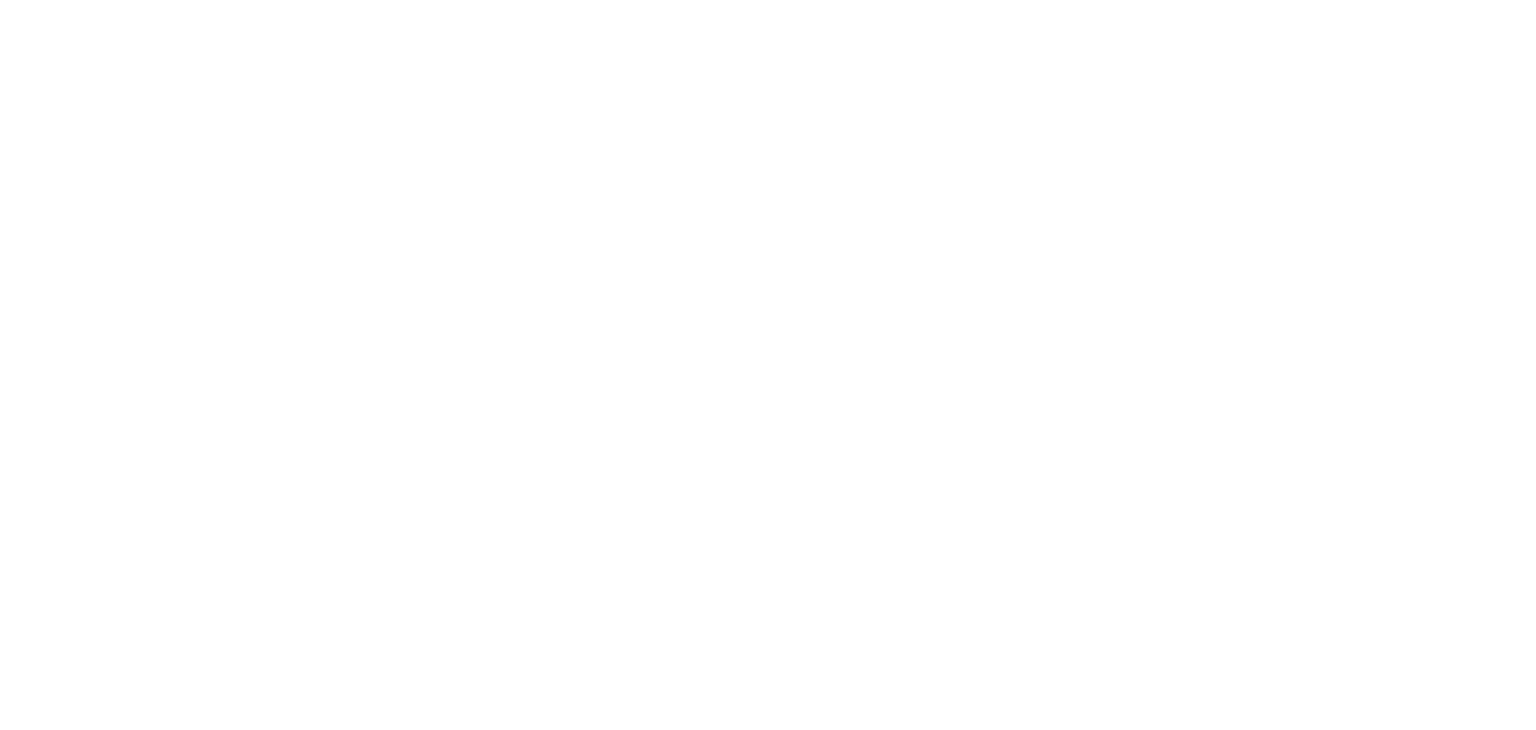 scroll, scrollTop: 0, scrollLeft: 0, axis: both 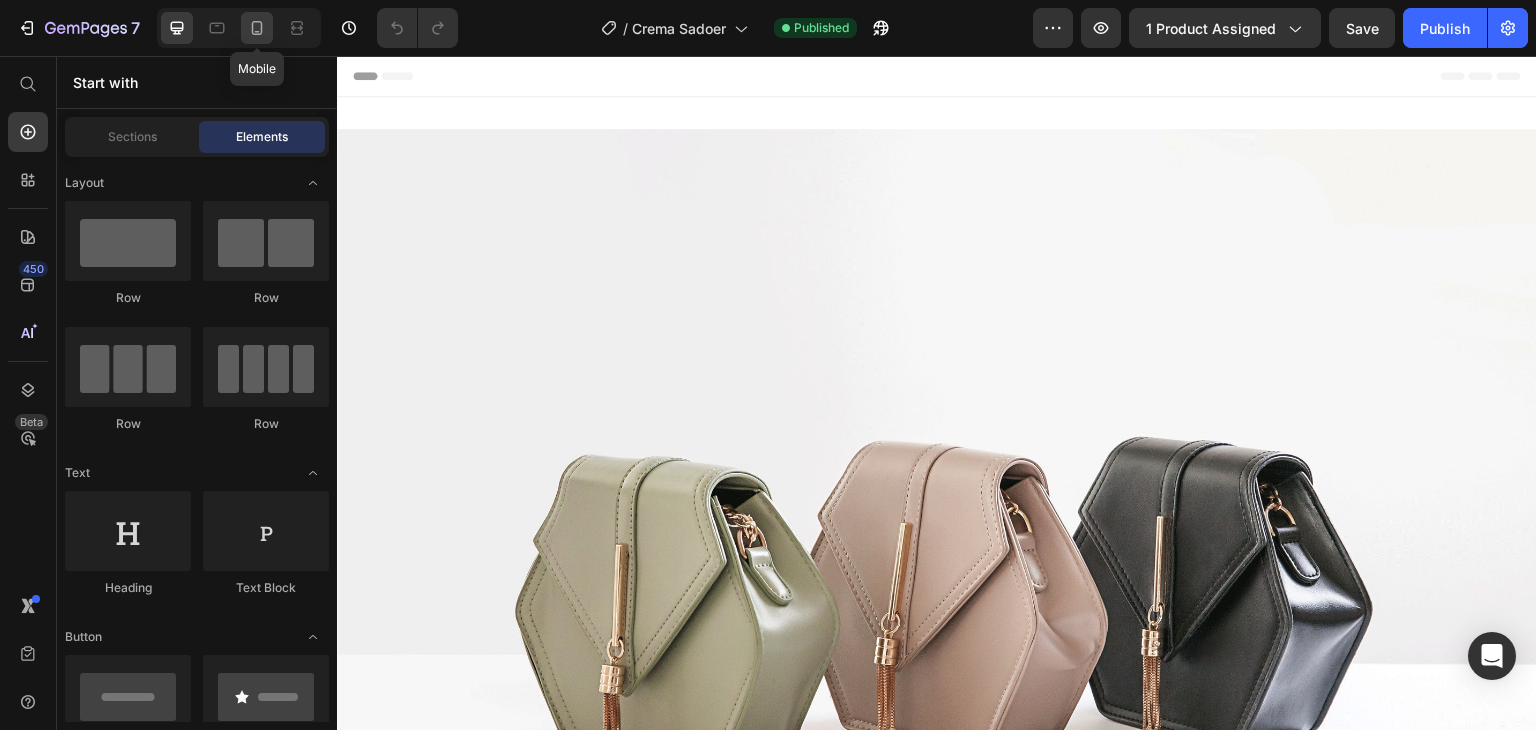 click 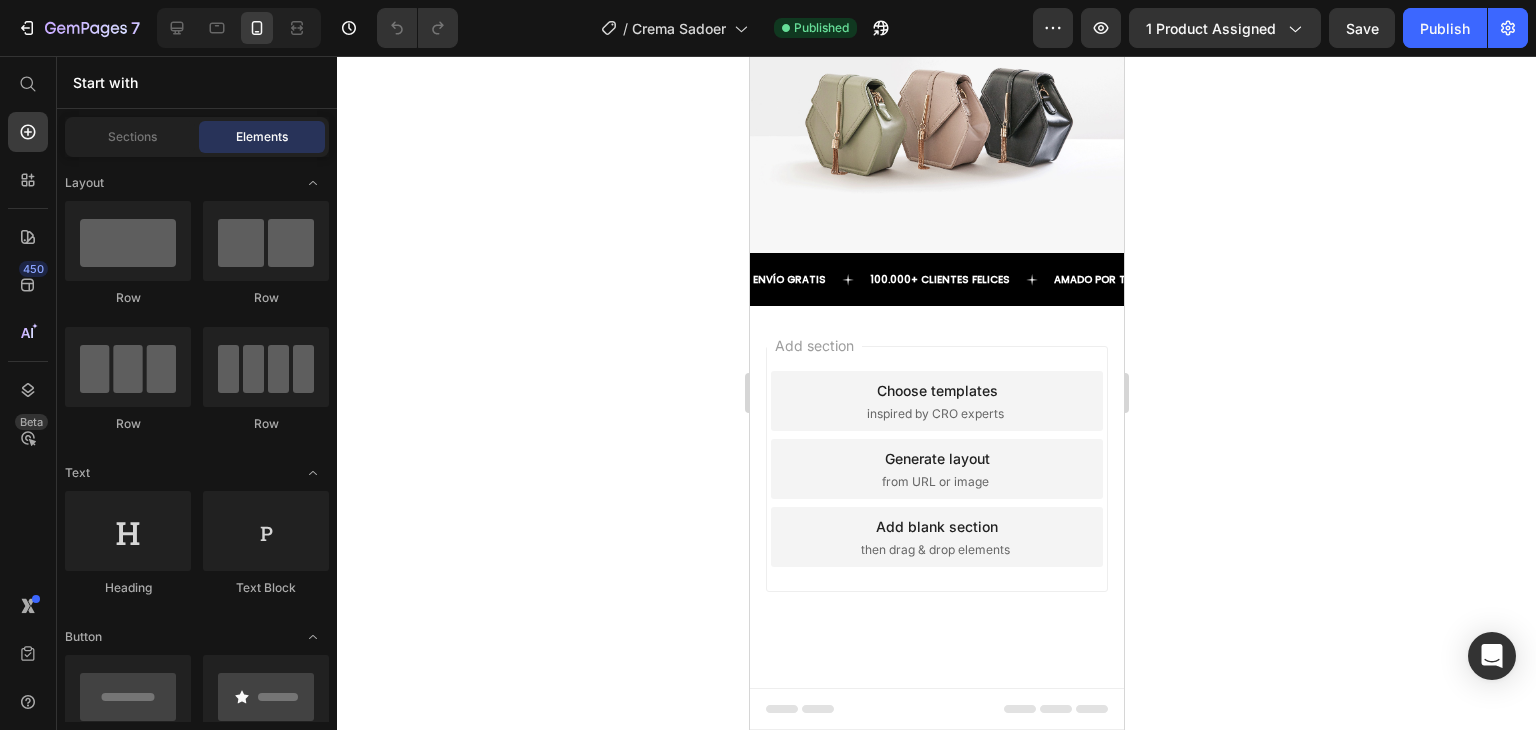 scroll, scrollTop: 5438, scrollLeft: 0, axis: vertical 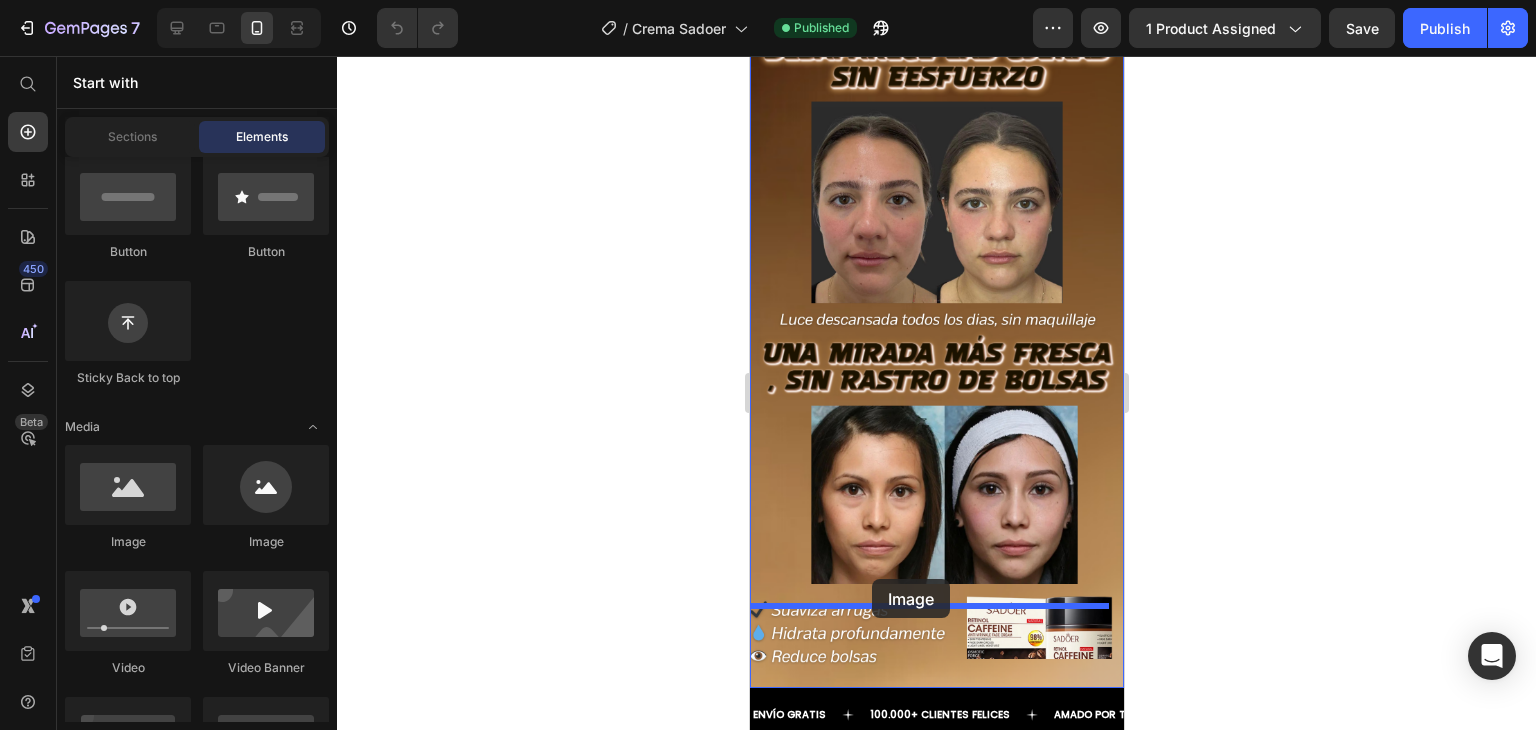 drag, startPoint x: 895, startPoint y: 548, endPoint x: 871, endPoint y: 579, distance: 39.20459 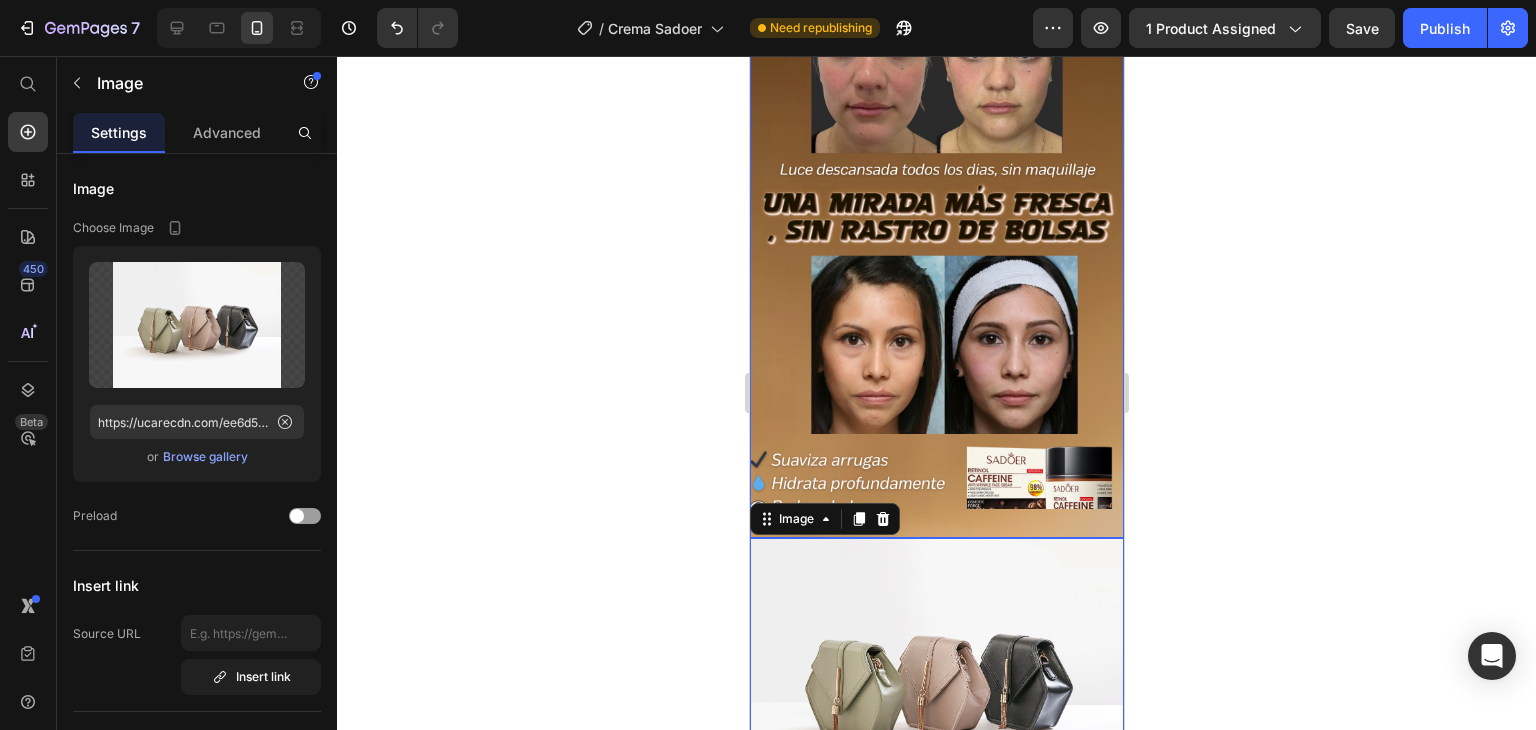 scroll, scrollTop: 5638, scrollLeft: 0, axis: vertical 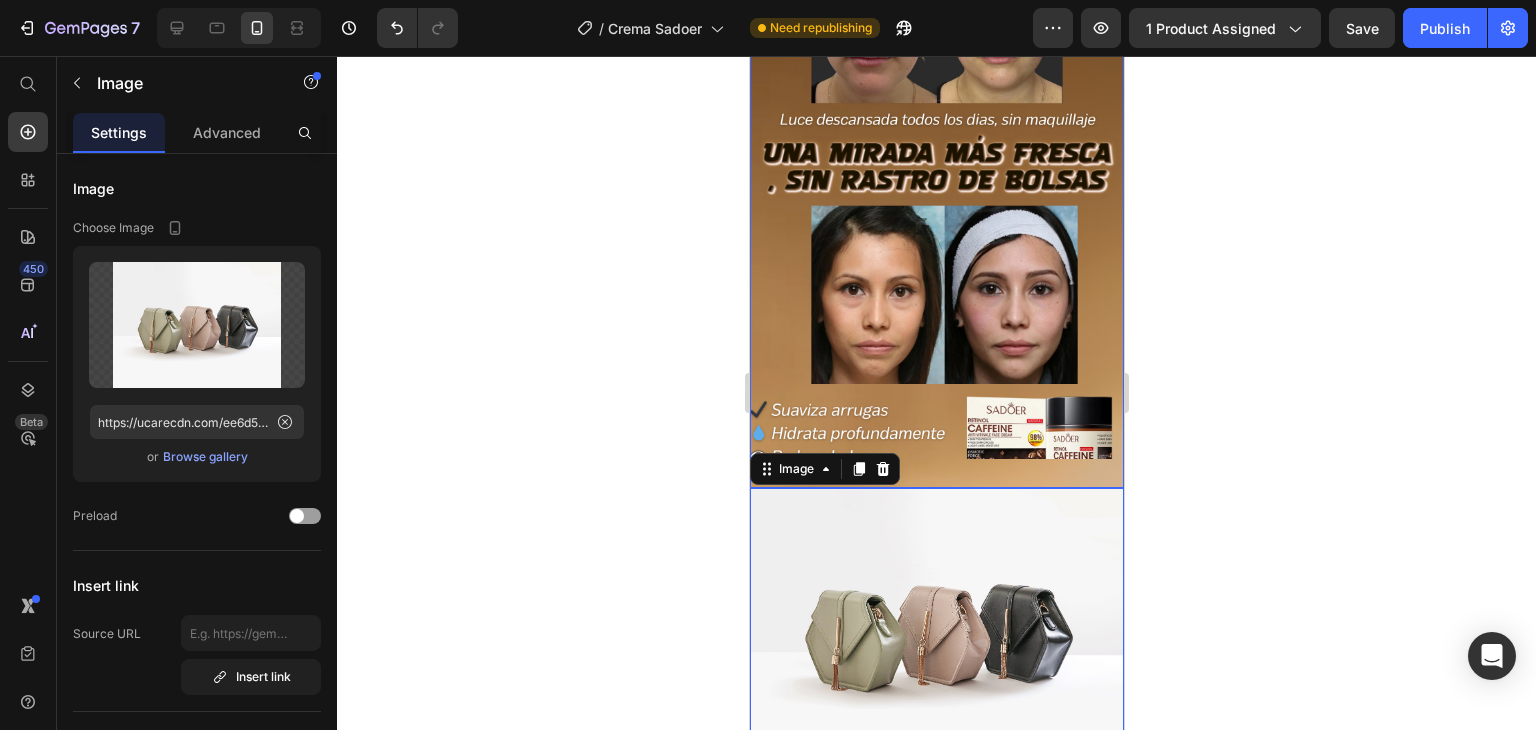 click at bounding box center (936, 628) 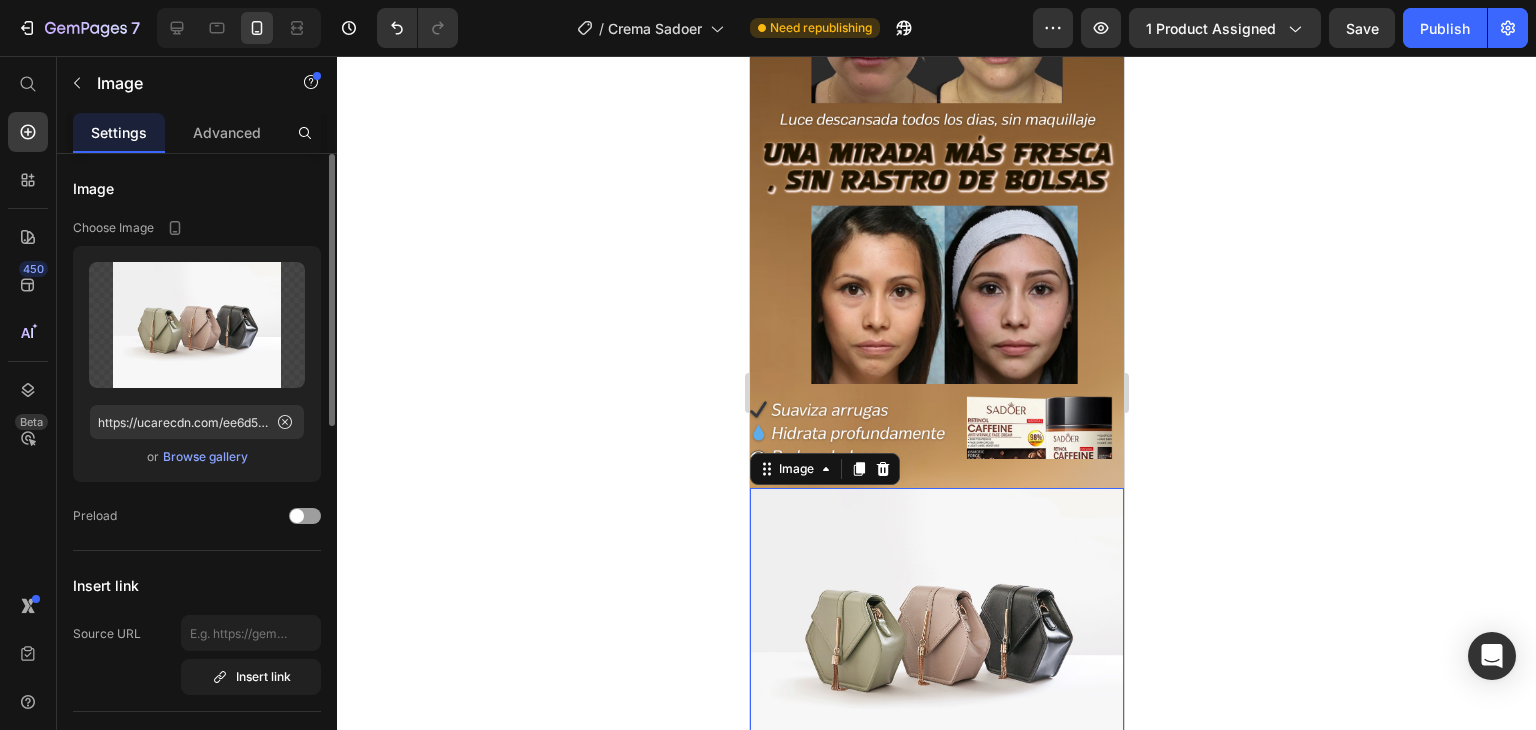 click on "Browse gallery" at bounding box center (205, 457) 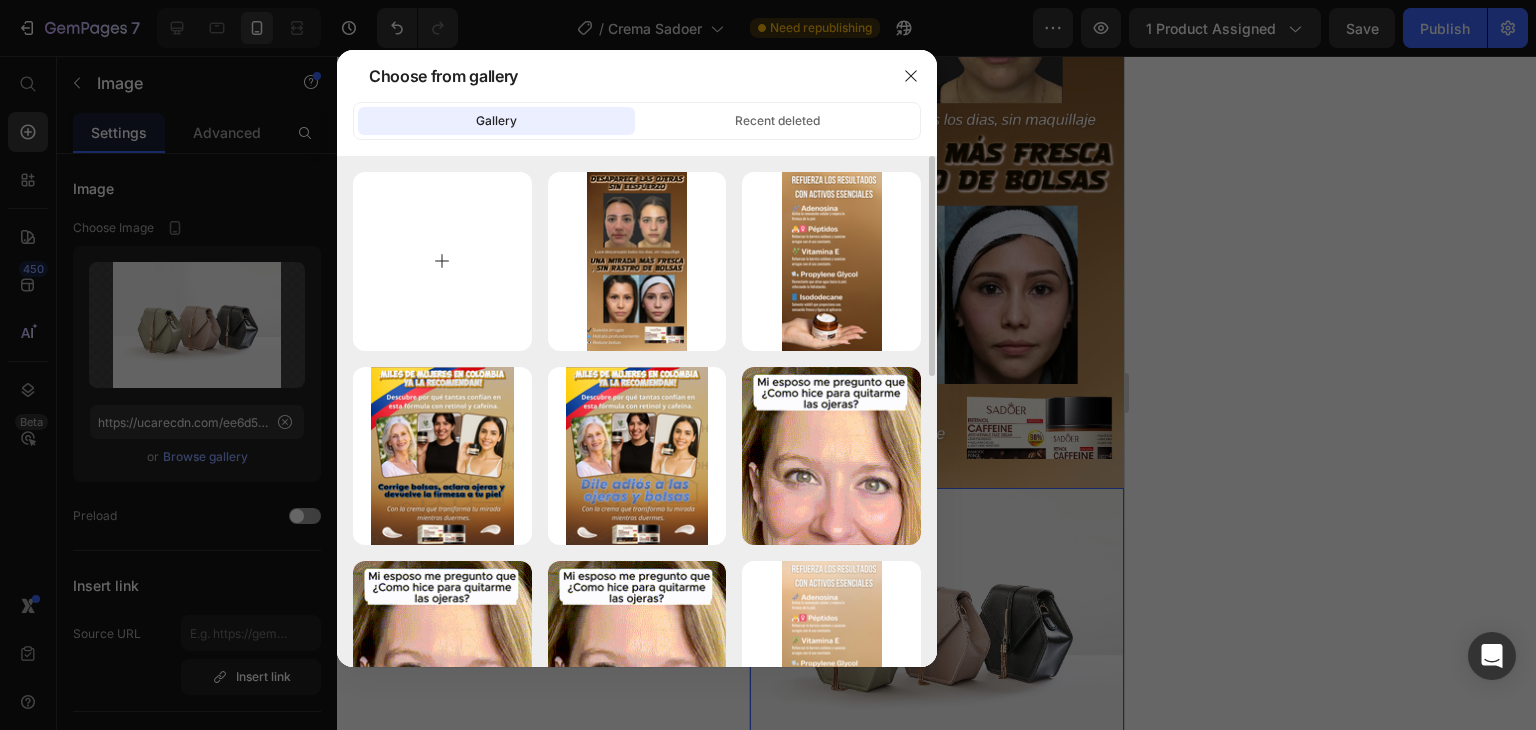 click at bounding box center (442, 261) 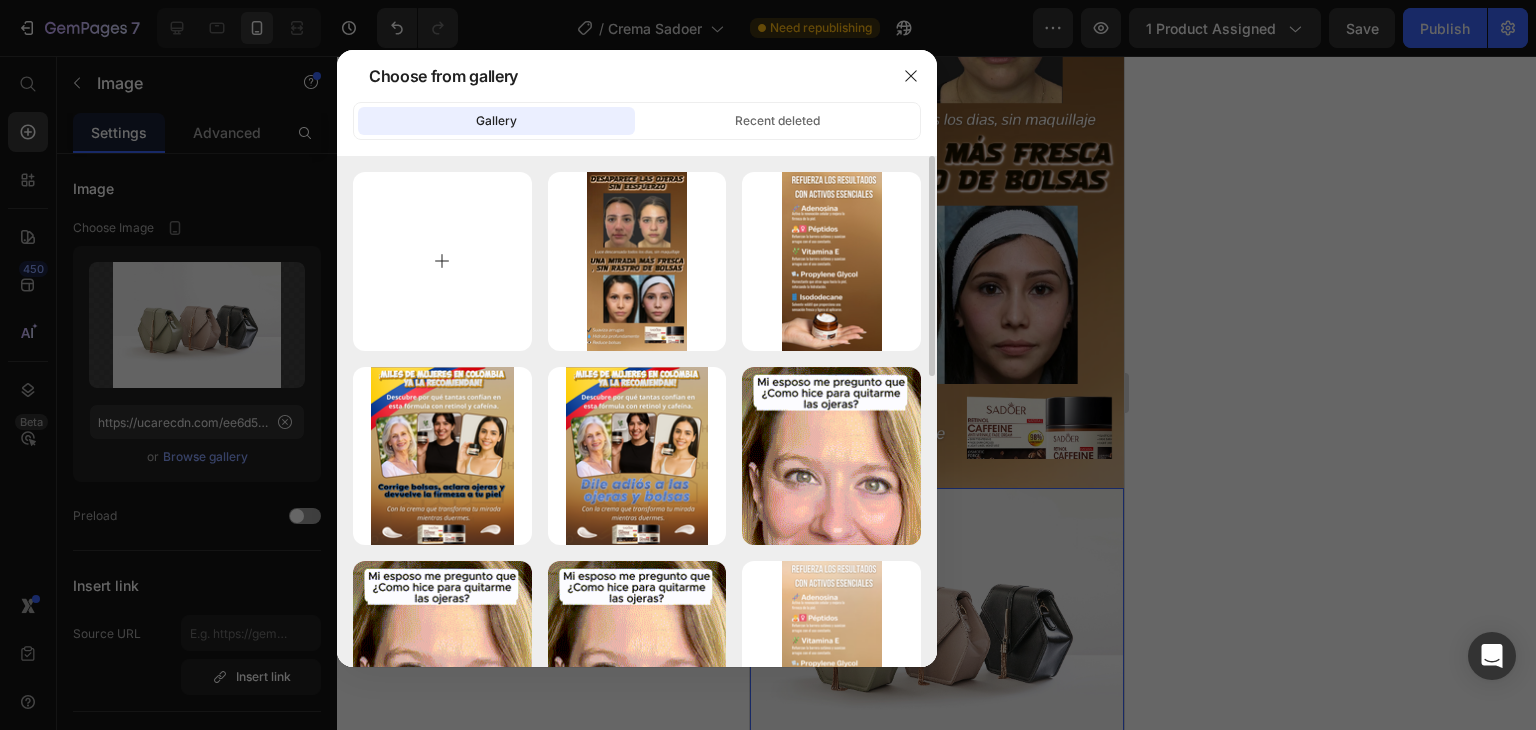 click at bounding box center [442, 261] 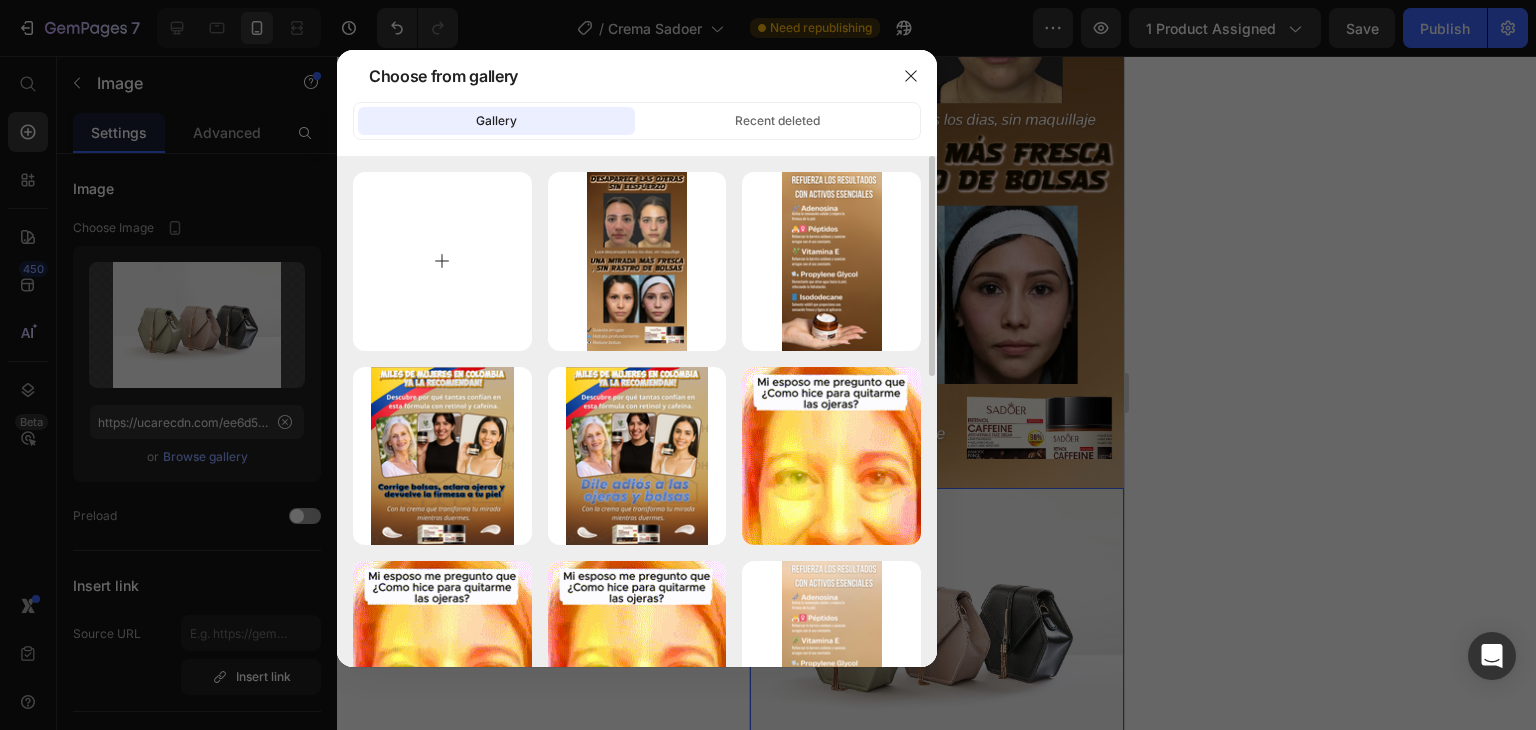 type on "C:\fakepath\5.png" 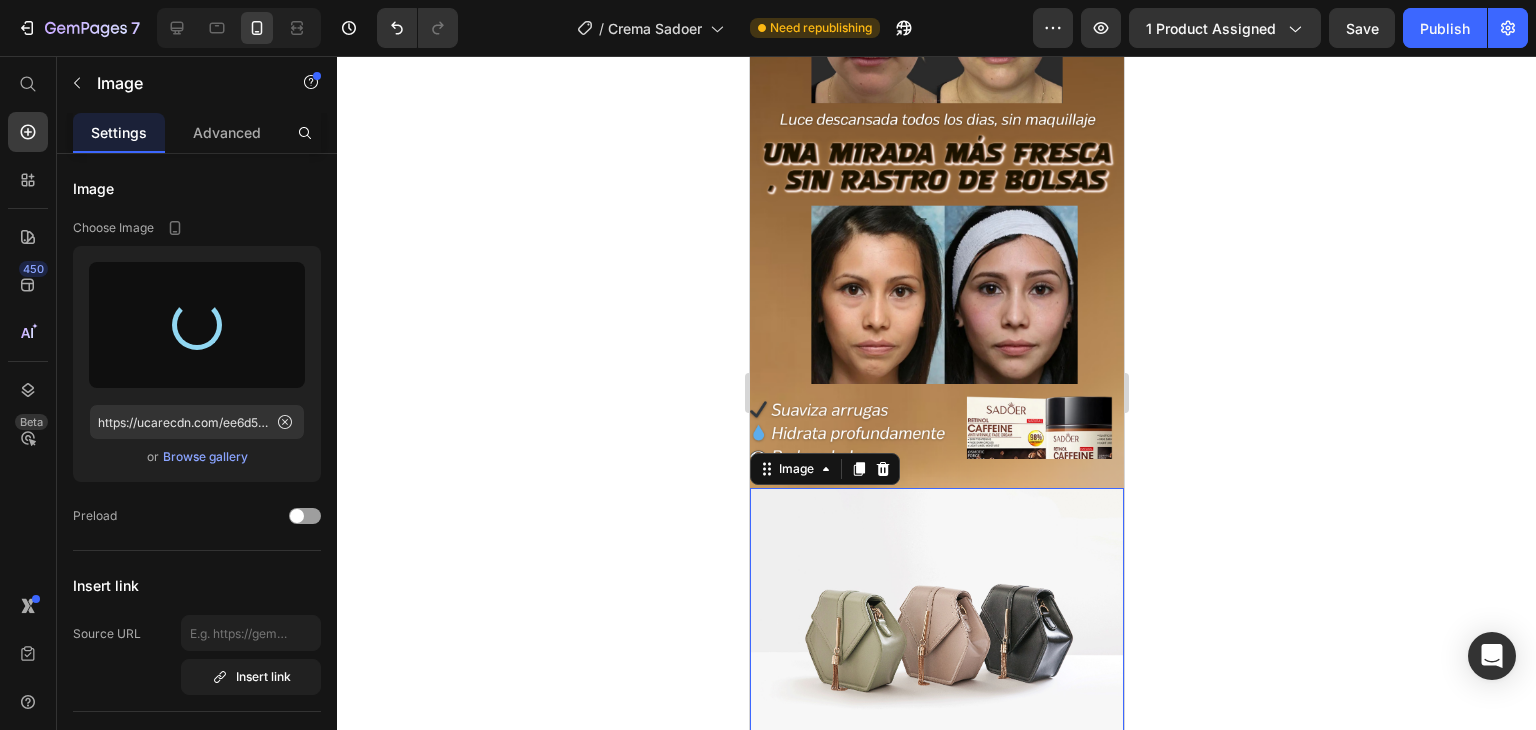 type on "https://cdn.shopify.com/s/files/1/0910/8740/5342/files/gempages_564407716122985483-16886297-b057-4cb3-b67b-a03de7d81eba.png" 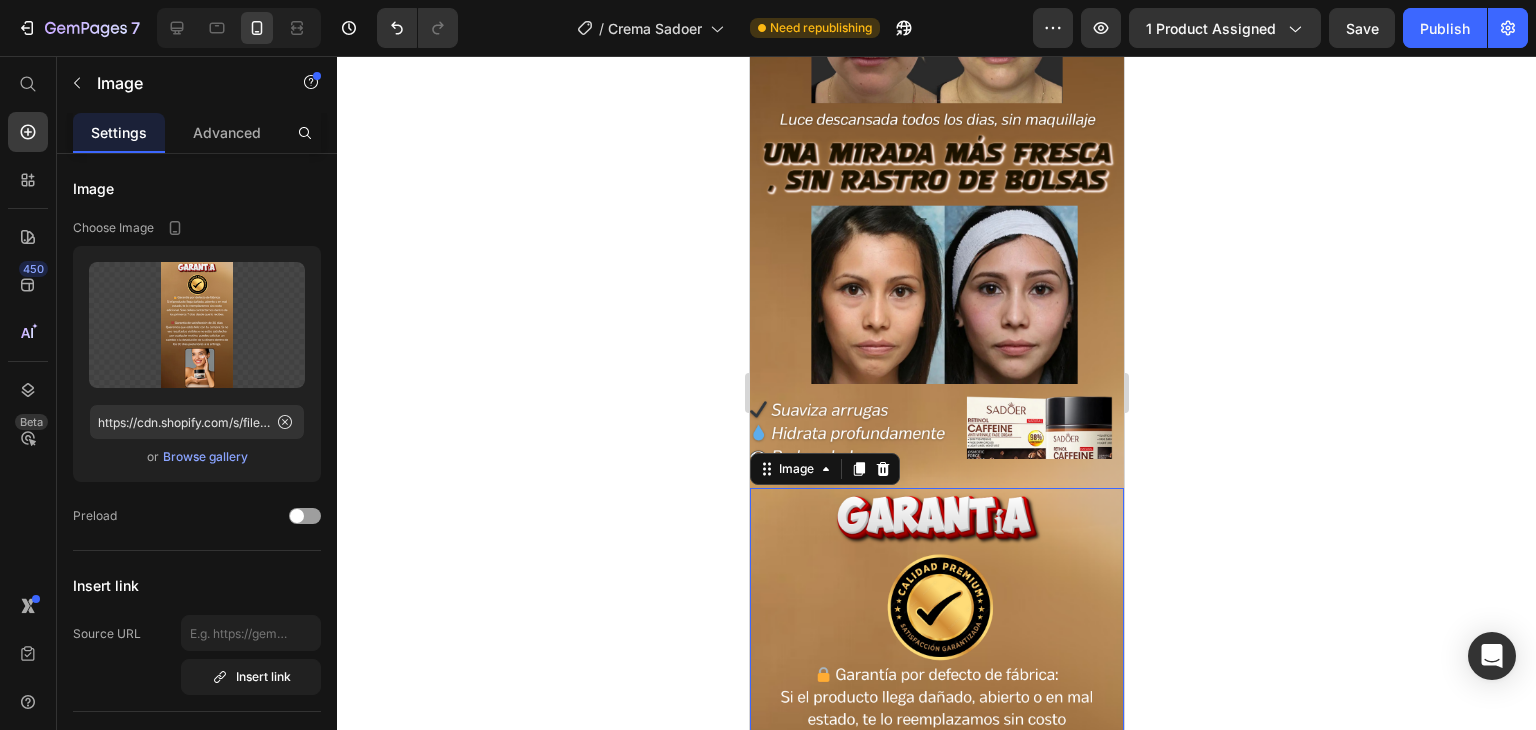 click 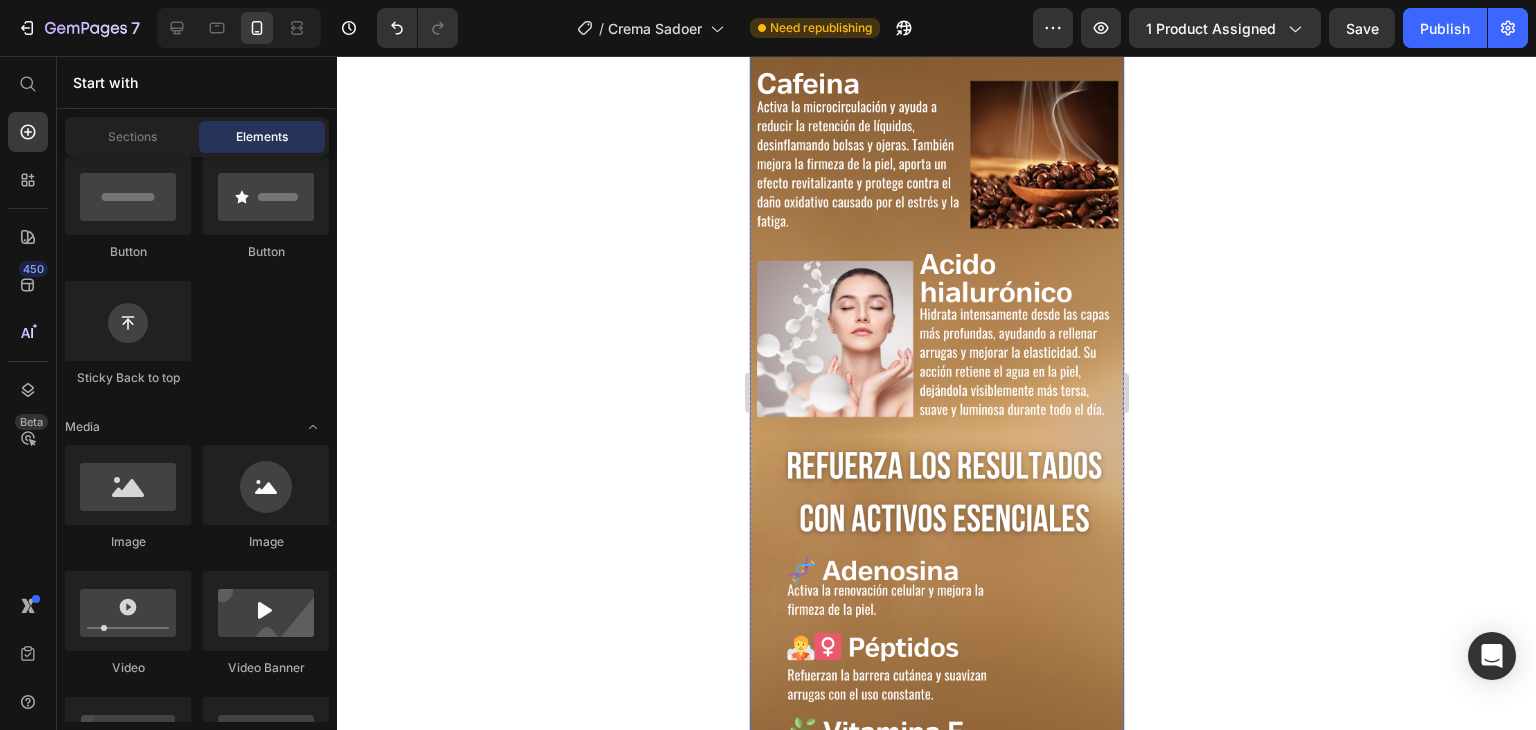 scroll, scrollTop: 3040, scrollLeft: 0, axis: vertical 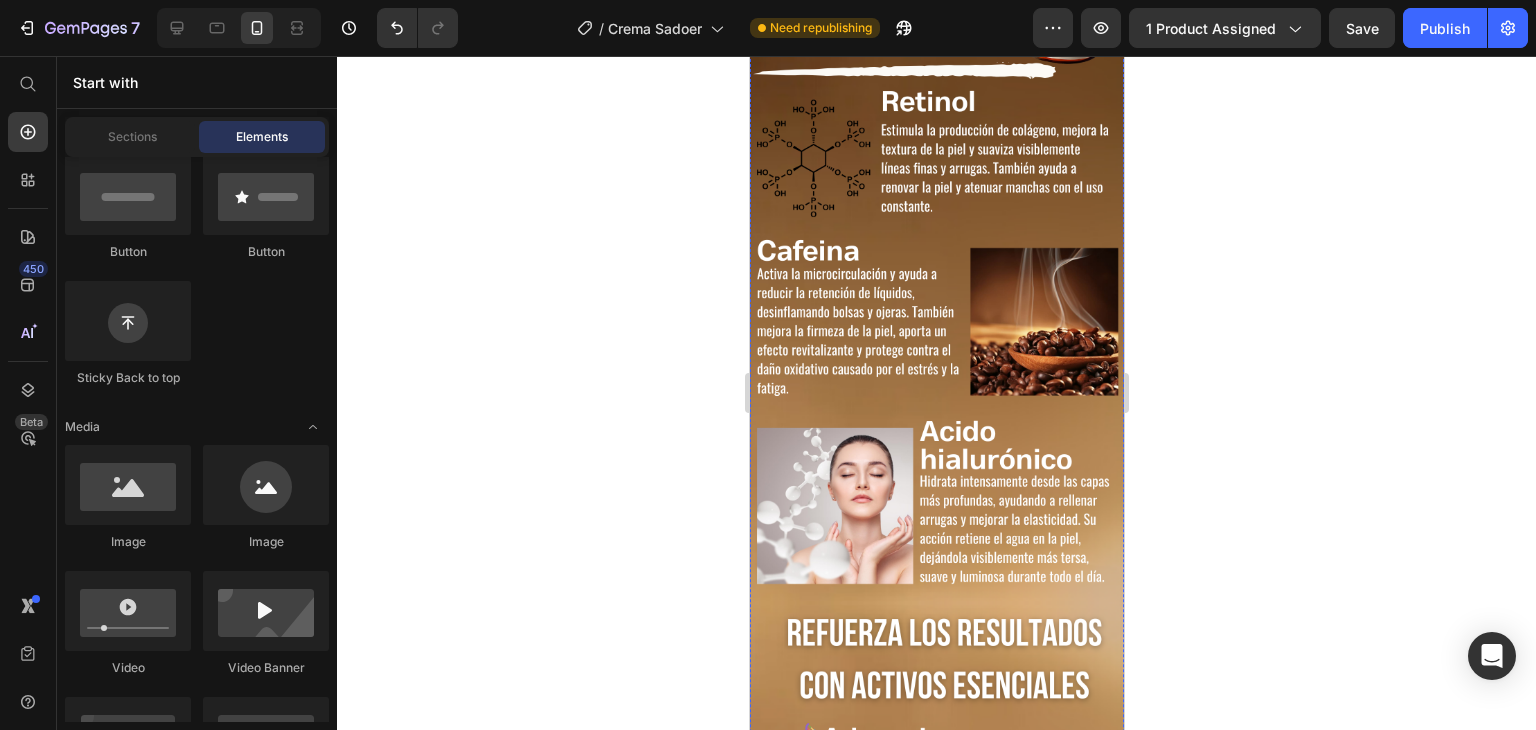 click at bounding box center [936, -102] 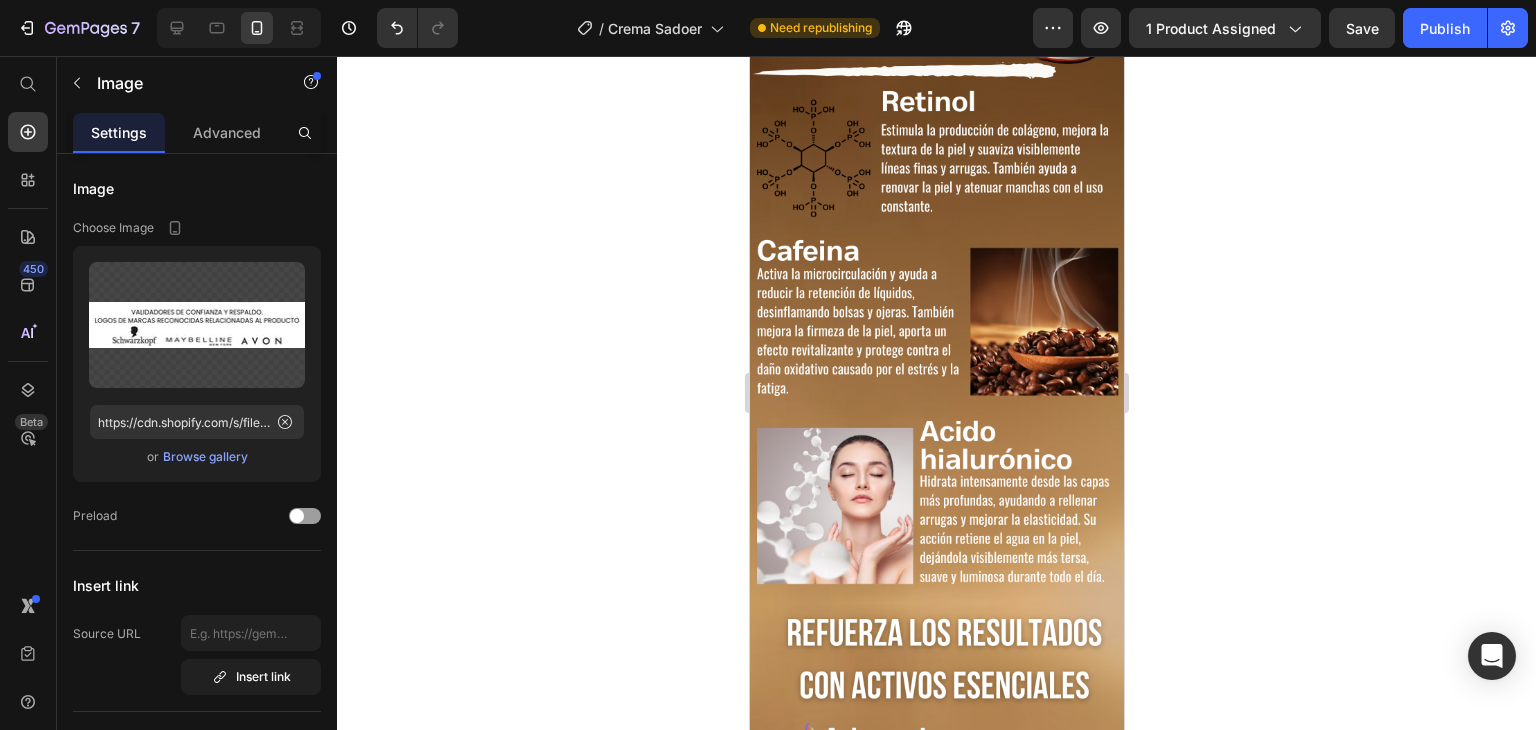 click 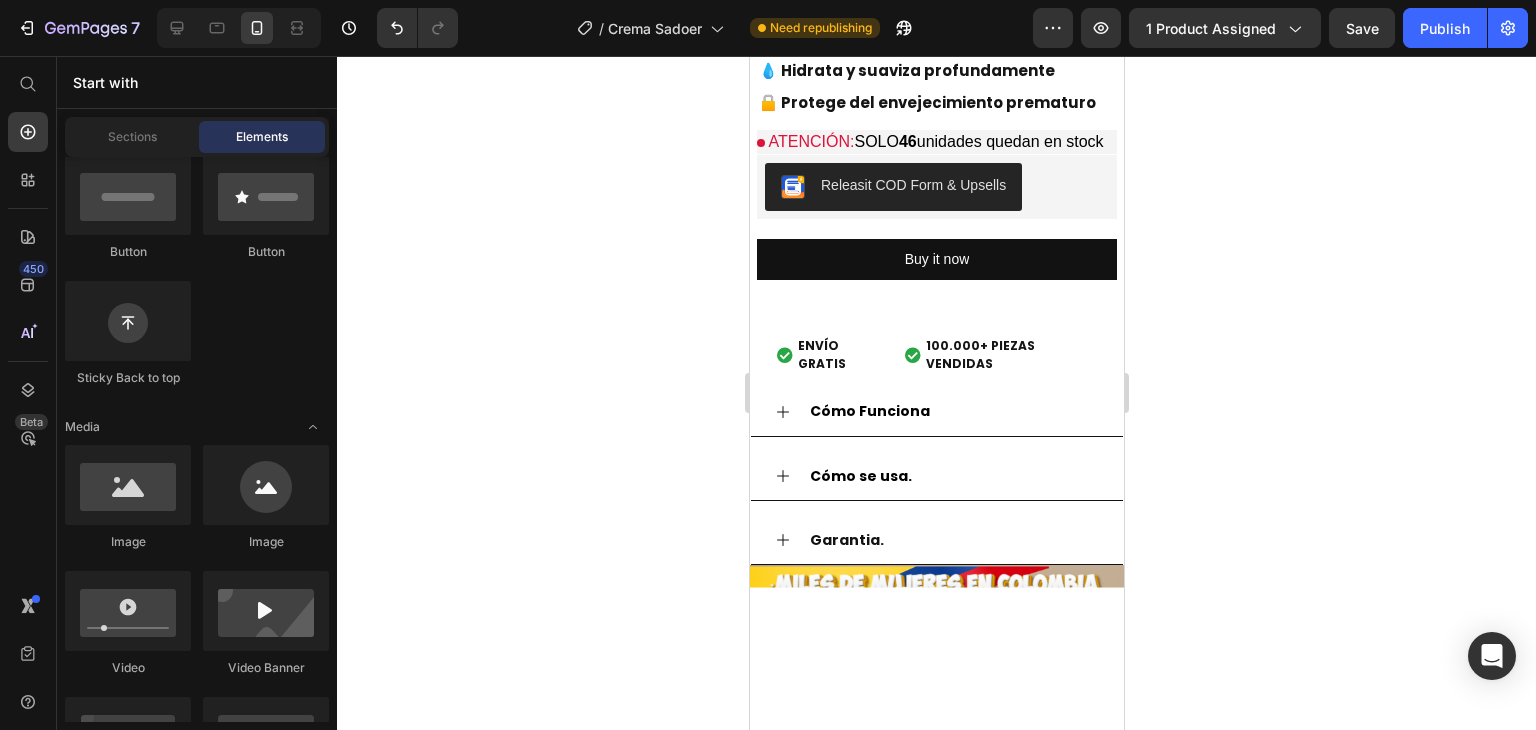 scroll, scrollTop: 1538, scrollLeft: 0, axis: vertical 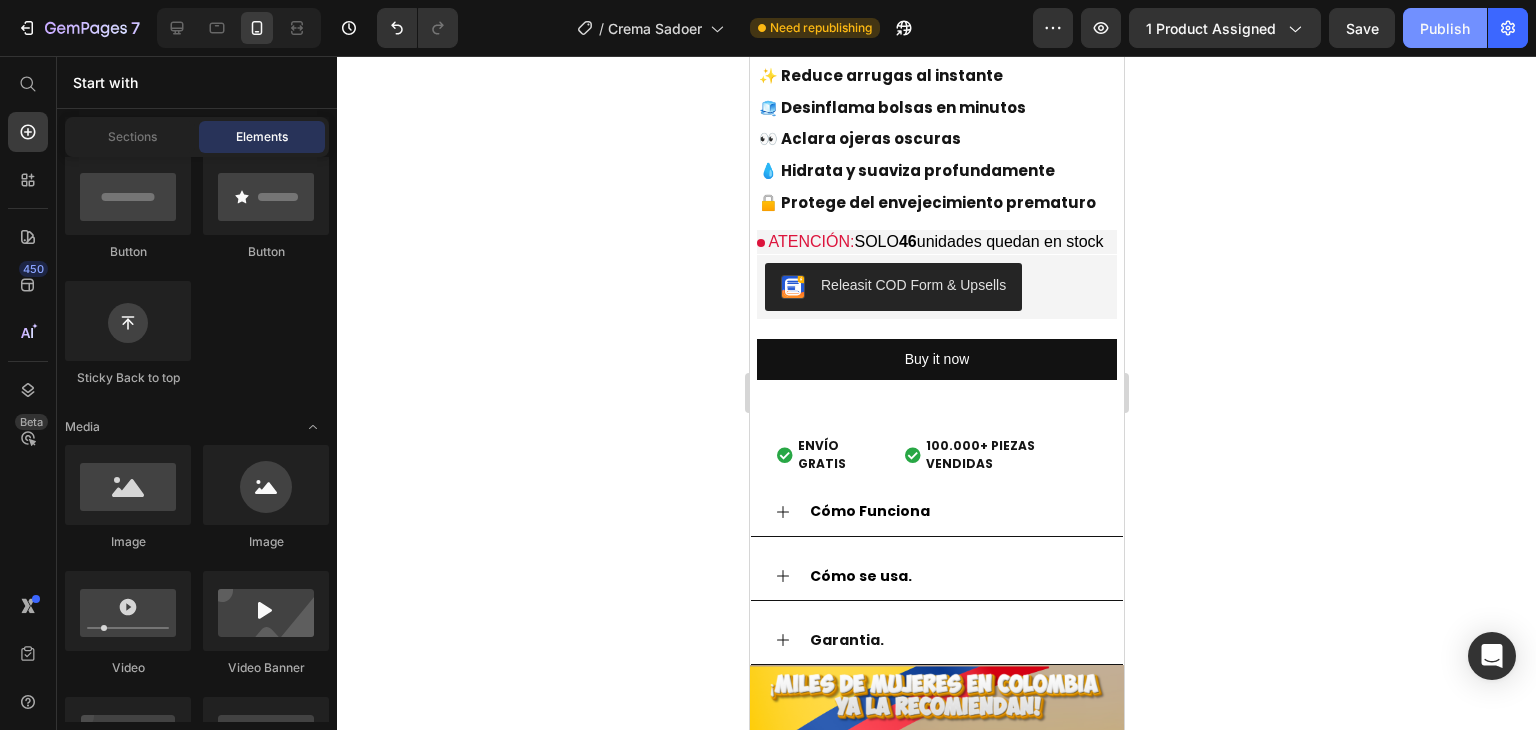 click on "Publish" at bounding box center (1445, 28) 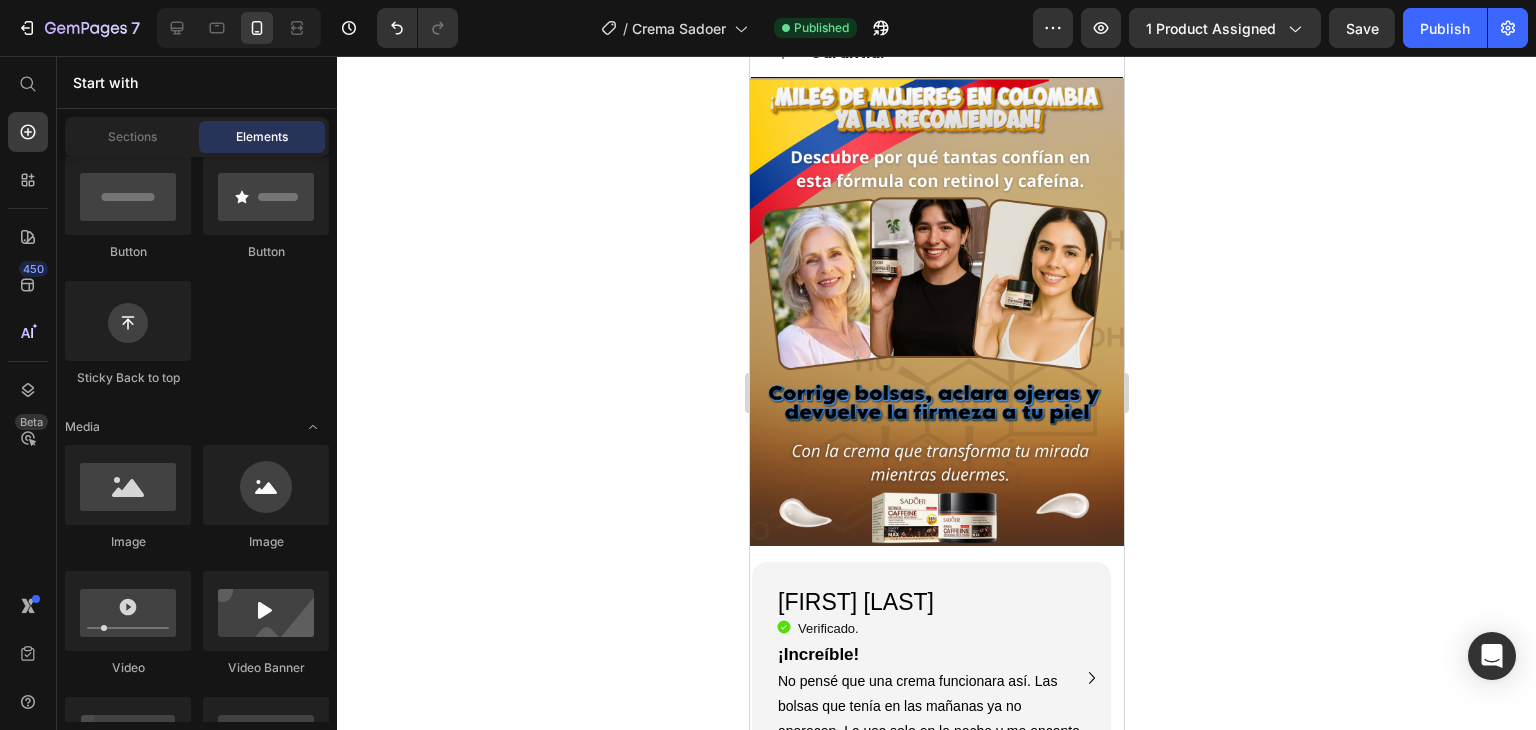 scroll, scrollTop: 2338, scrollLeft: 0, axis: vertical 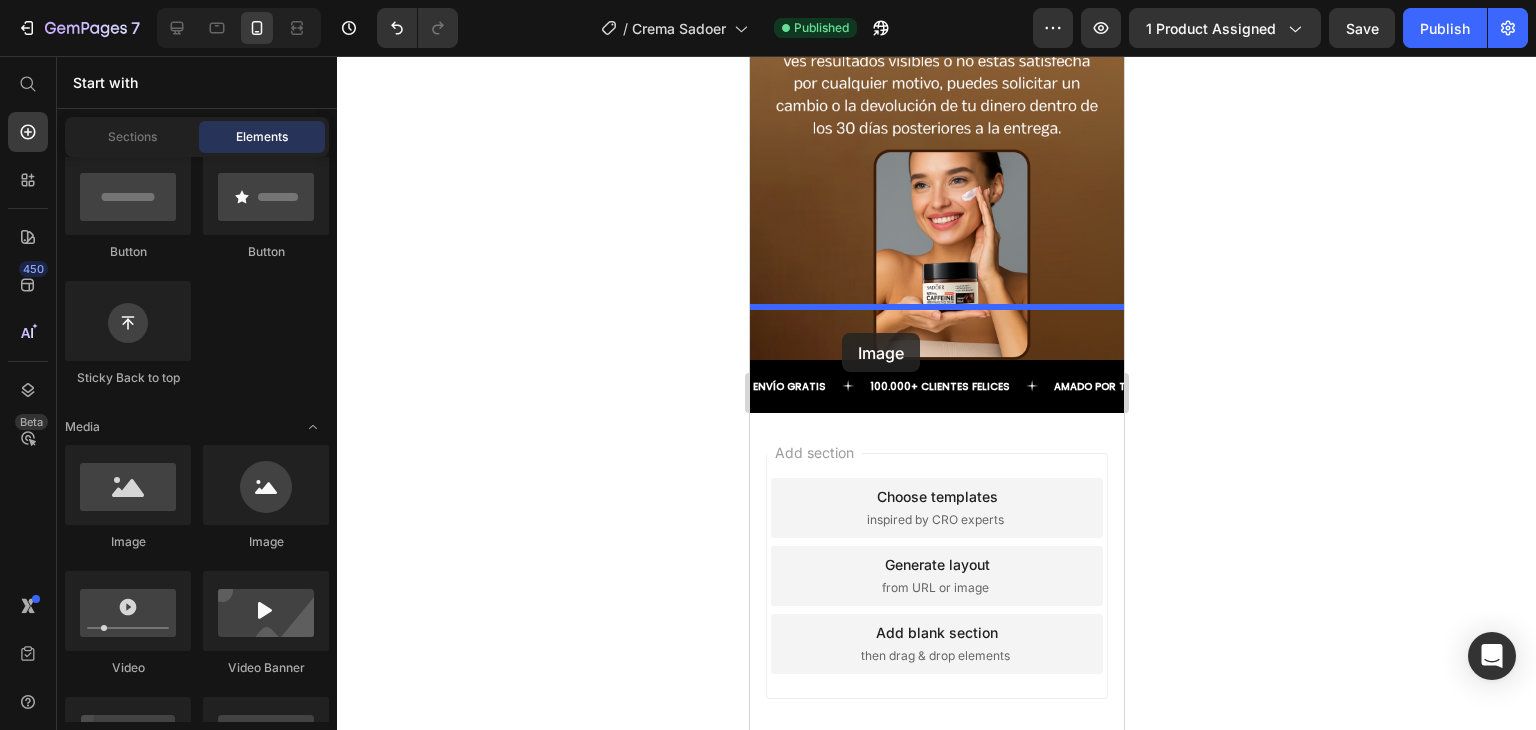drag, startPoint x: 886, startPoint y: 556, endPoint x: 841, endPoint y: 333, distance: 227.49506 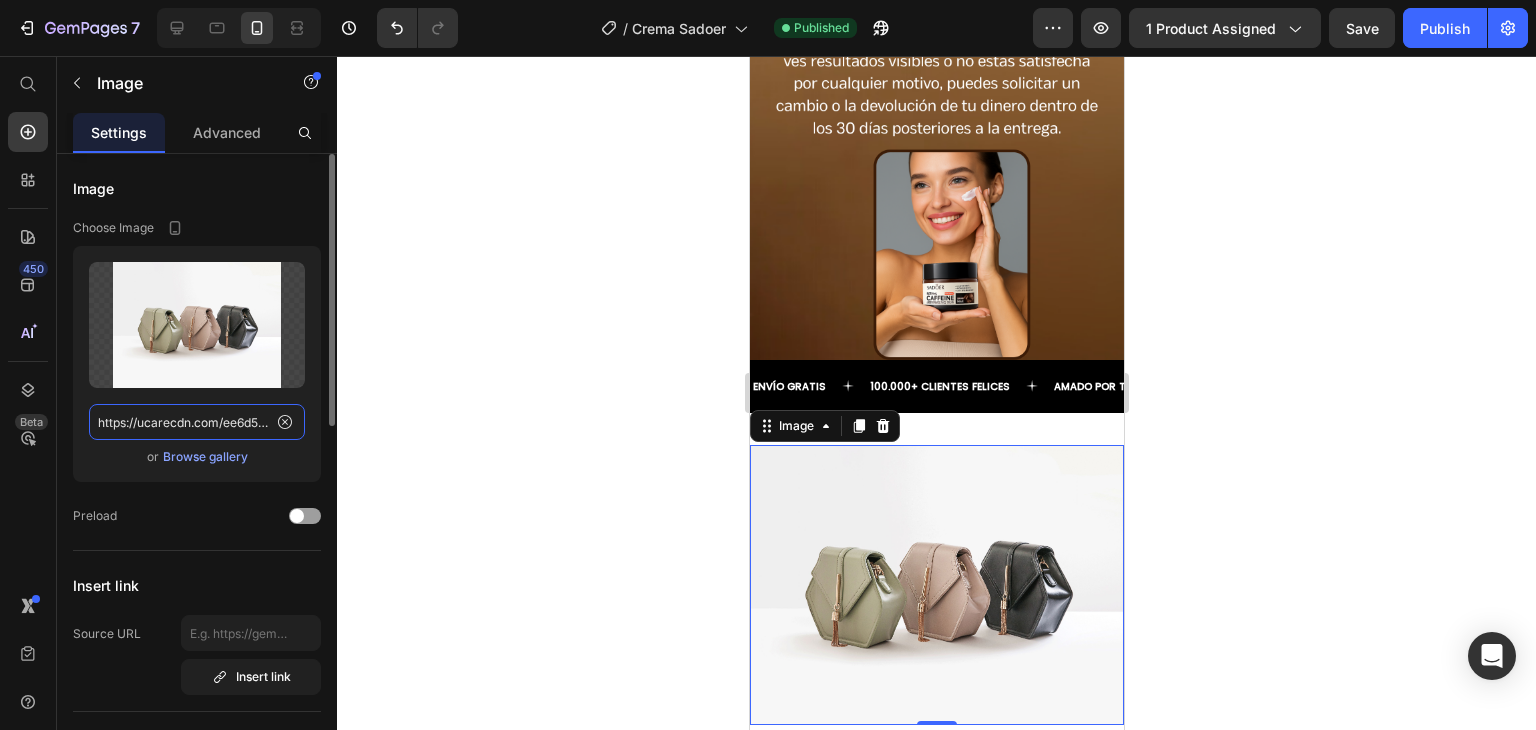 click on "https://ucarecdn.com/ee6d5074-1640-4cc7-8933-47c8589c3dee/-/format/auto/" 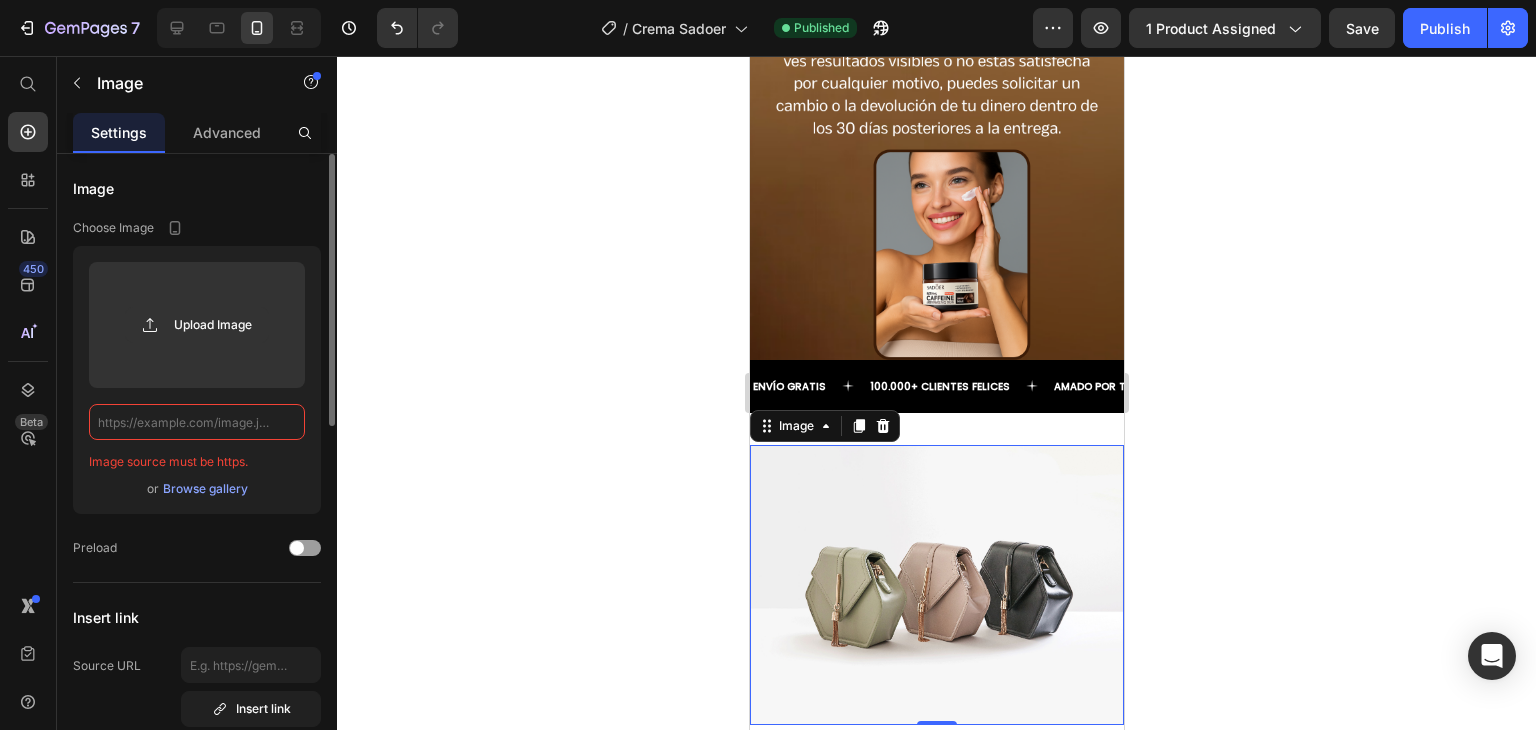 paste on "https://i.ibb.co/zTpYr4PH/5.png" 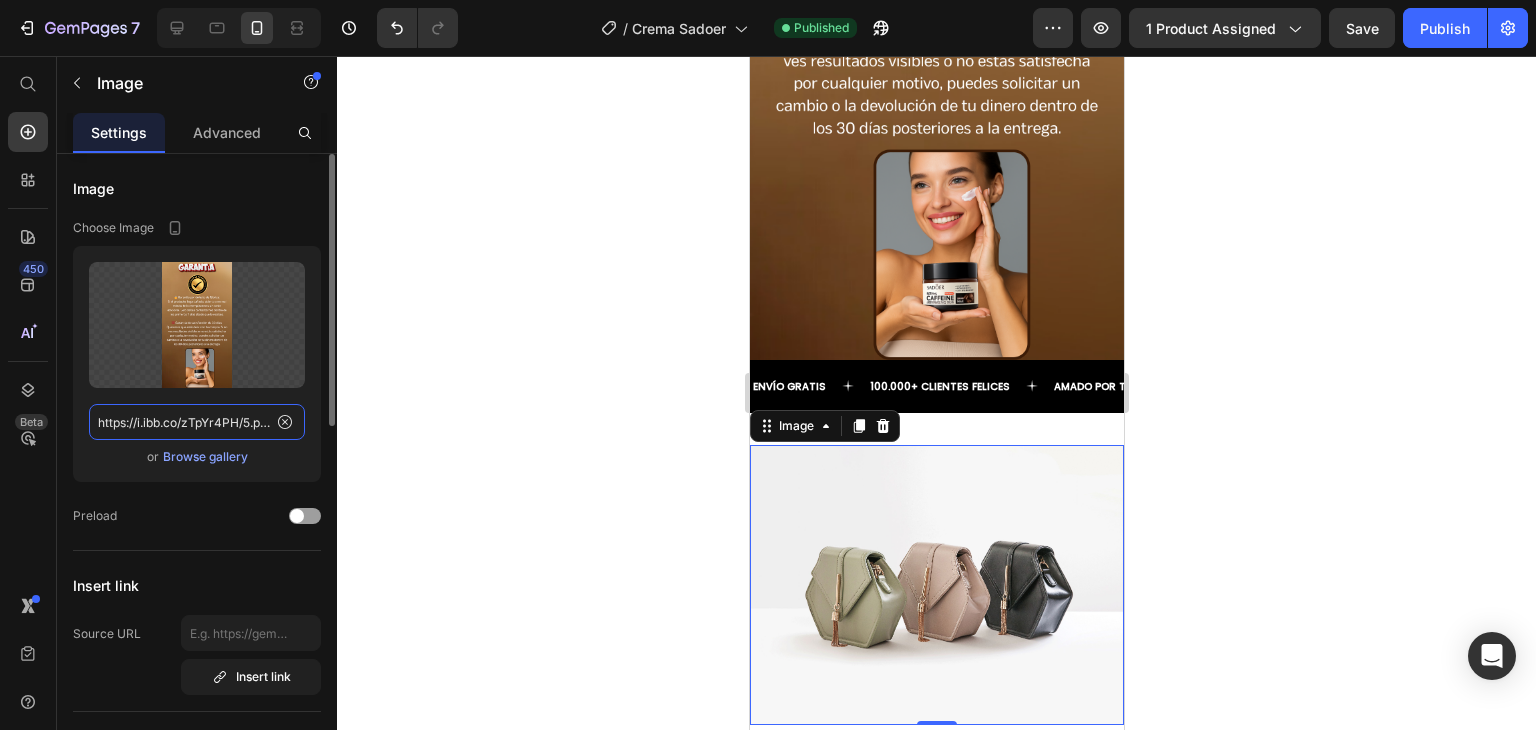 scroll, scrollTop: 0, scrollLeft: 4, axis: horizontal 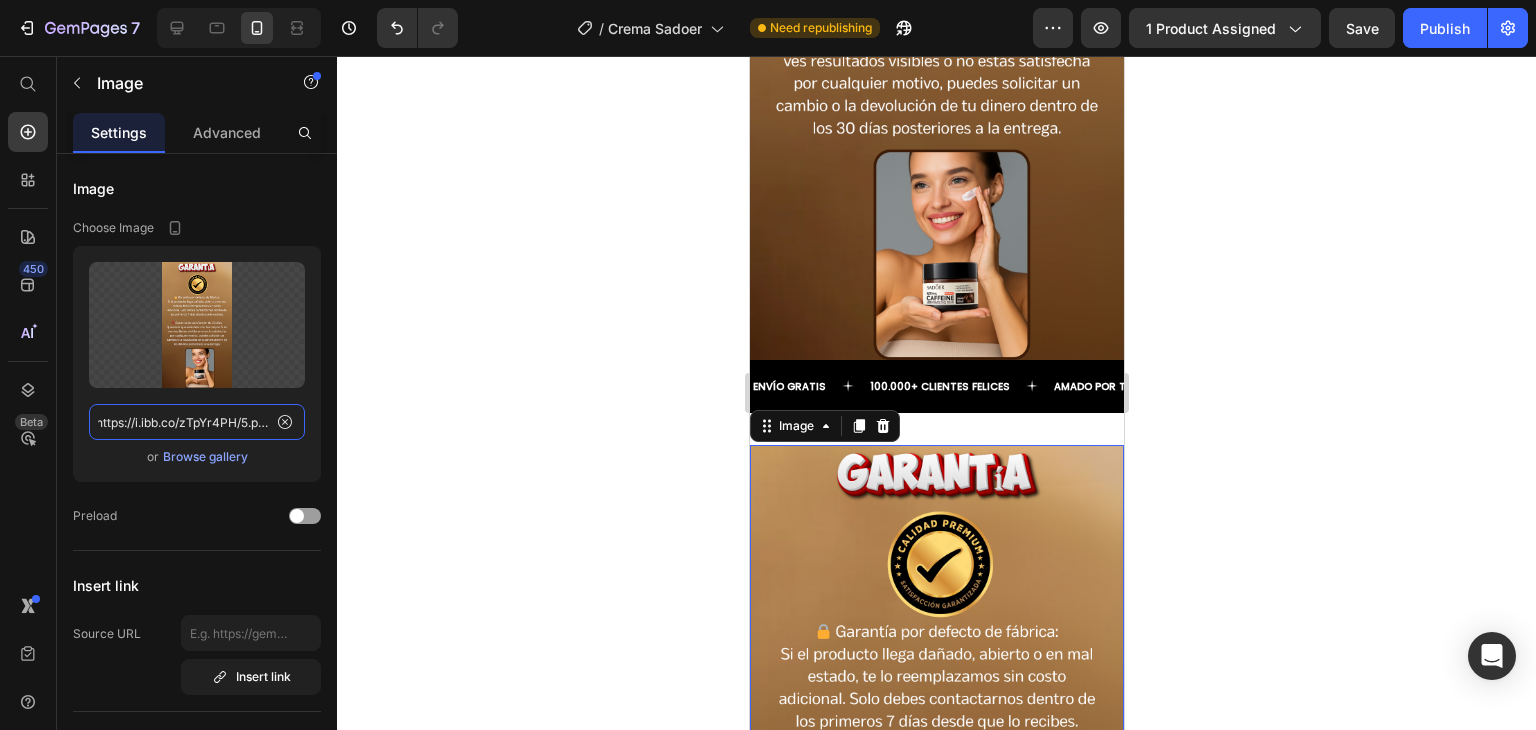 type on "https://i.ibb.co/zTpYr4PH/5.png" 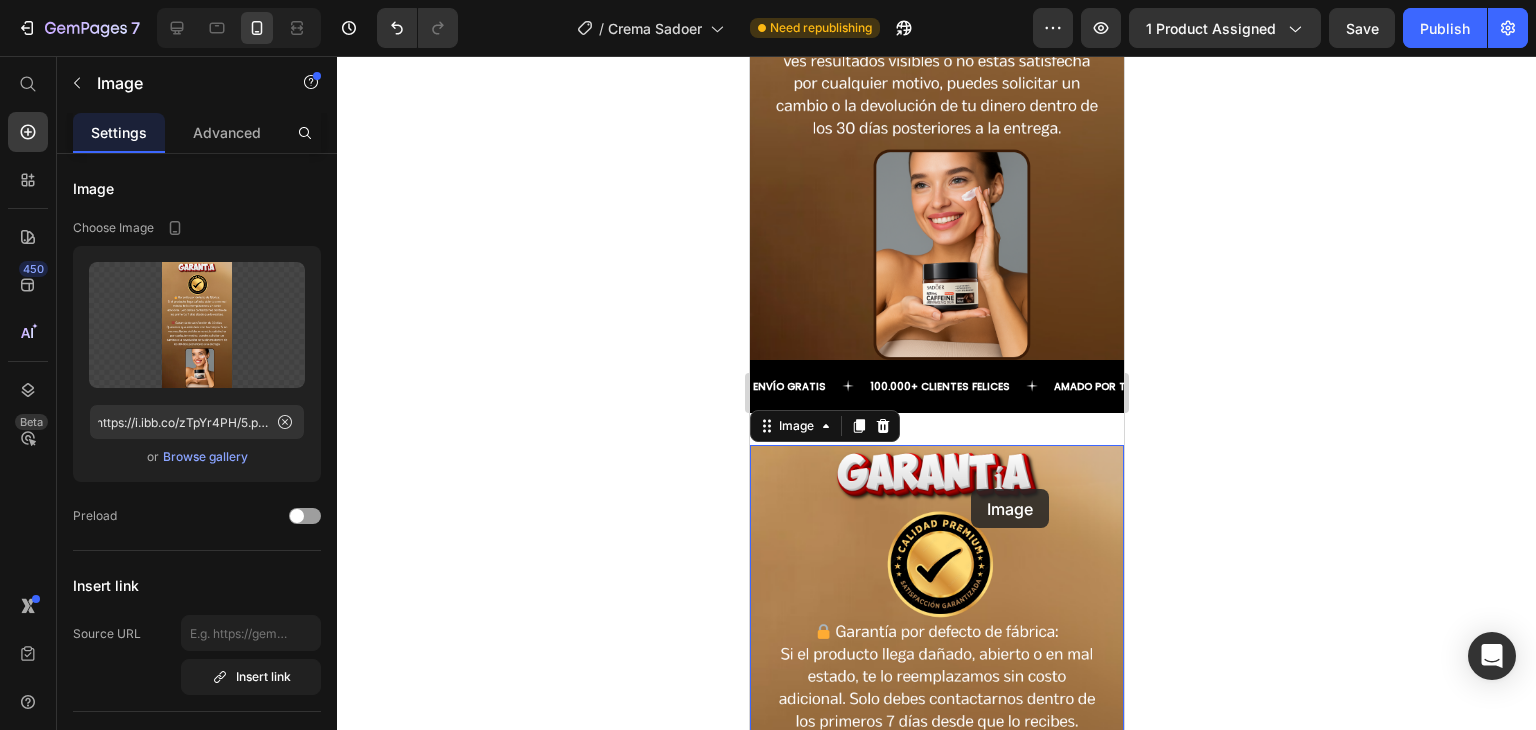 scroll, scrollTop: 0, scrollLeft: 0, axis: both 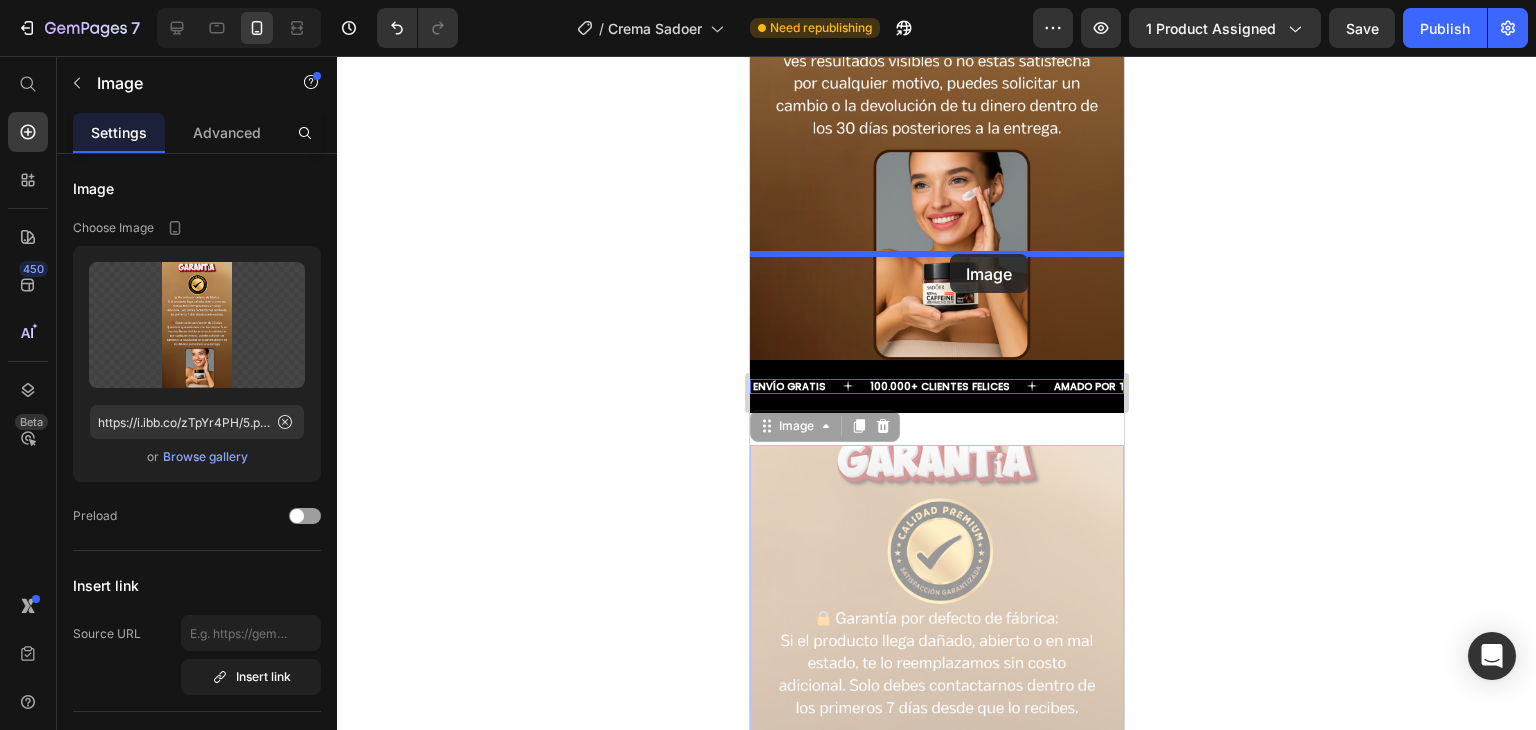 drag, startPoint x: 941, startPoint y: 596, endPoint x: 949, endPoint y: 257, distance: 339.0944 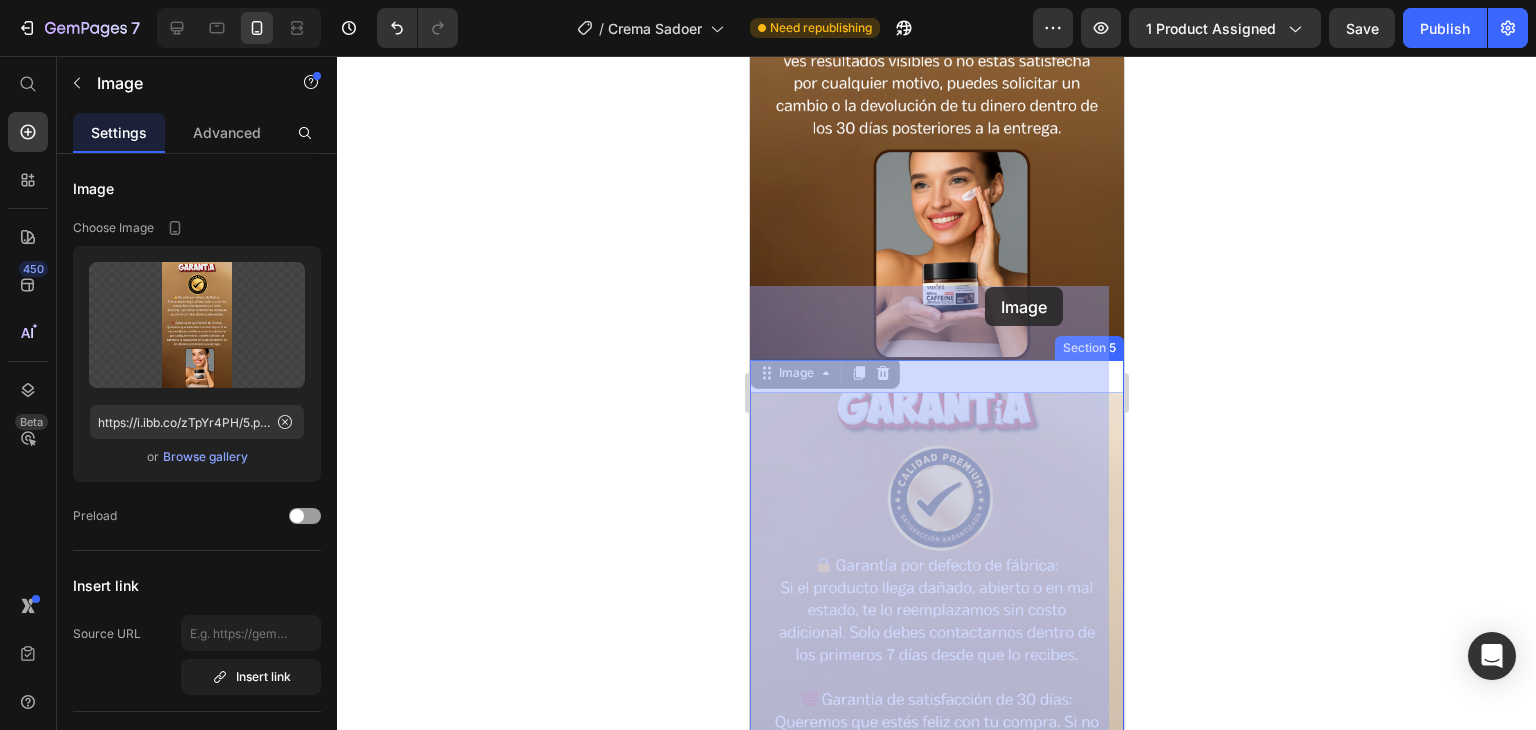drag, startPoint x: 964, startPoint y: 415, endPoint x: 984, endPoint y: 287, distance: 129.55309 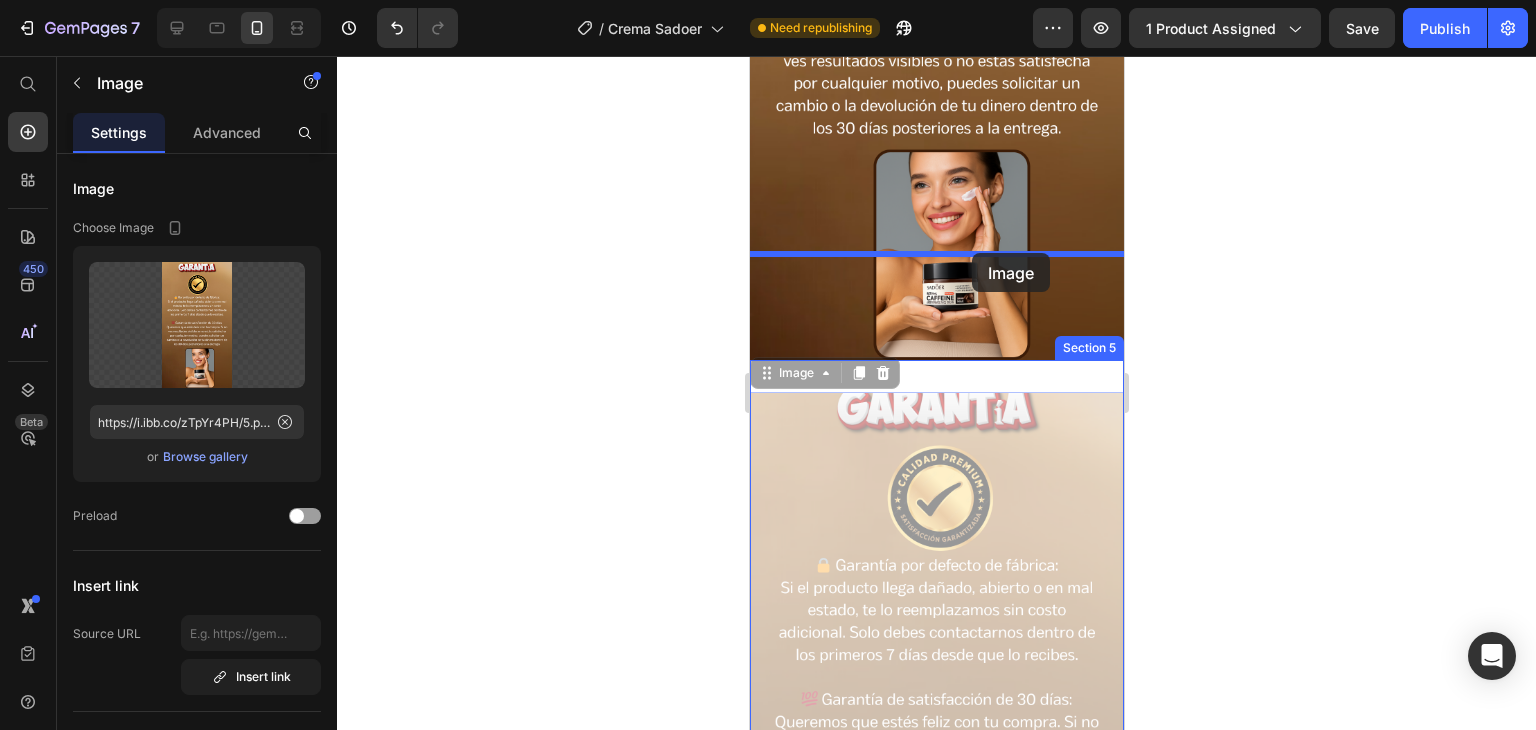 drag, startPoint x: 949, startPoint y: 464, endPoint x: 973, endPoint y: 257, distance: 208.38666 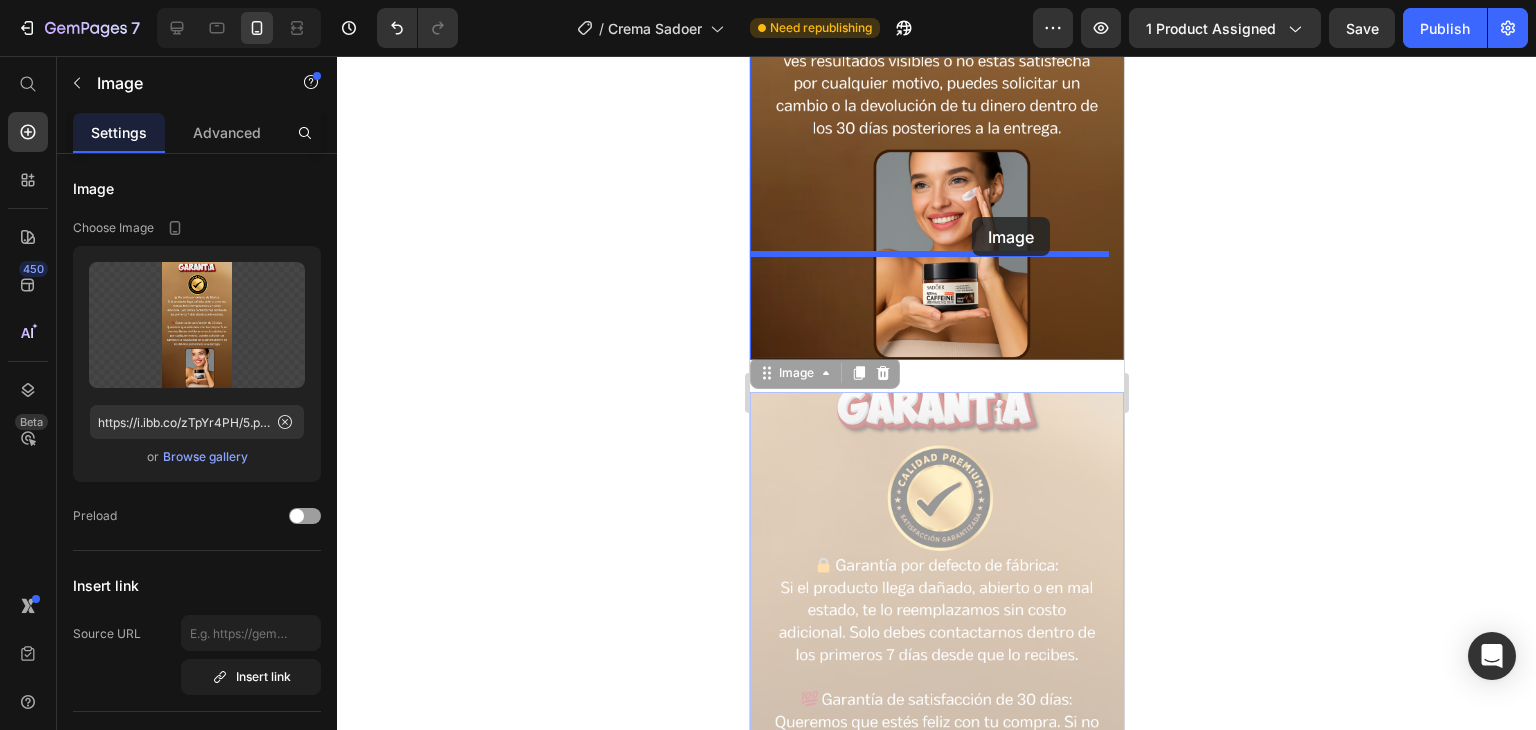 drag, startPoint x: 933, startPoint y: 385, endPoint x: 971, endPoint y: 217, distance: 172.24402 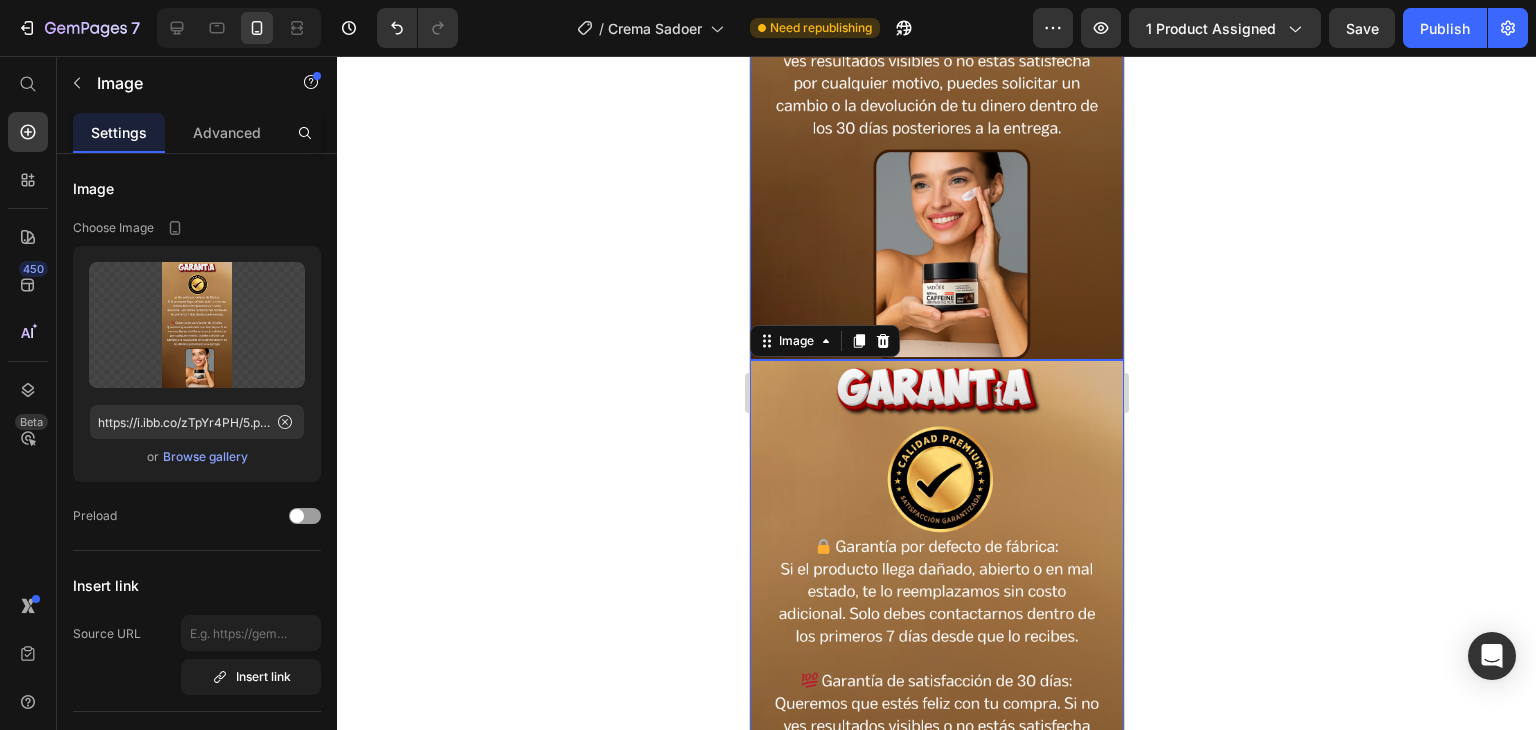 click at bounding box center [936, 27] 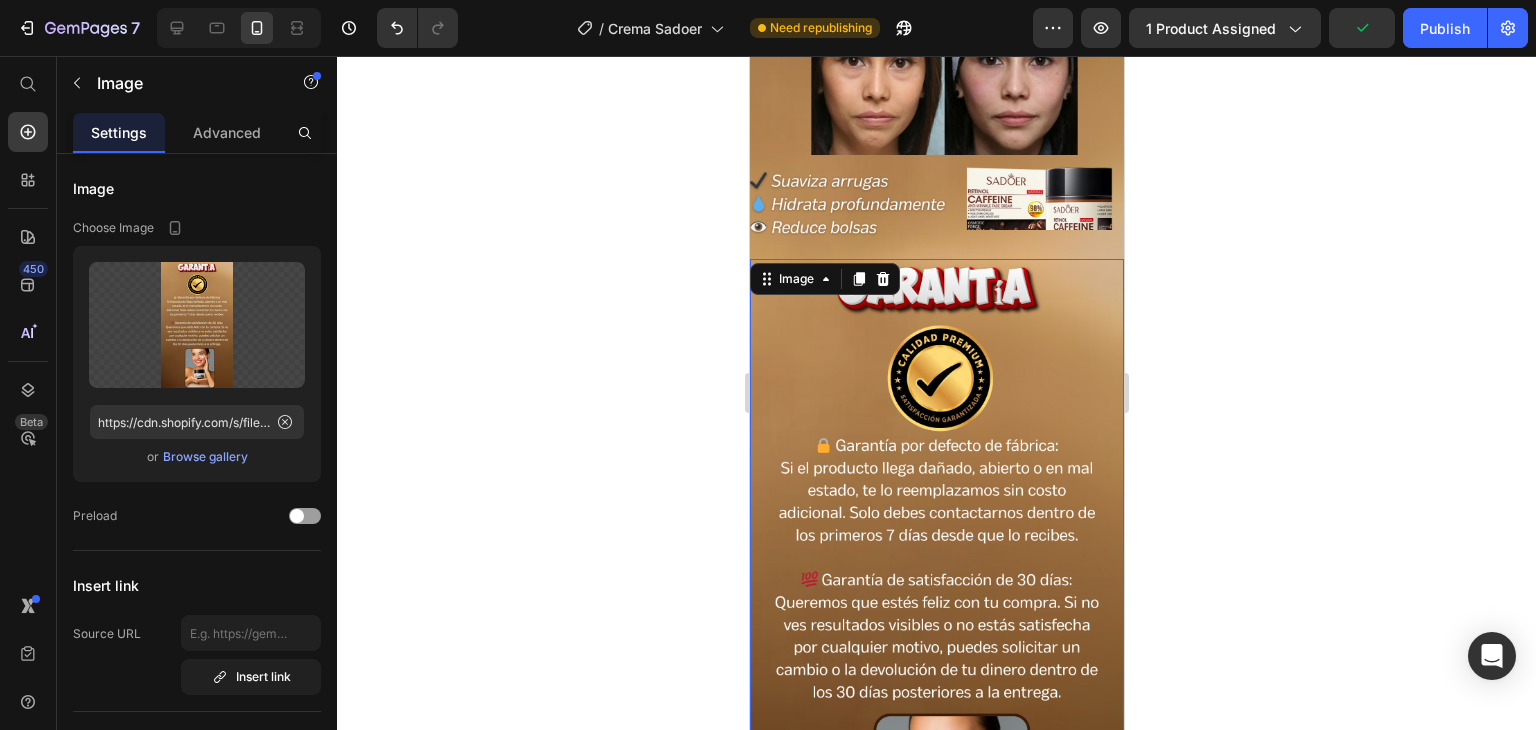 scroll, scrollTop: 5752, scrollLeft: 0, axis: vertical 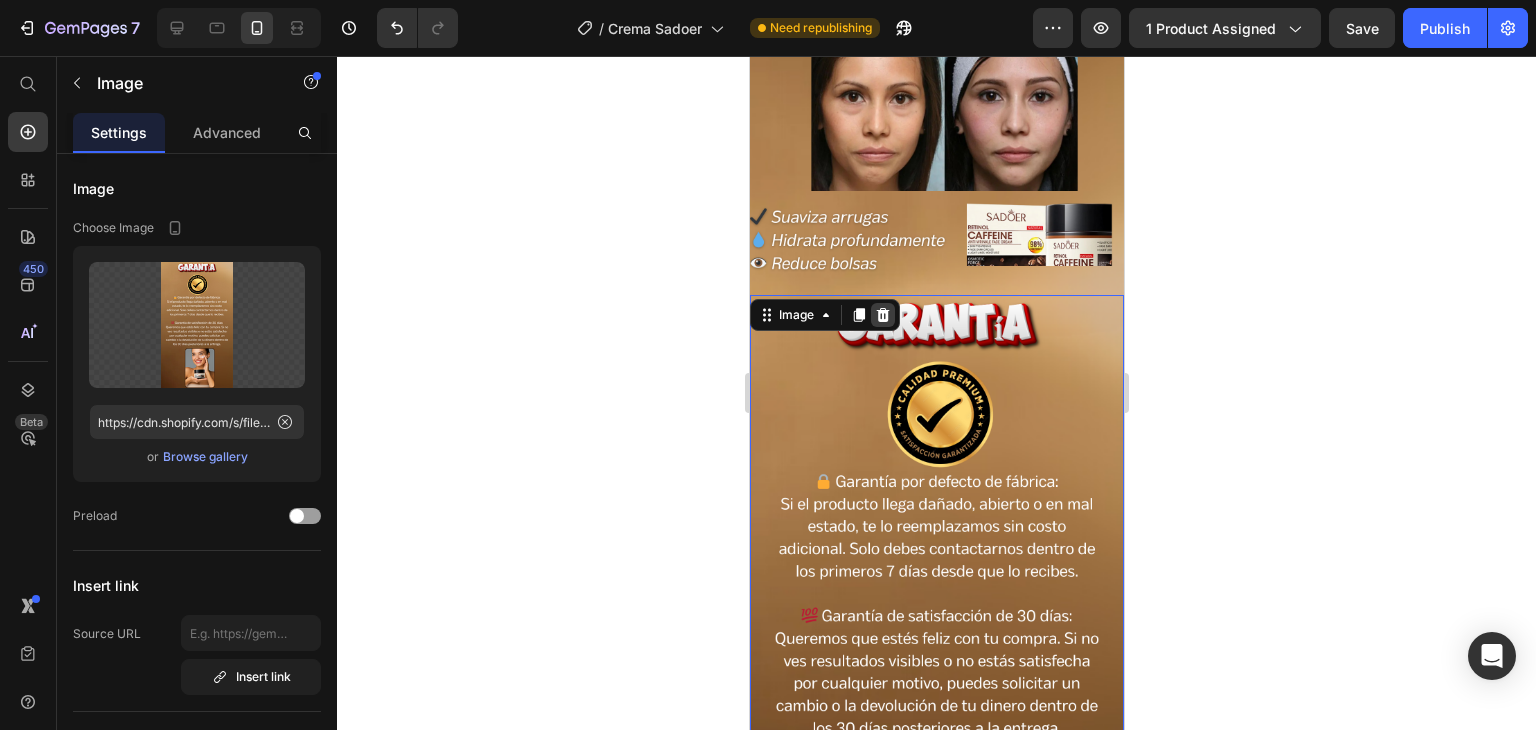 click 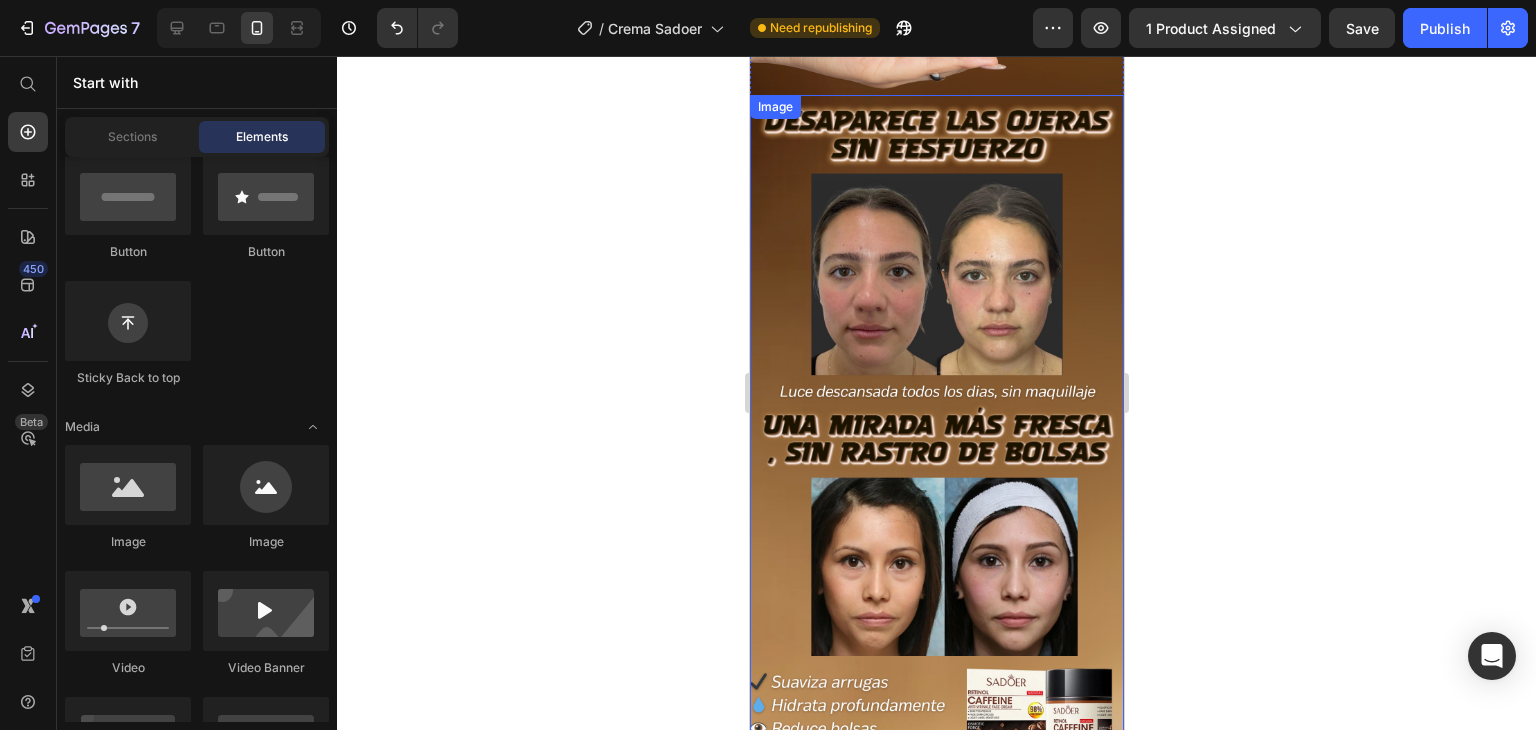scroll, scrollTop: 5252, scrollLeft: 0, axis: vertical 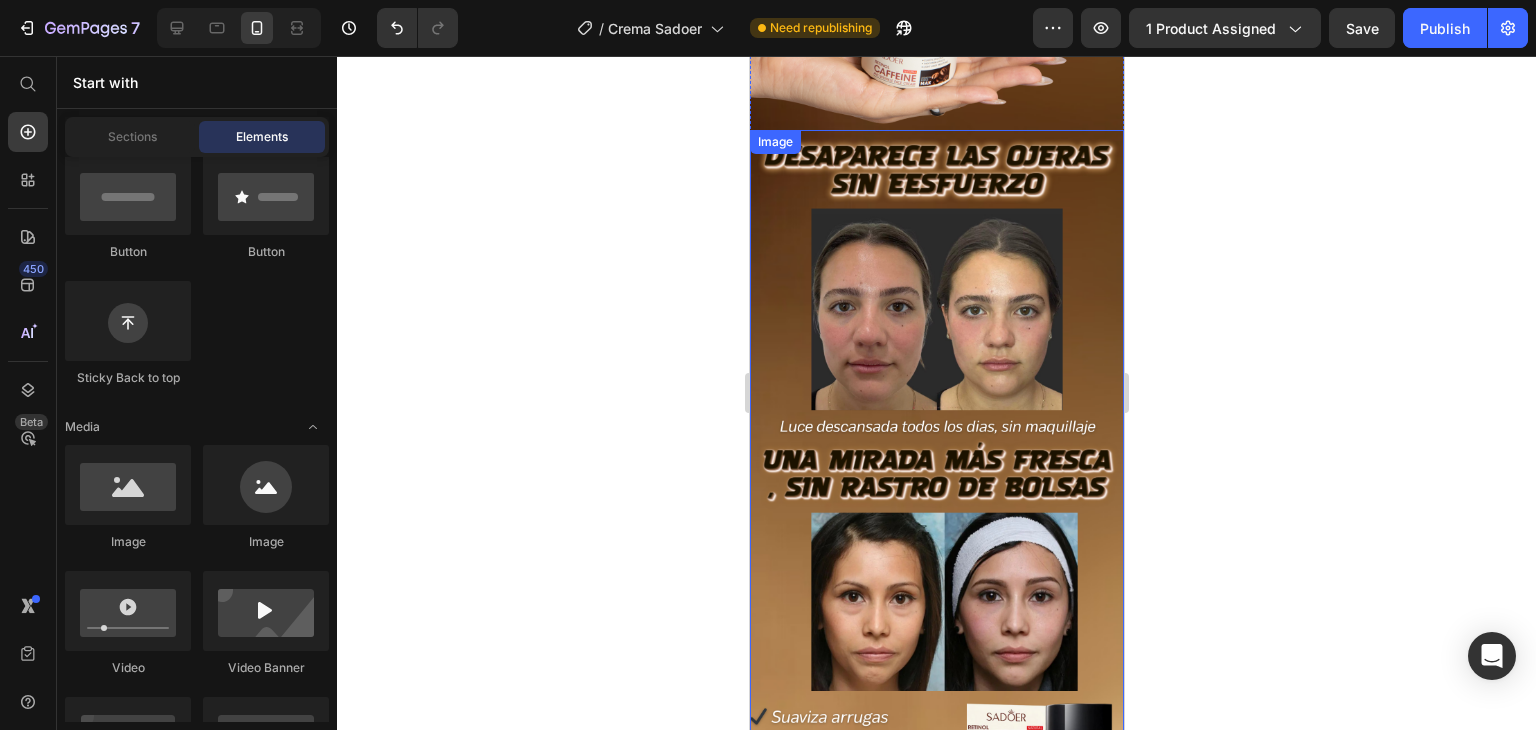 click at bounding box center [936, 462] 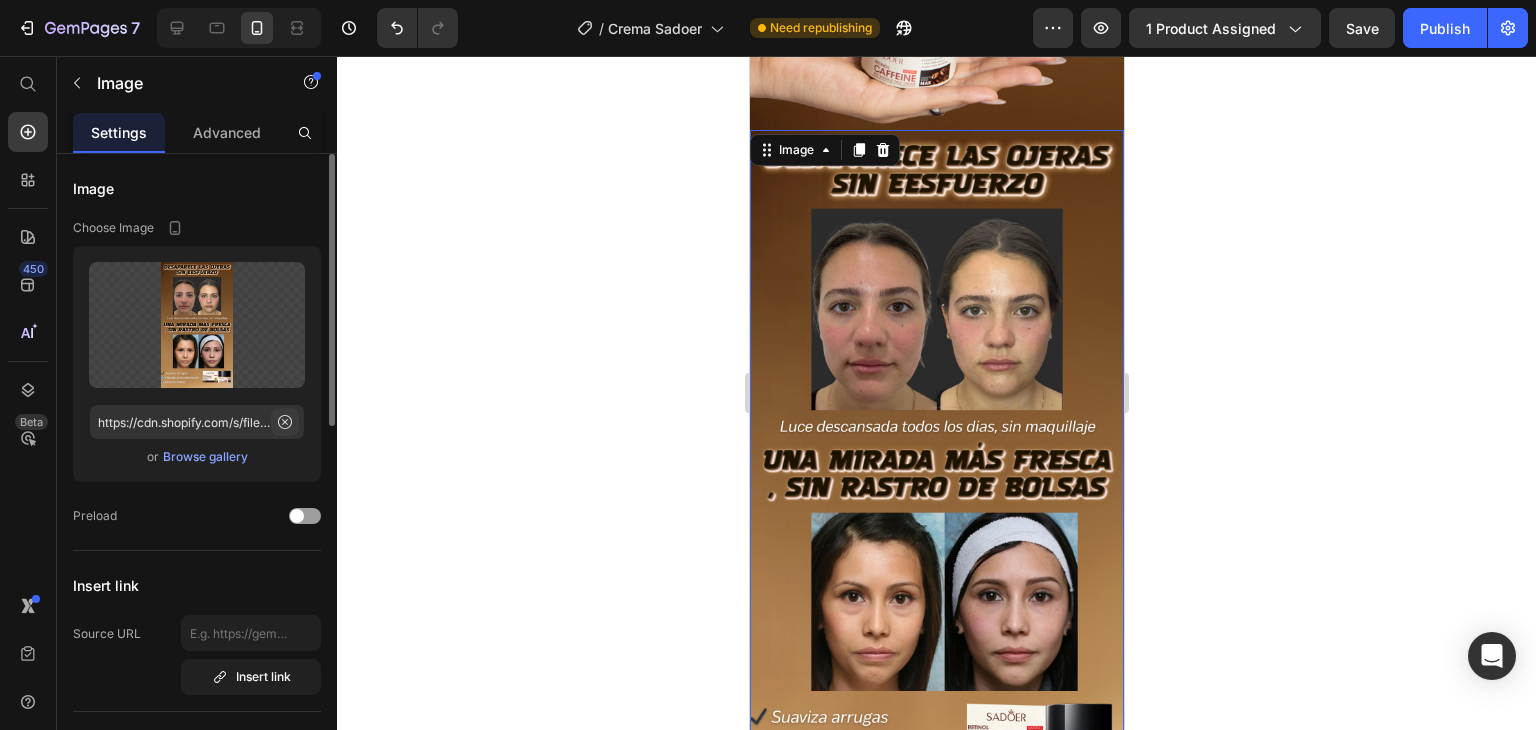 click 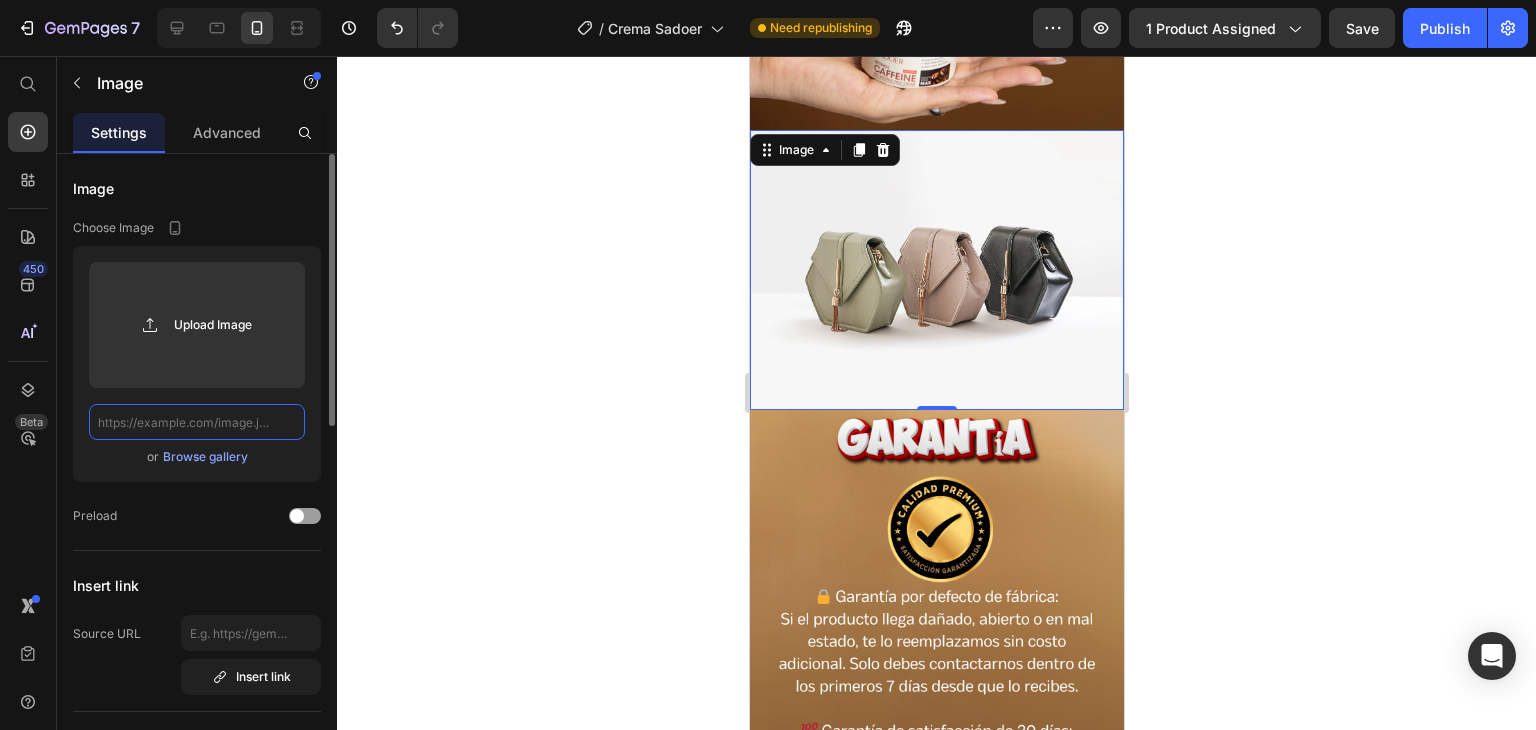 scroll, scrollTop: 0, scrollLeft: 0, axis: both 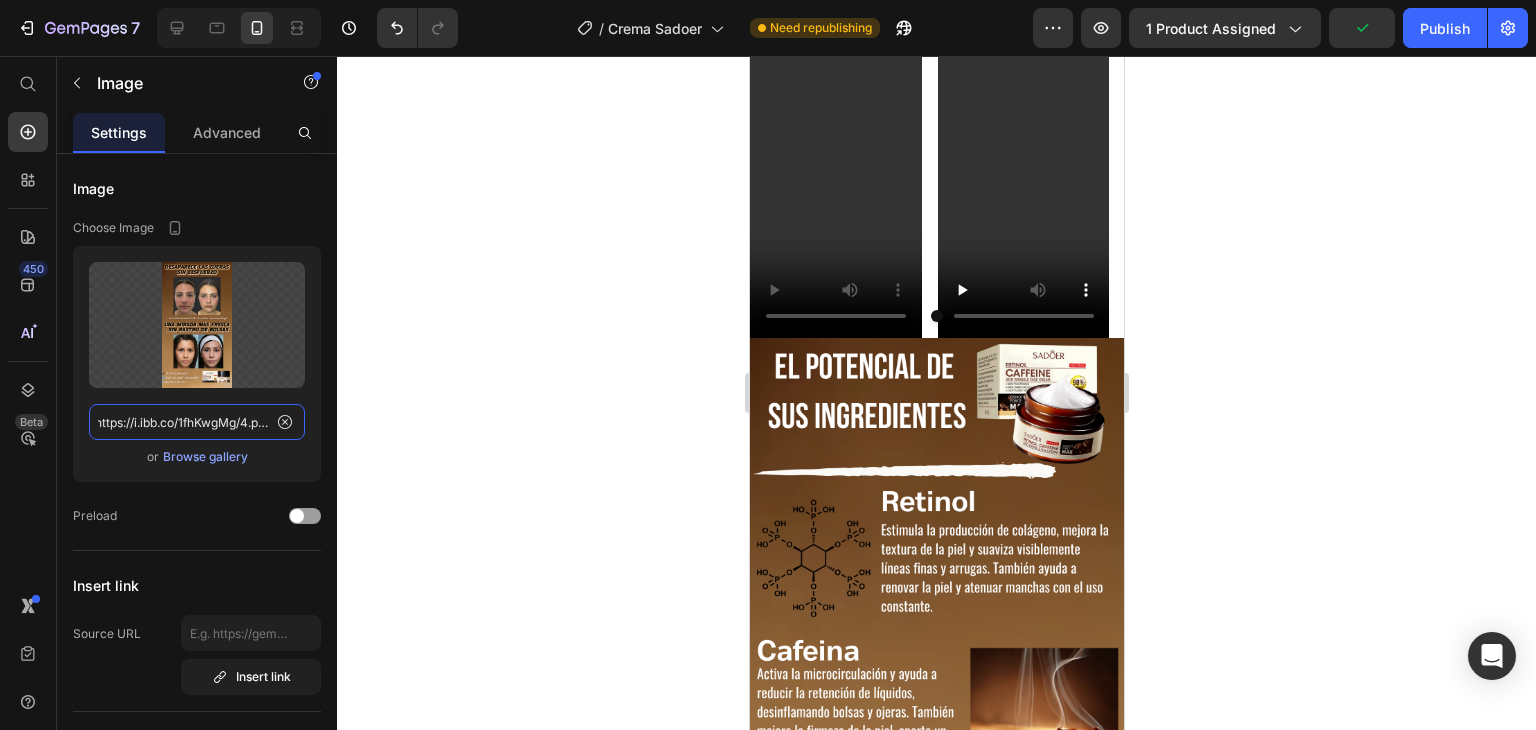 type on "https://i.ibb.co/1fhKwgMg/4.png" 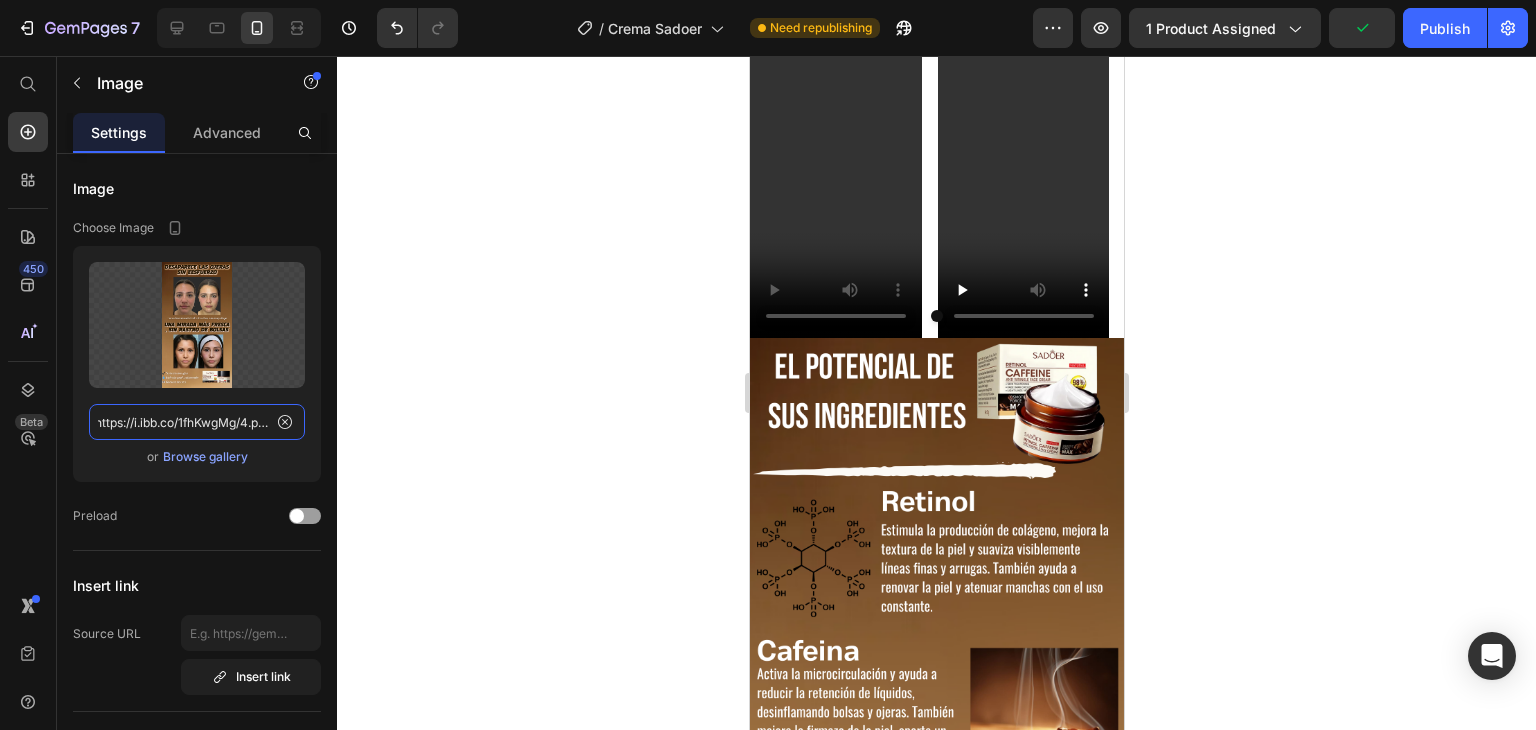 scroll, scrollTop: 0, scrollLeft: 0, axis: both 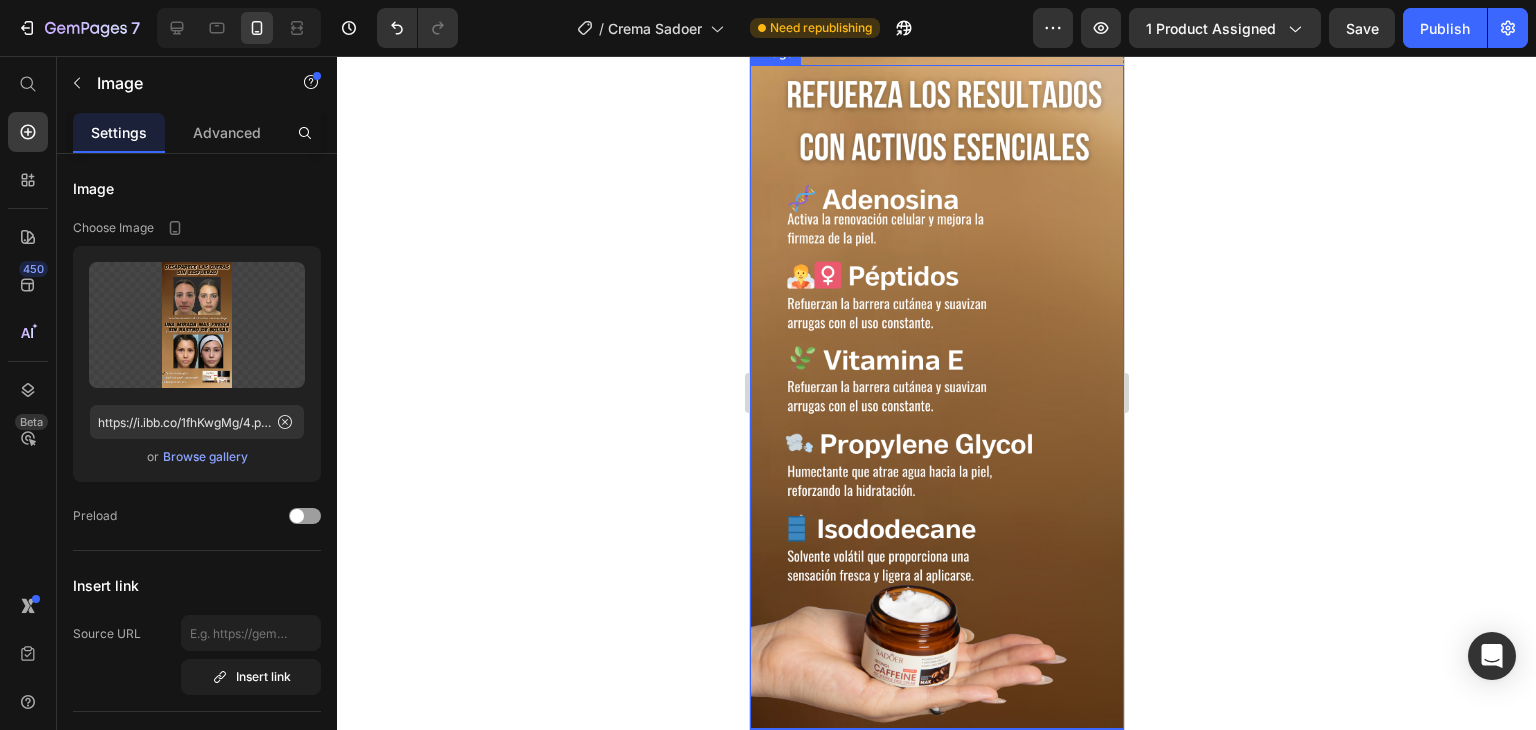 click at bounding box center (936, 397) 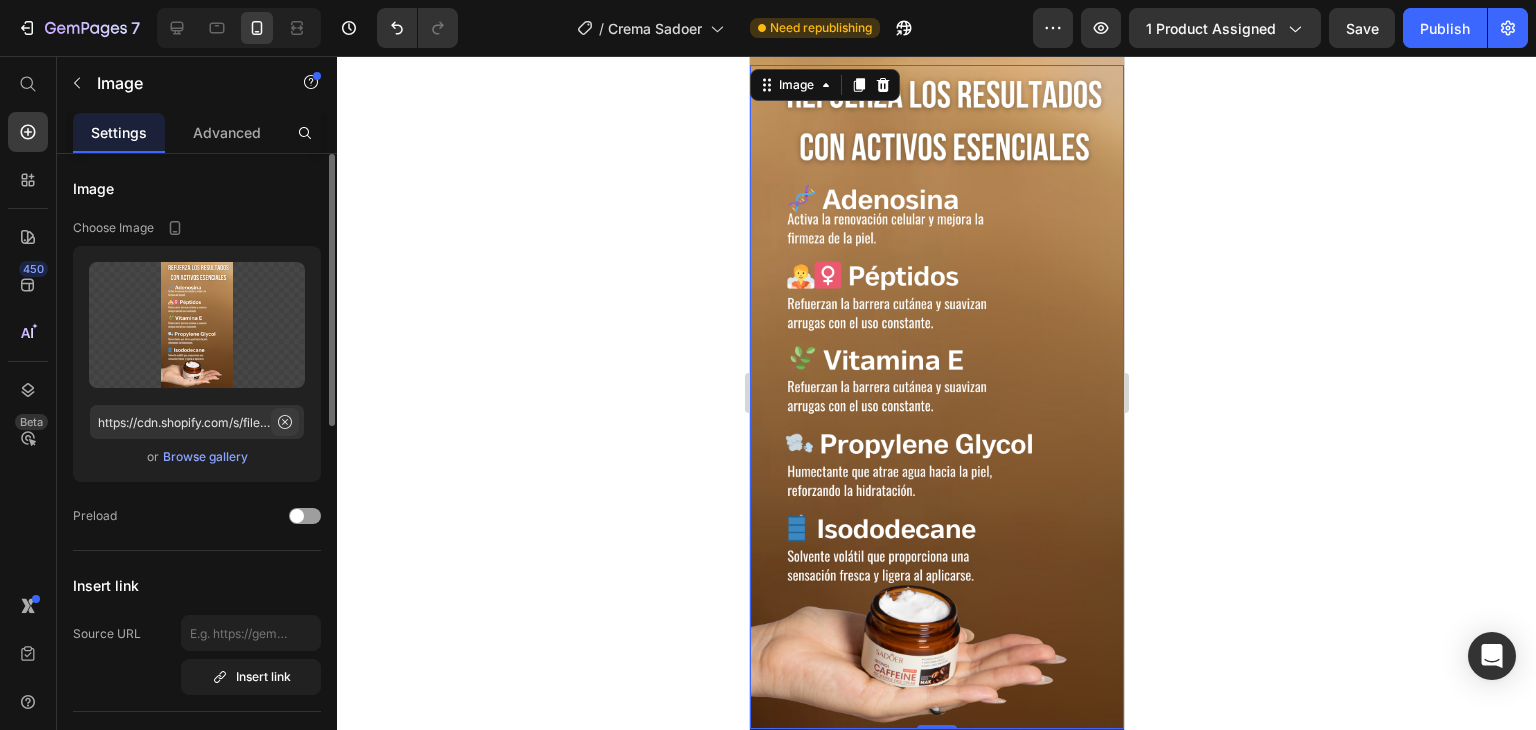 click 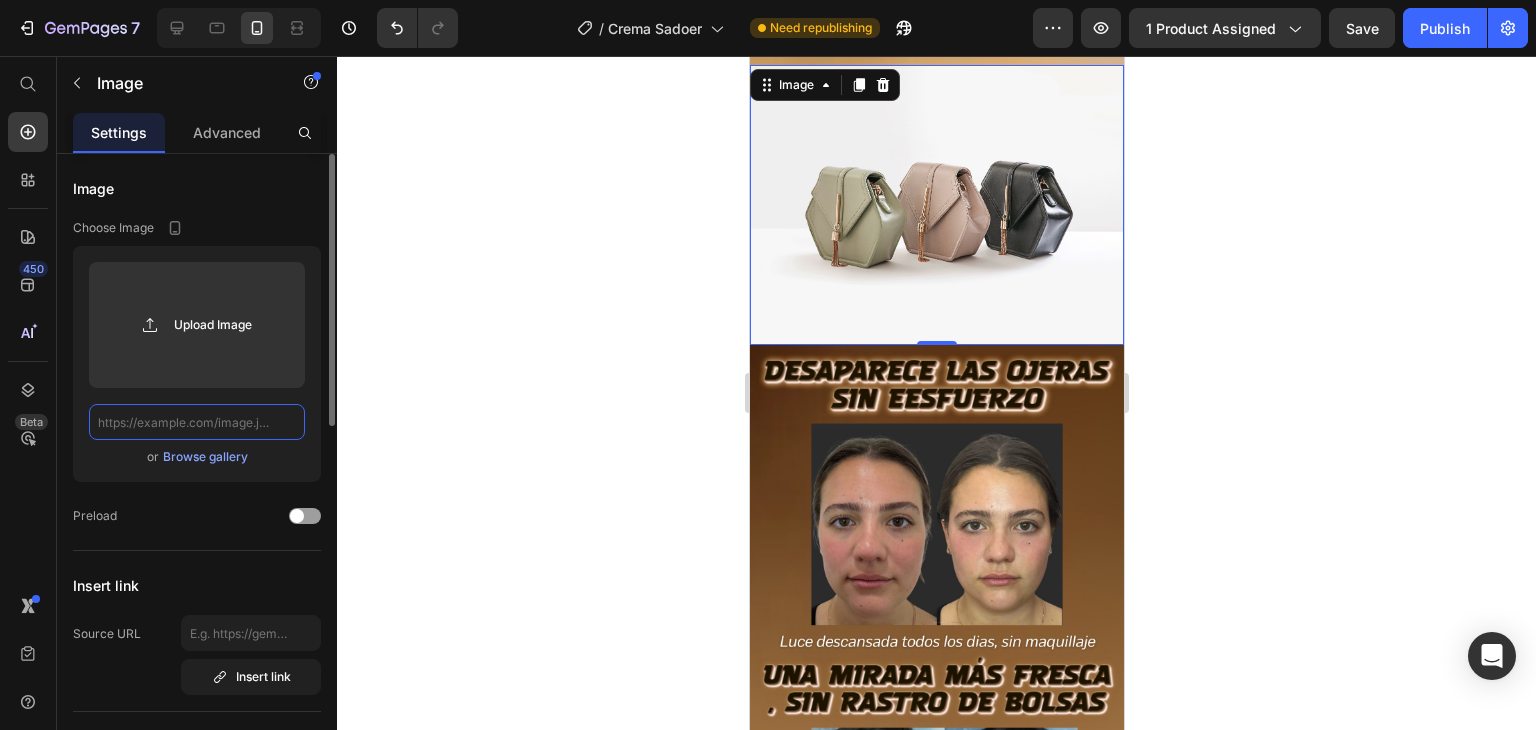scroll, scrollTop: 0, scrollLeft: 0, axis: both 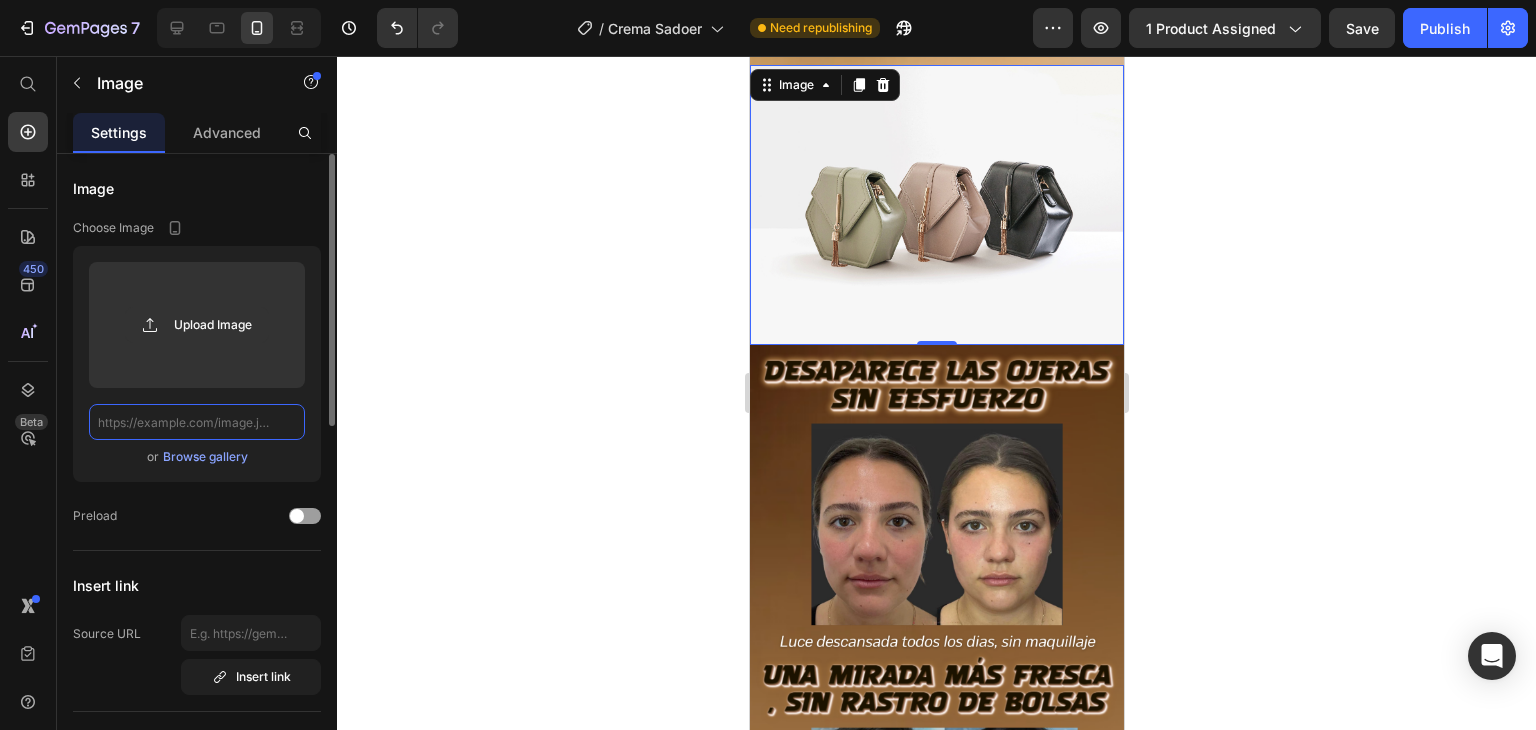 paste on "https://i.ibb.co/0yS9RFzW/3.png" 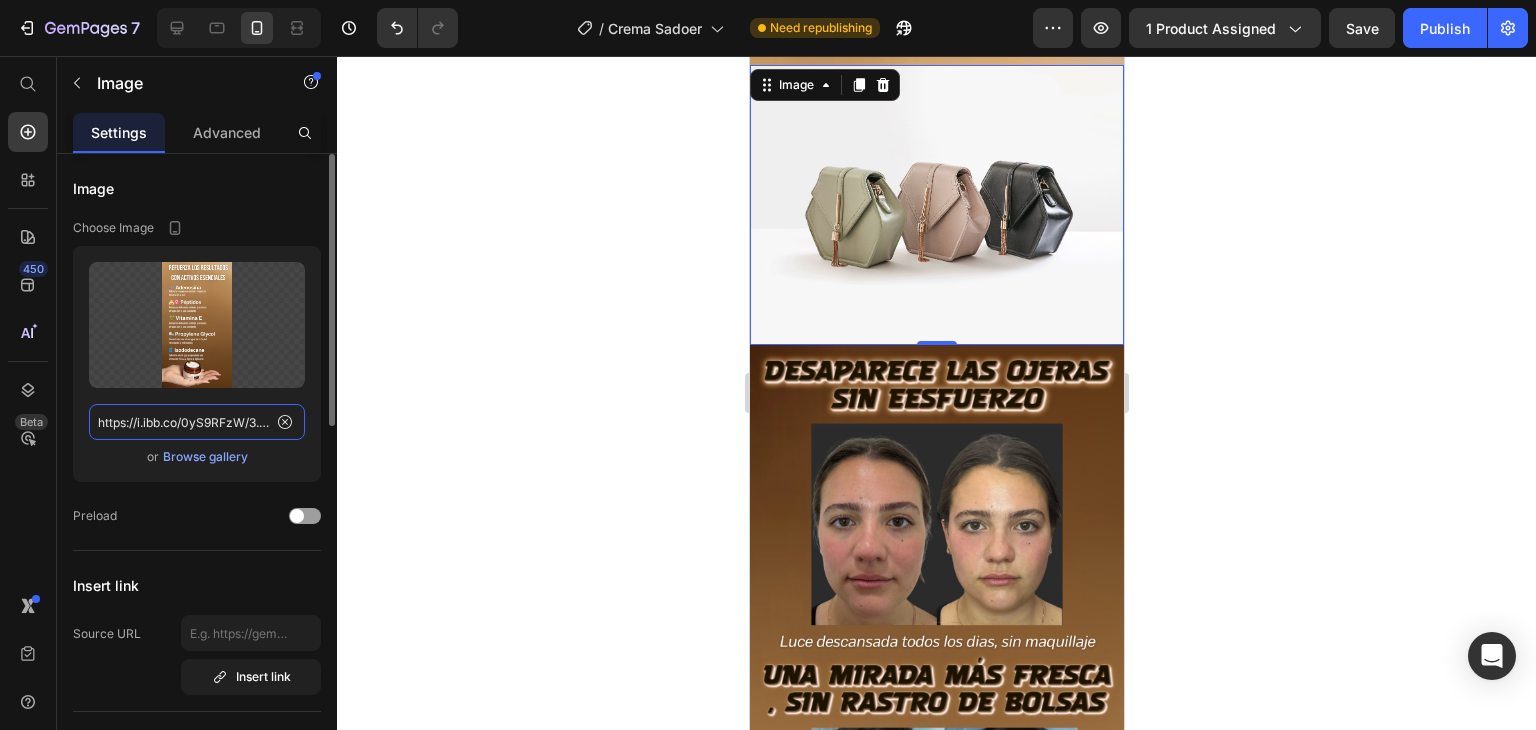 scroll, scrollTop: 0, scrollLeft: 11, axis: horizontal 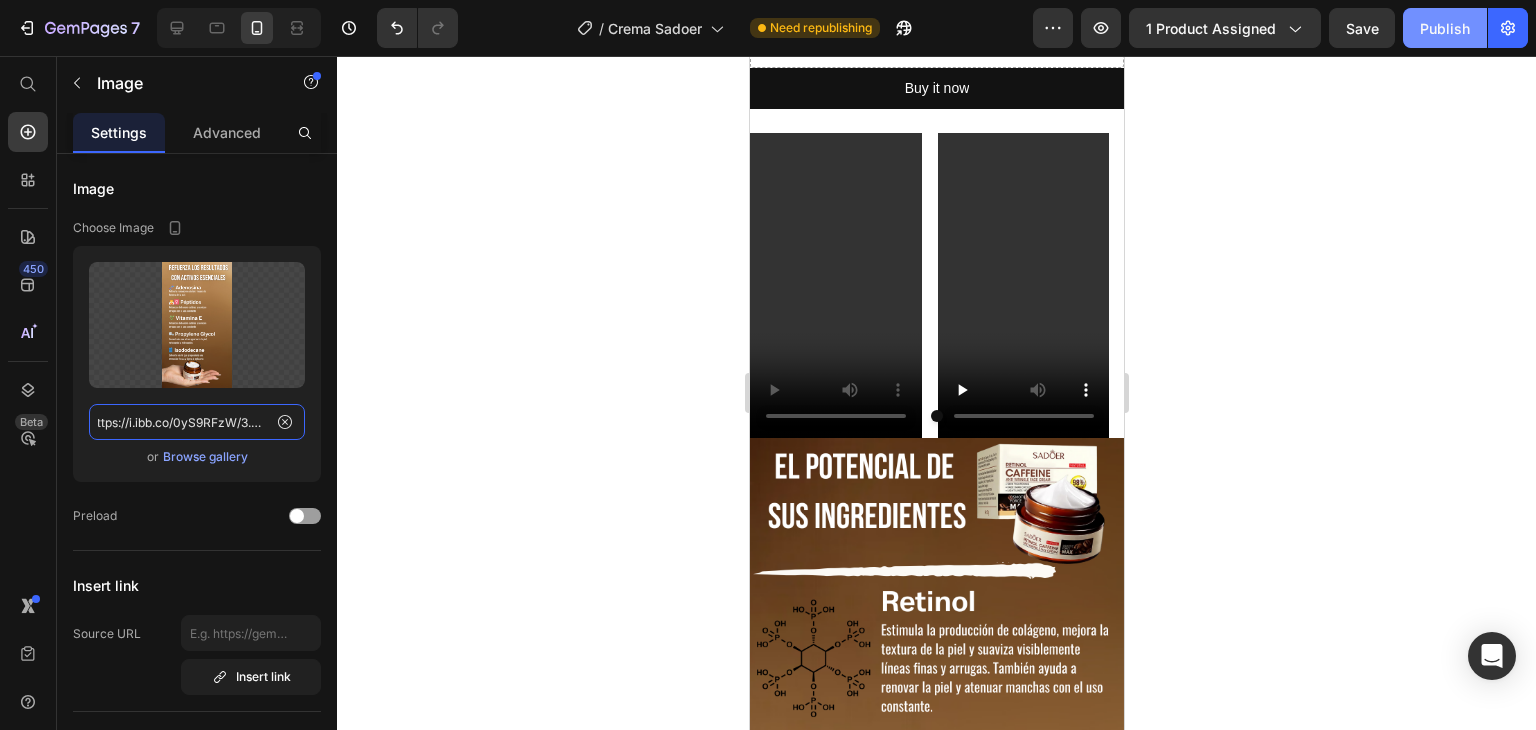 type on "https://i.ibb.co/0yS9RFzW/3.png" 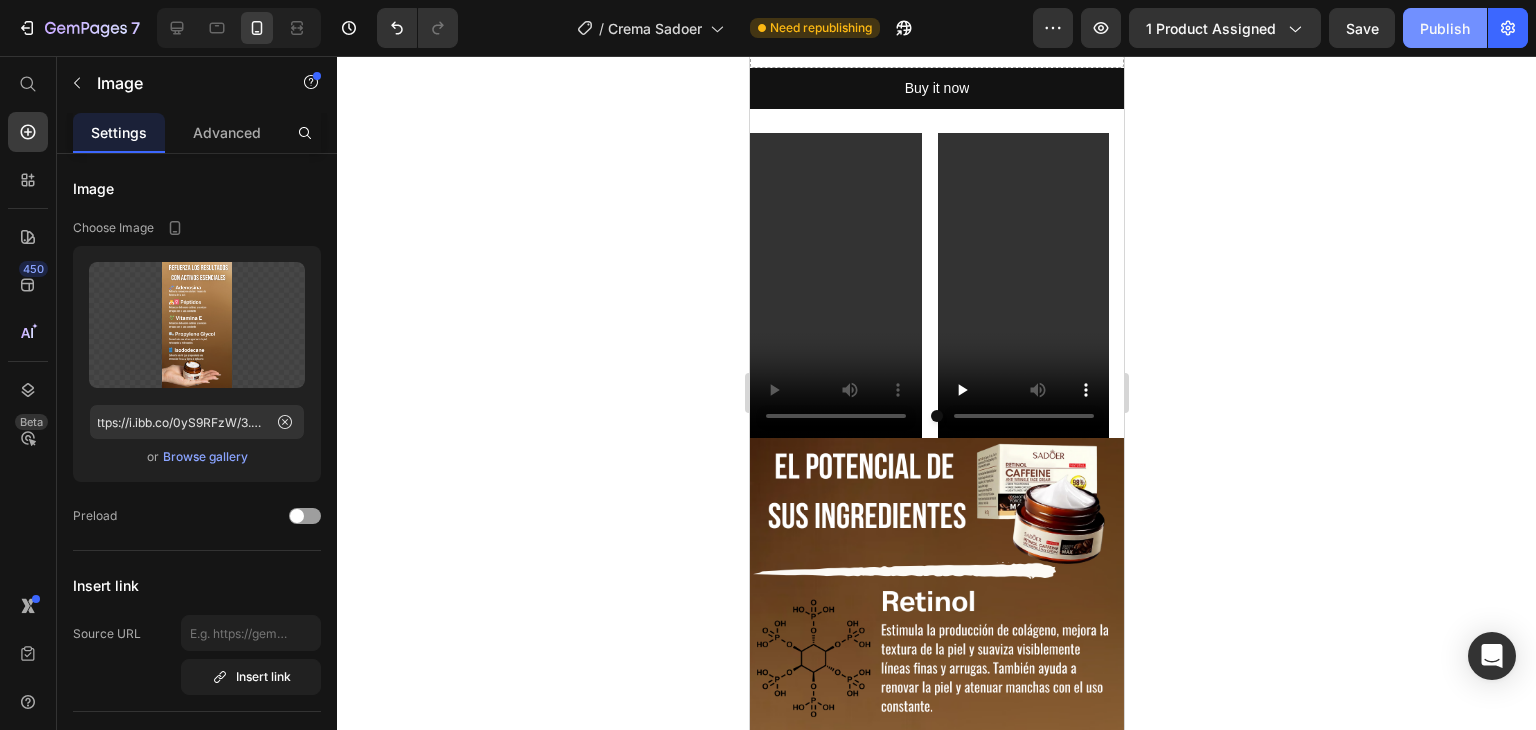 click on "Publish" at bounding box center [1445, 28] 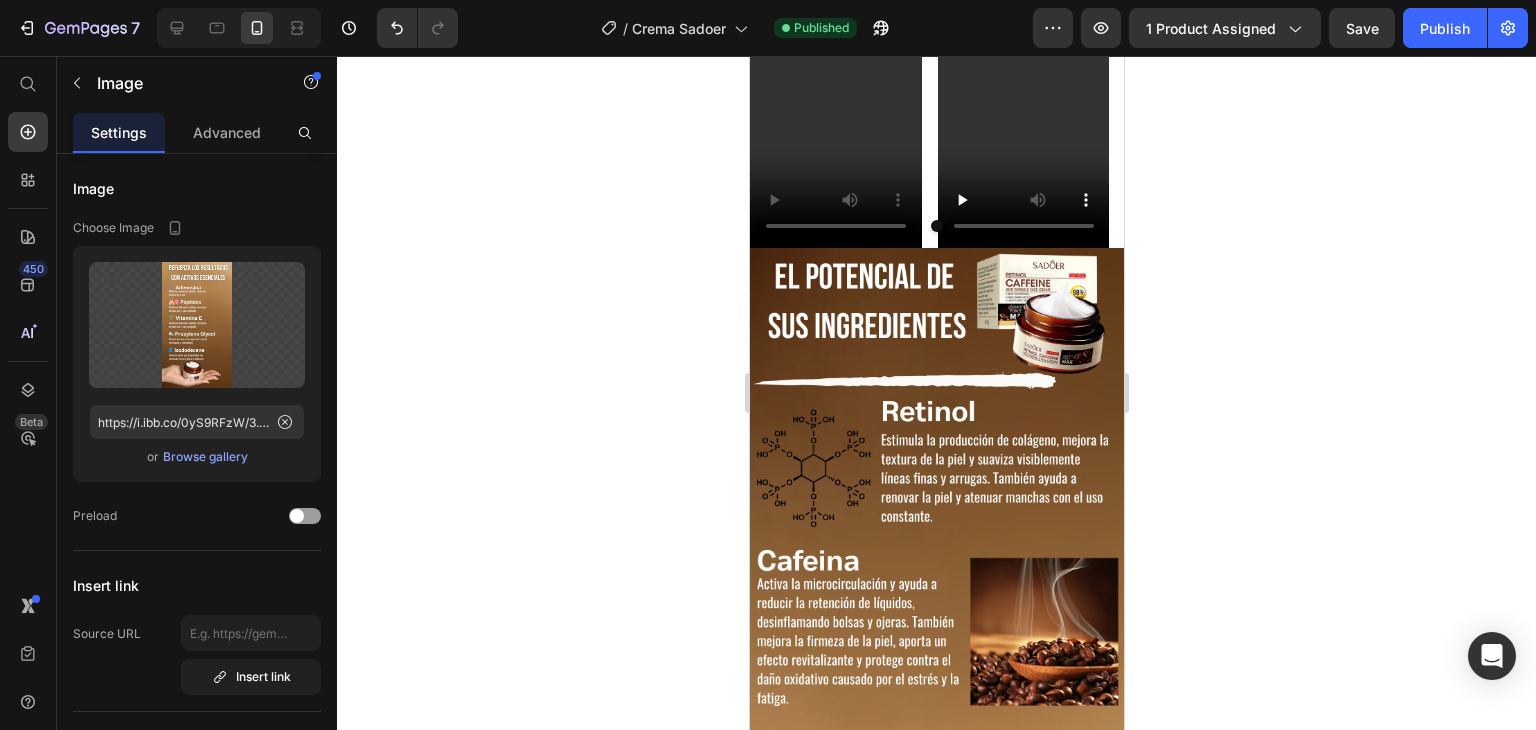 scroll, scrollTop: 3952, scrollLeft: 0, axis: vertical 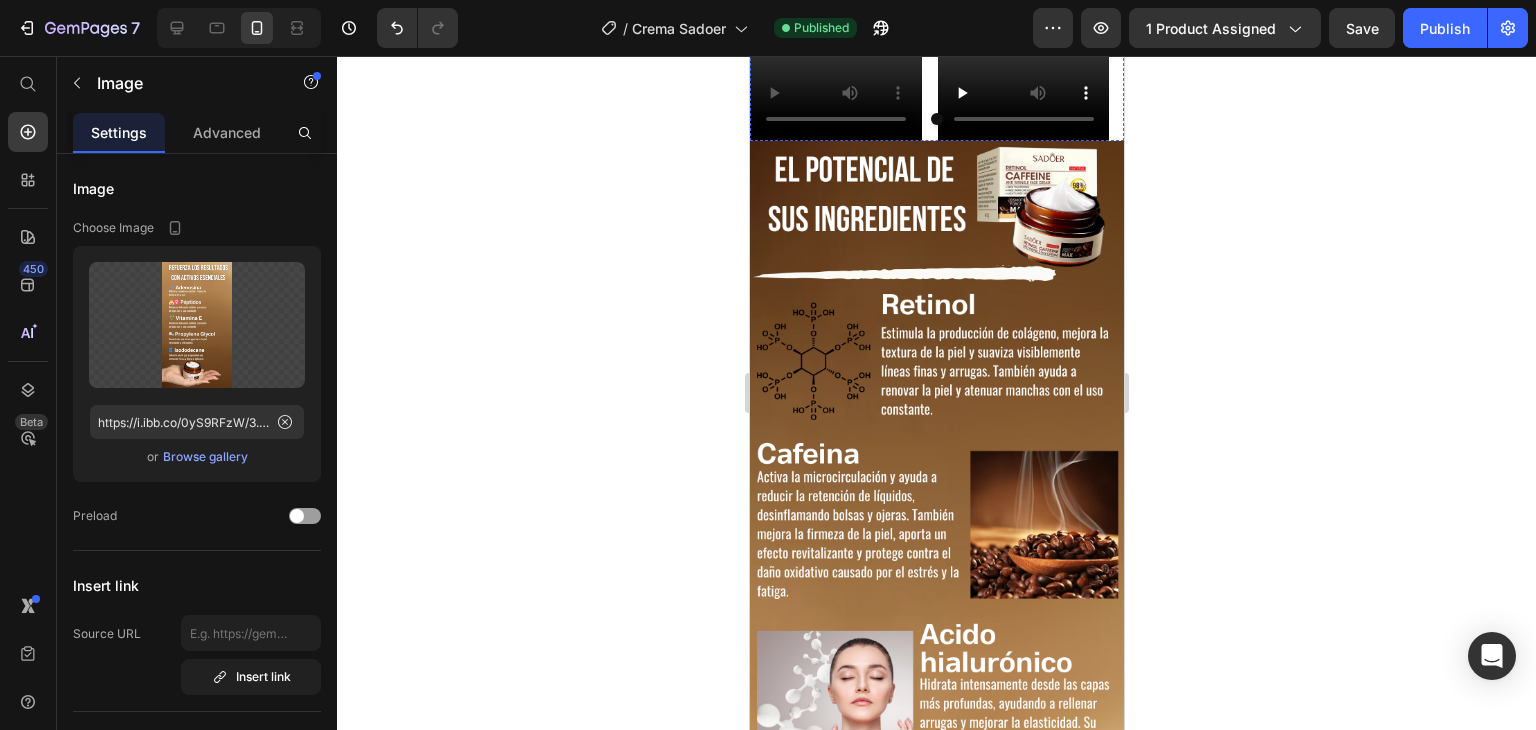 click at bounding box center (936, 473) 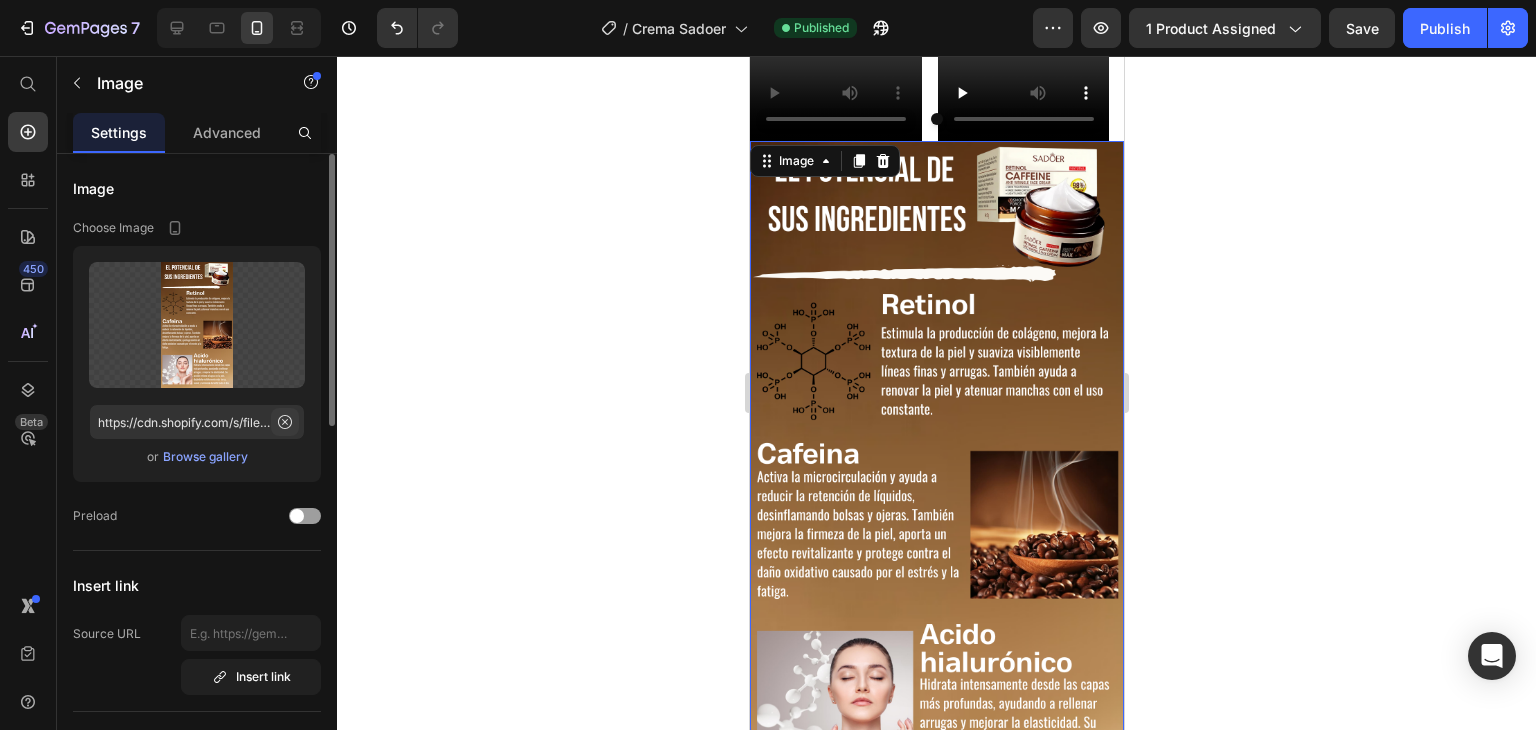 click 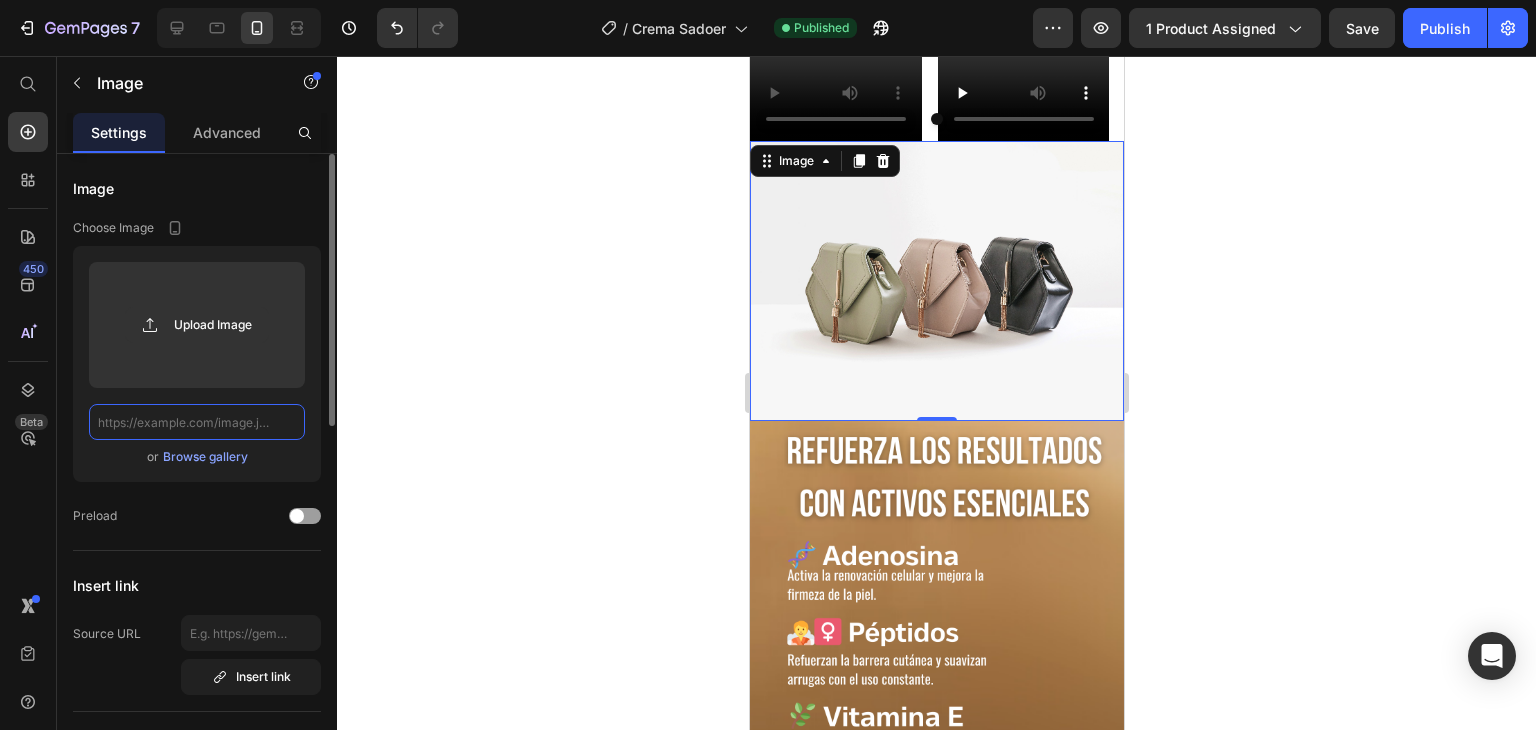 scroll, scrollTop: 0, scrollLeft: 0, axis: both 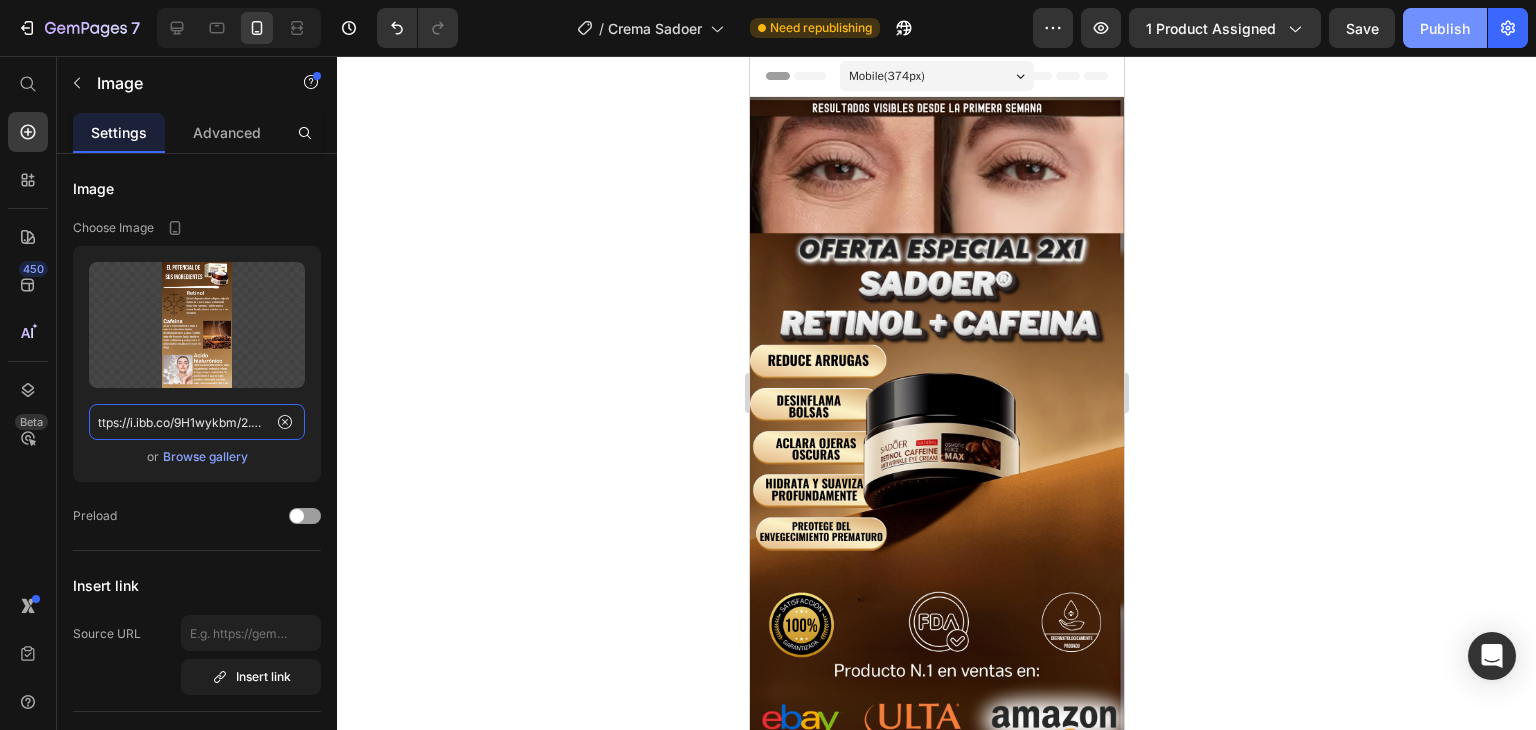 type on "https://i.ibb.co/9H1wykbm/2.png" 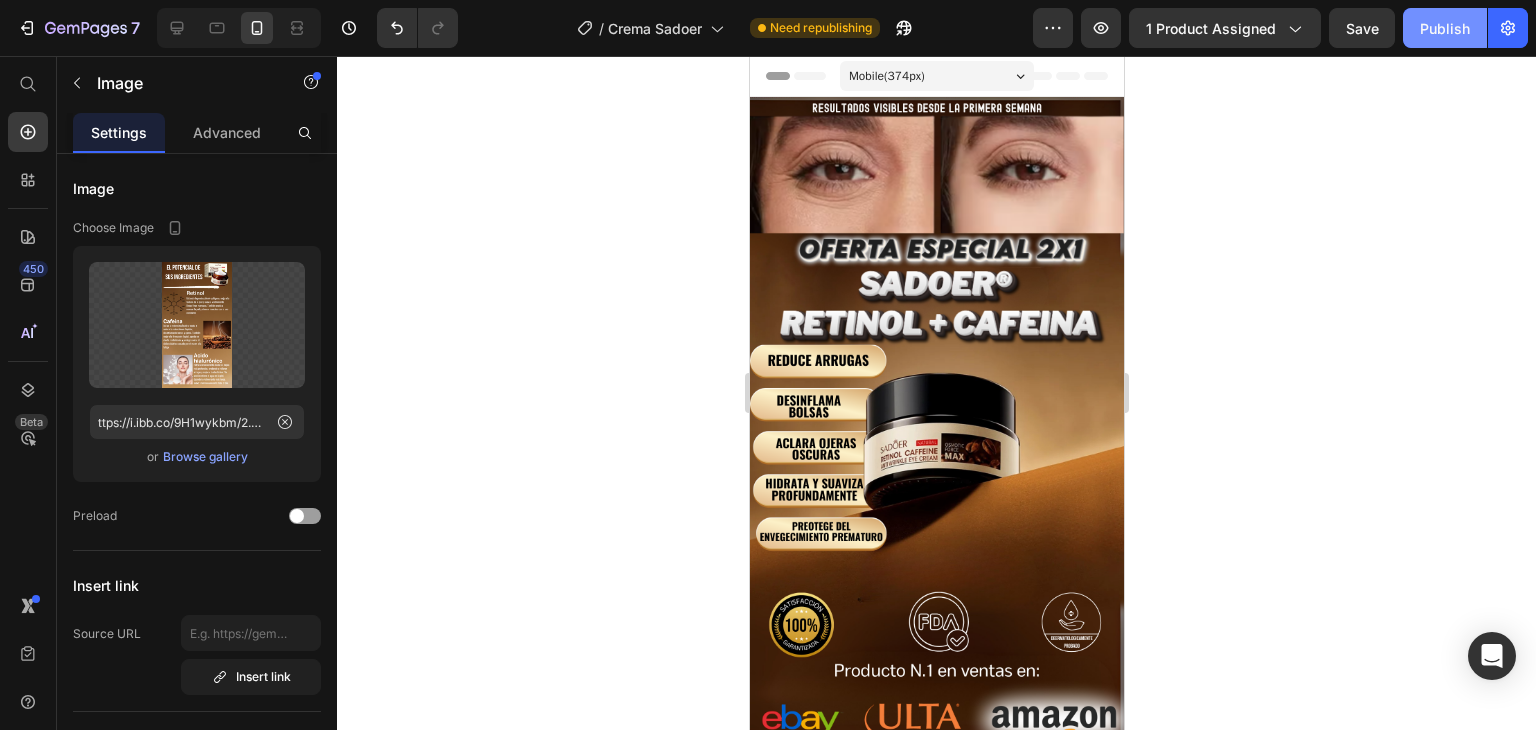 click on "Publish" at bounding box center (1445, 28) 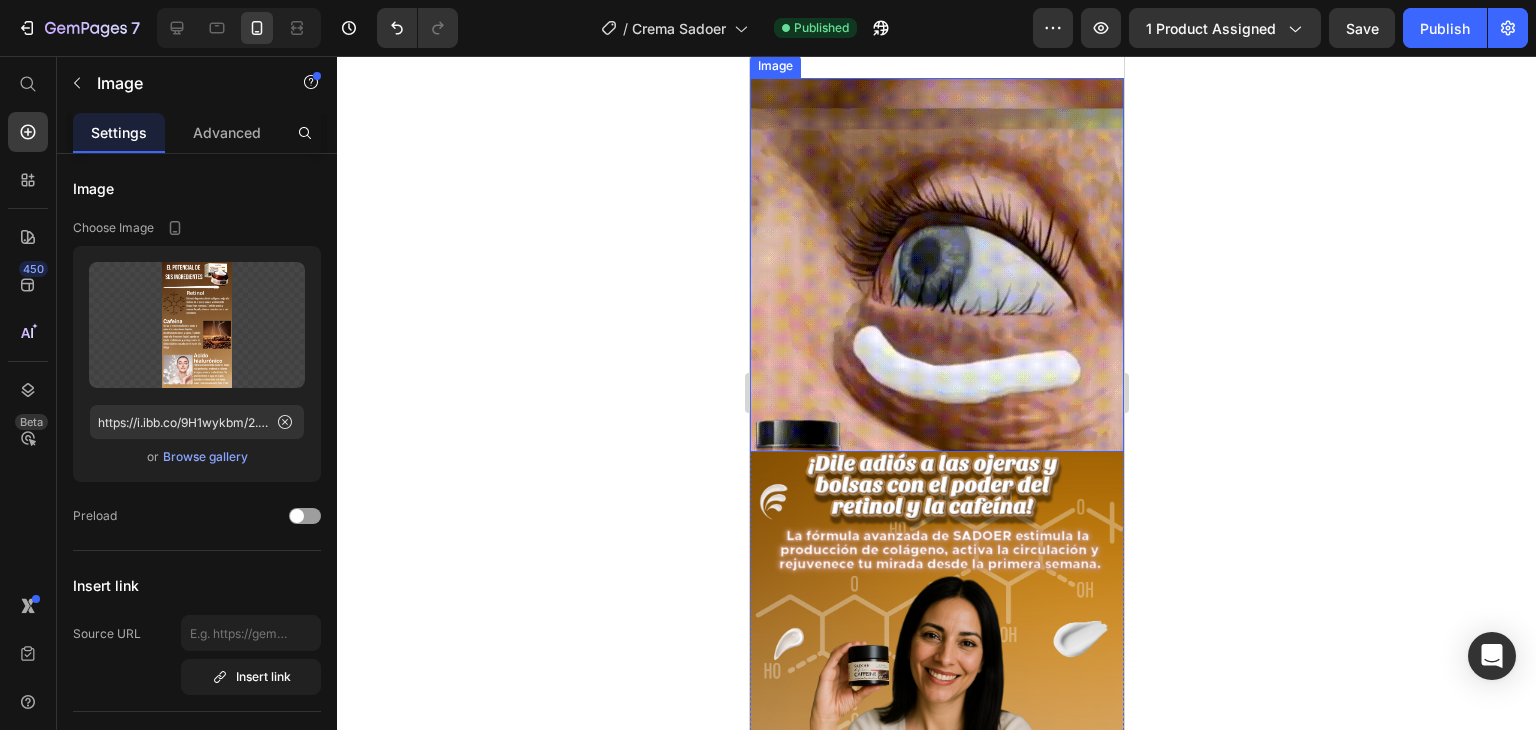 scroll, scrollTop: 900, scrollLeft: 0, axis: vertical 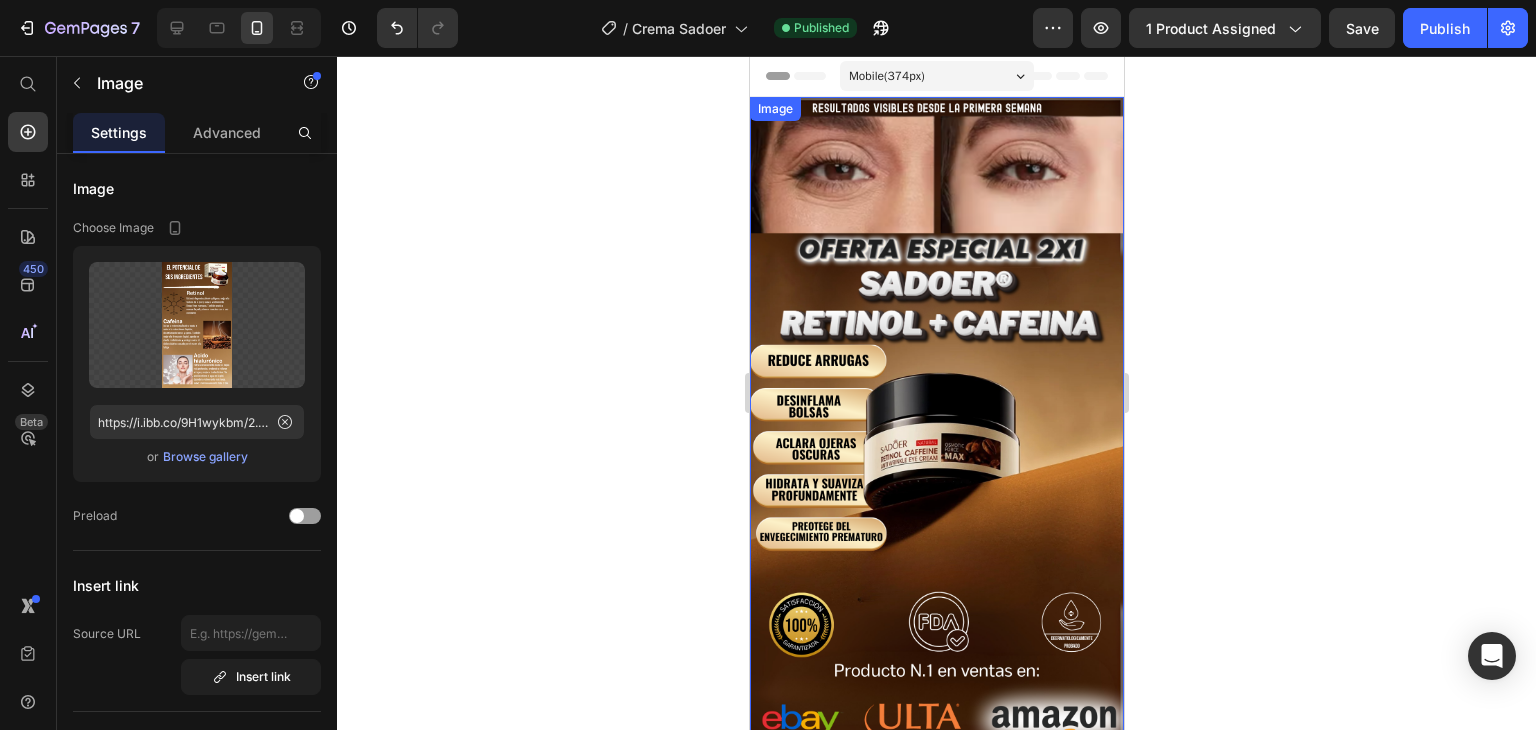 click at bounding box center (936, 429) 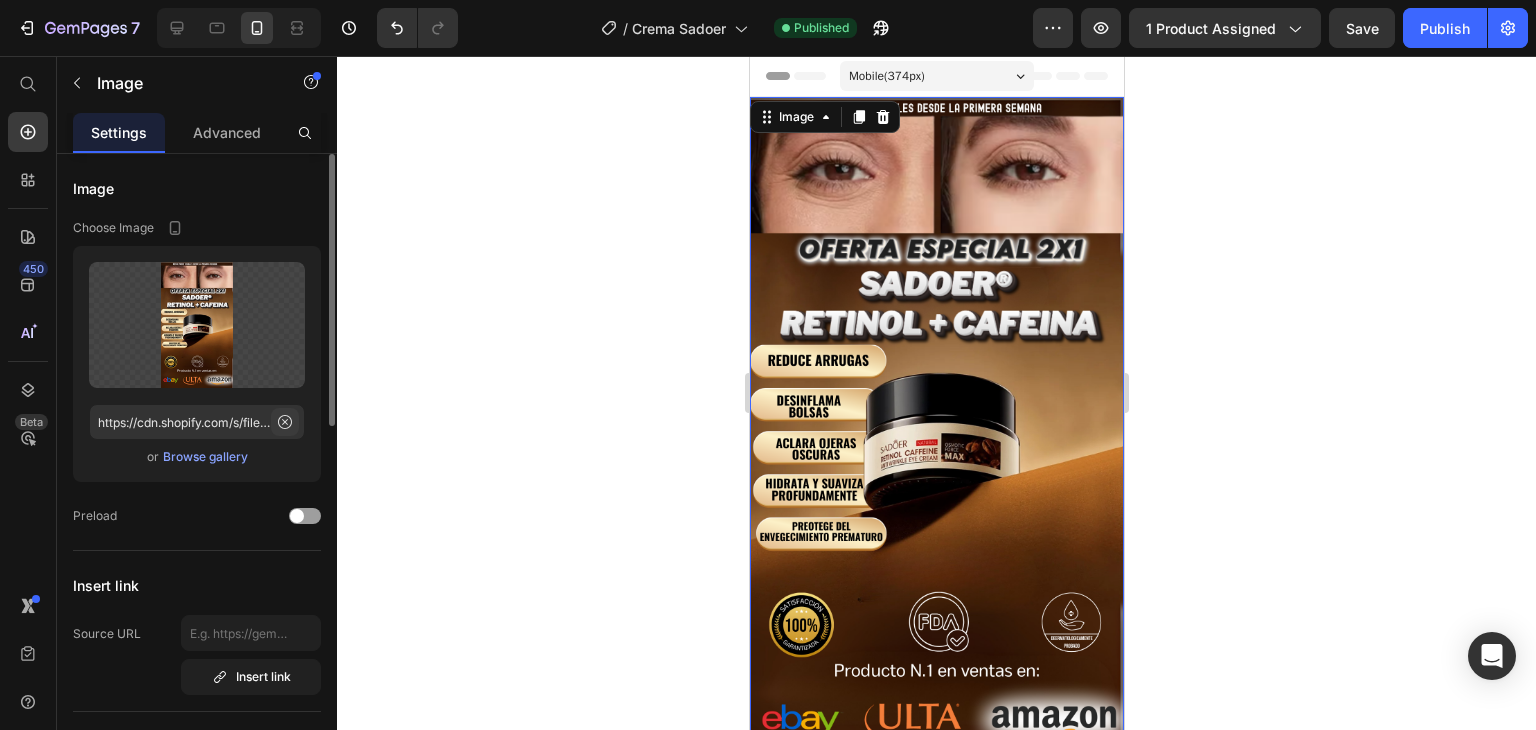 click 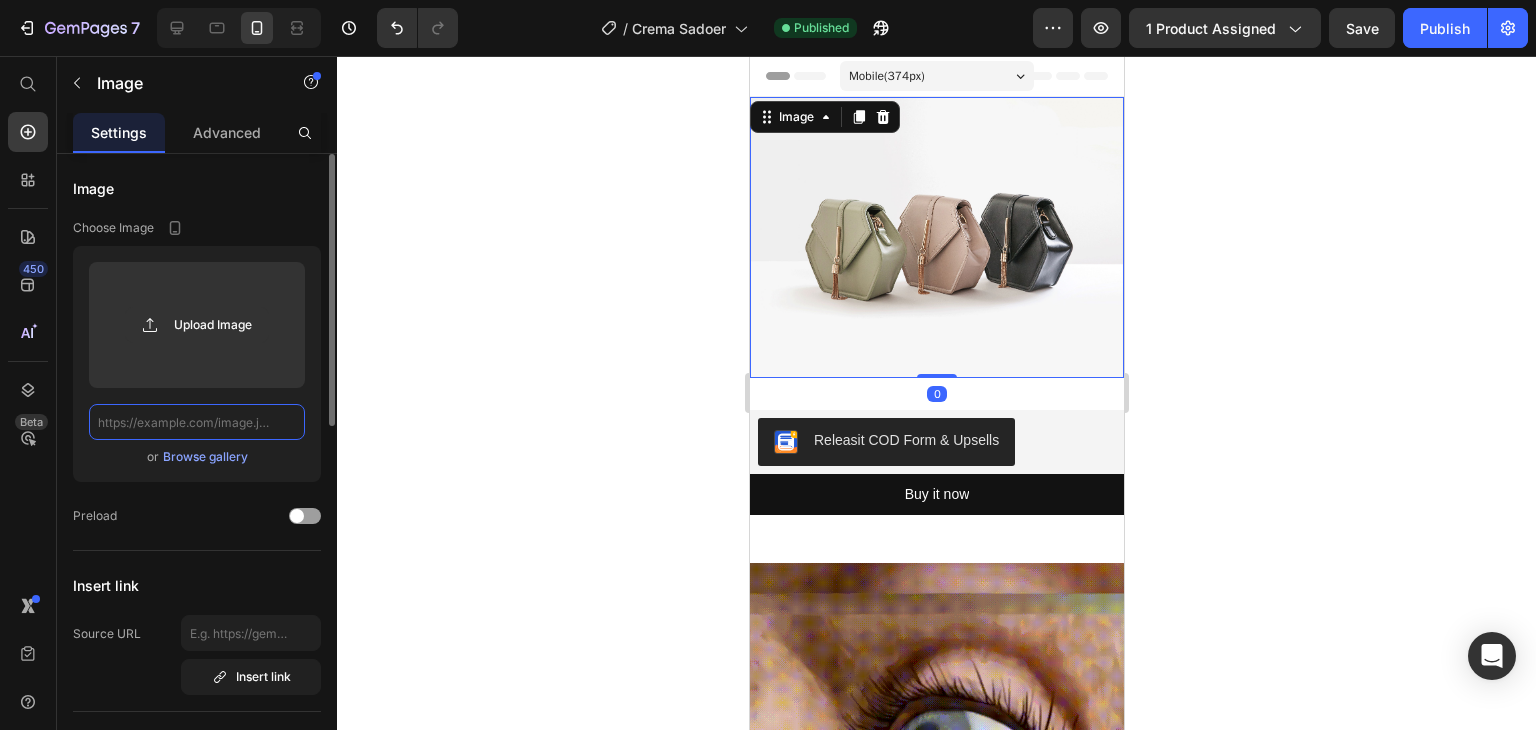 scroll, scrollTop: 0, scrollLeft: 0, axis: both 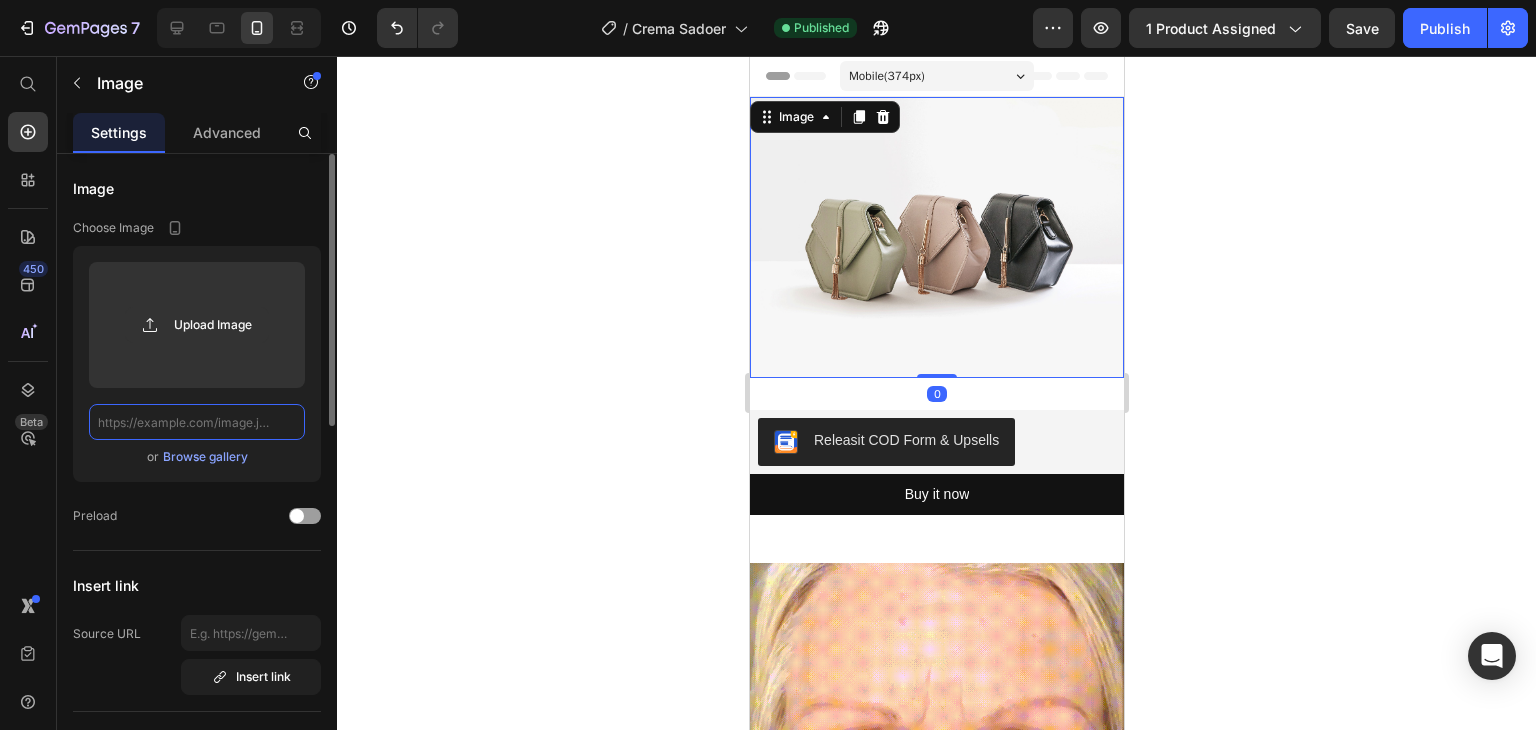 click 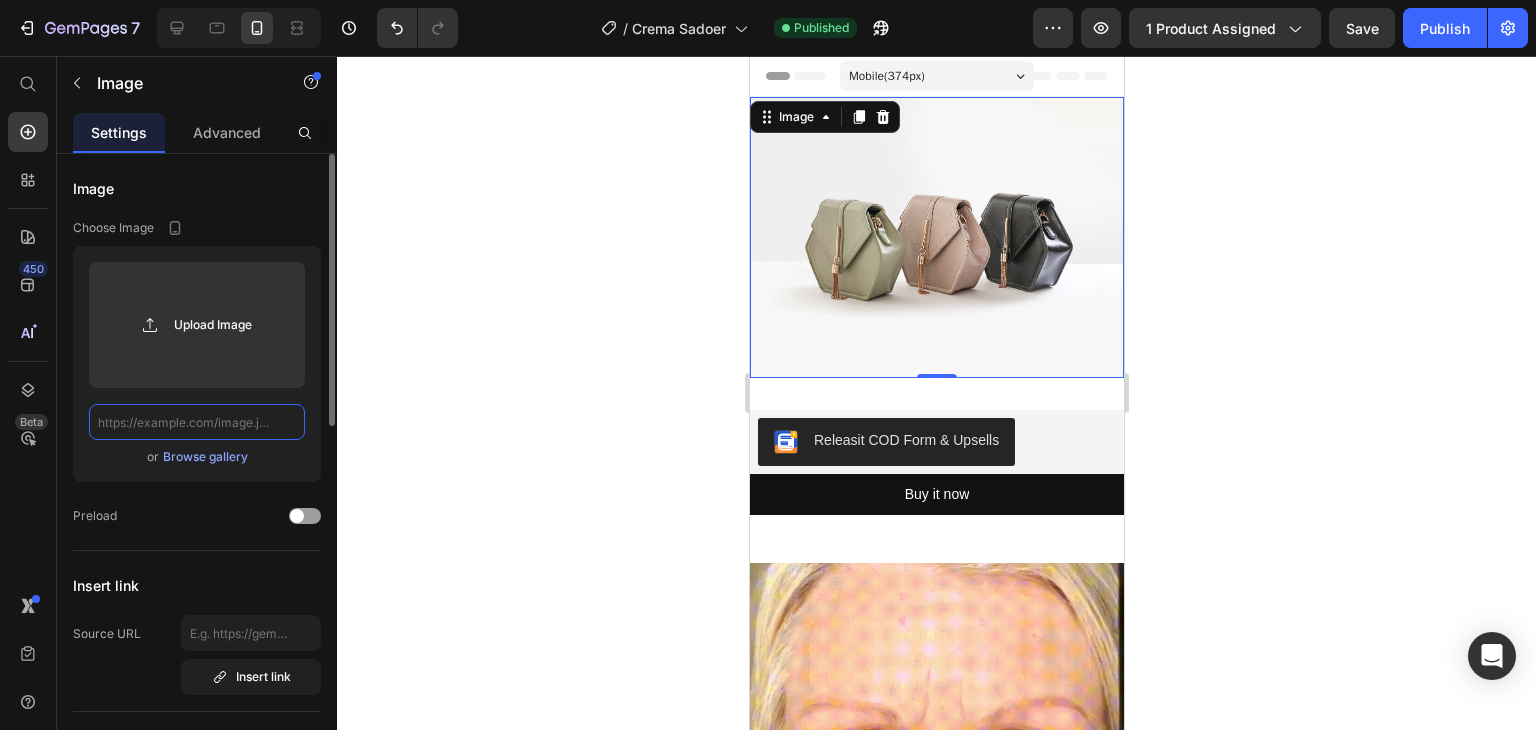 paste on "https://i.ibb.co/VcBgQSVL/1.png" 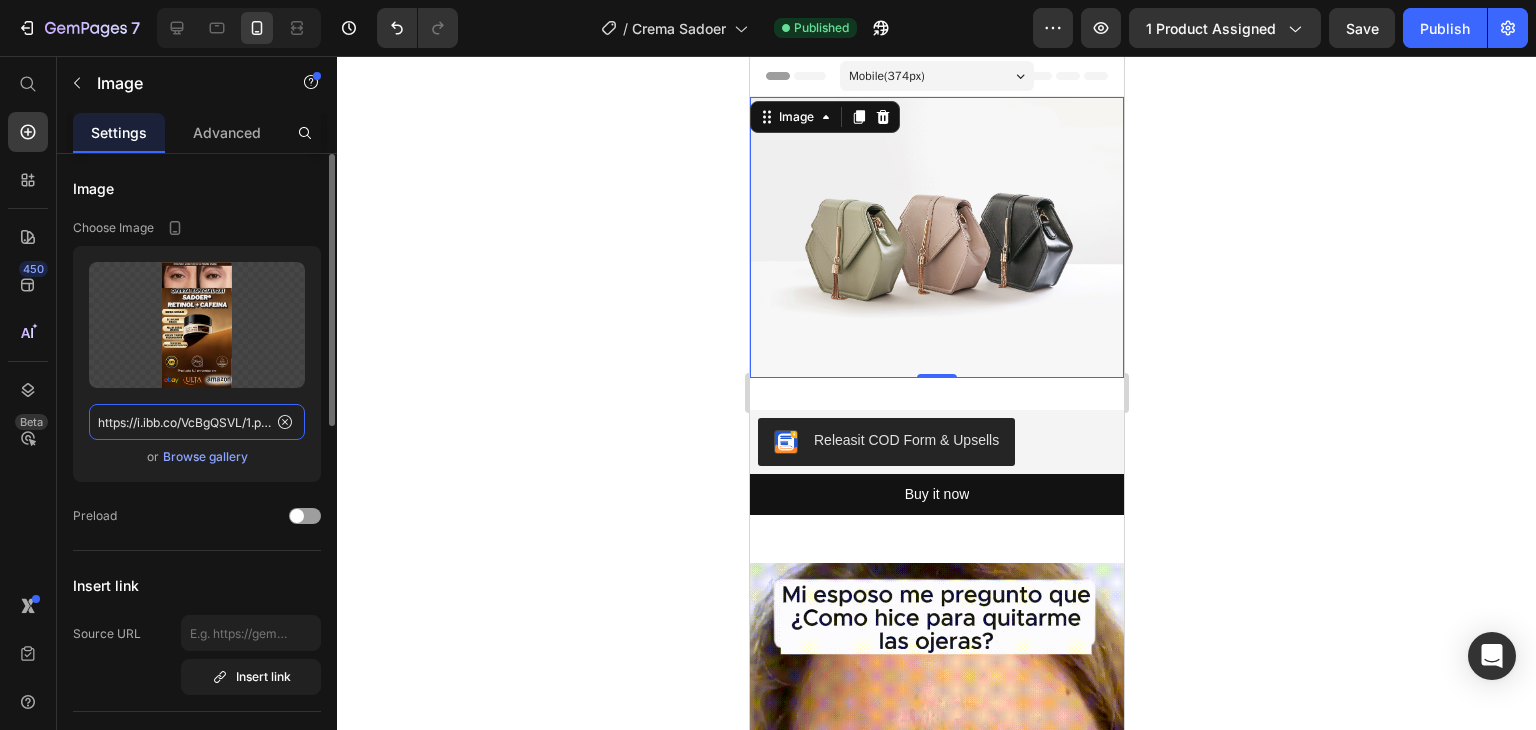 scroll, scrollTop: 0, scrollLeft: 8, axis: horizontal 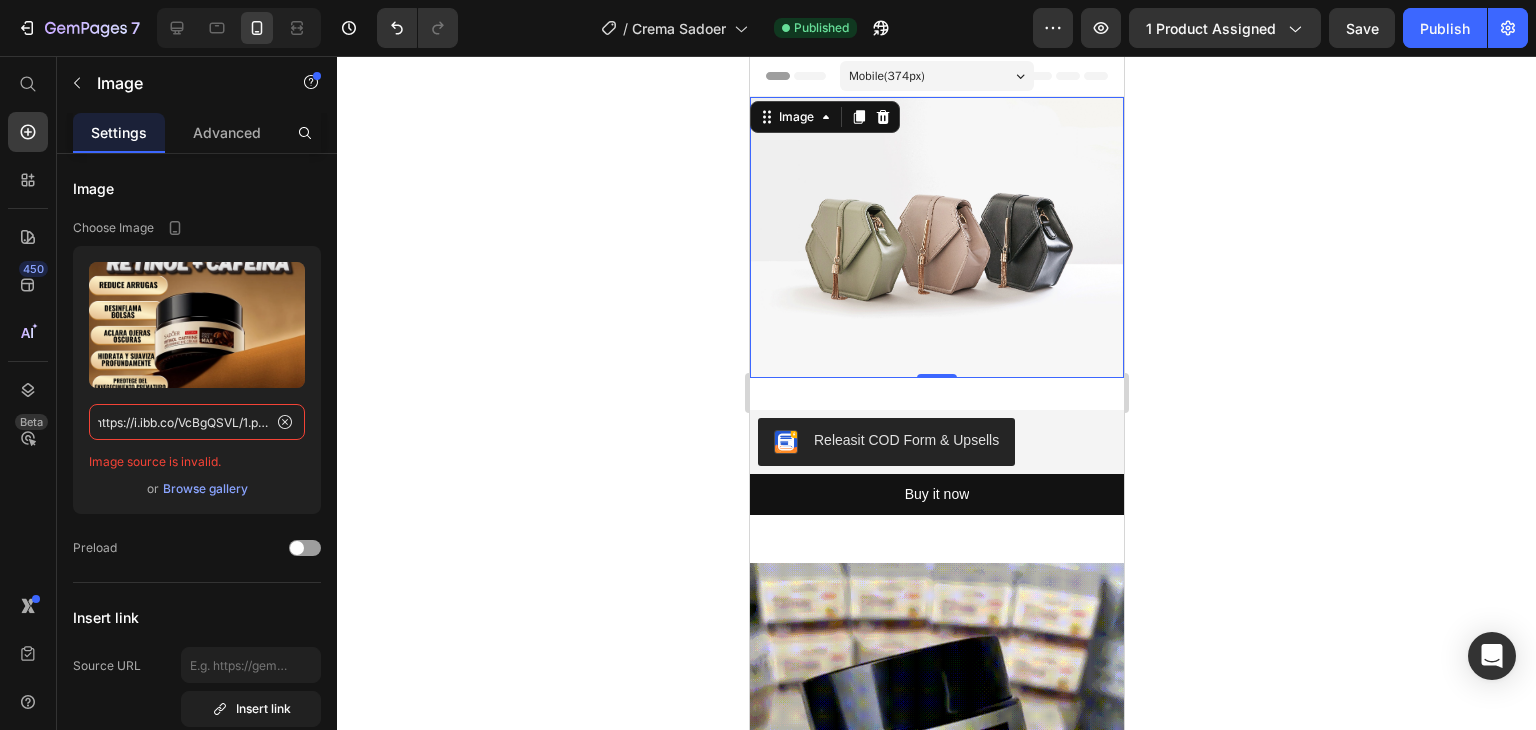 type on "https://i.ibb.co/VcBgQSVL/1.png" 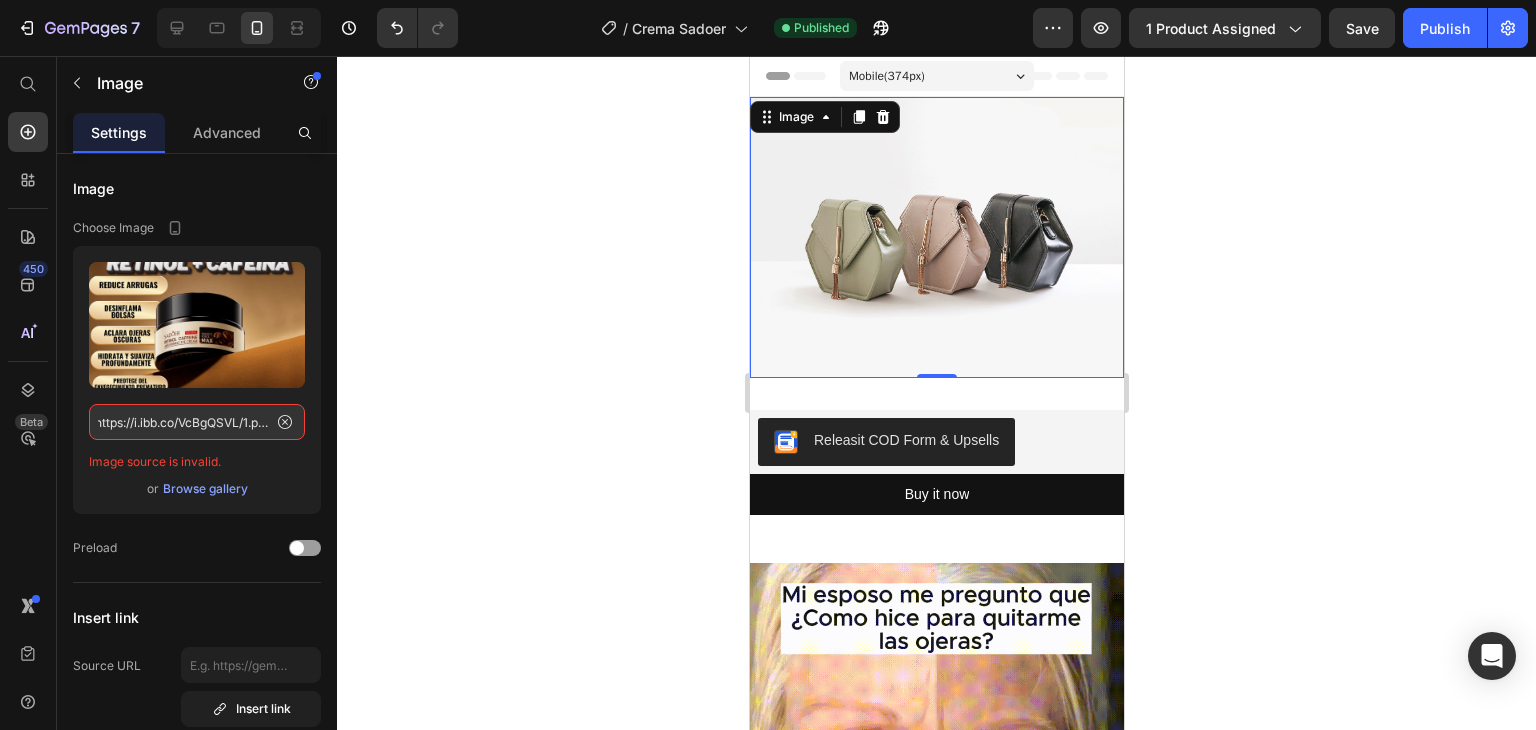 click 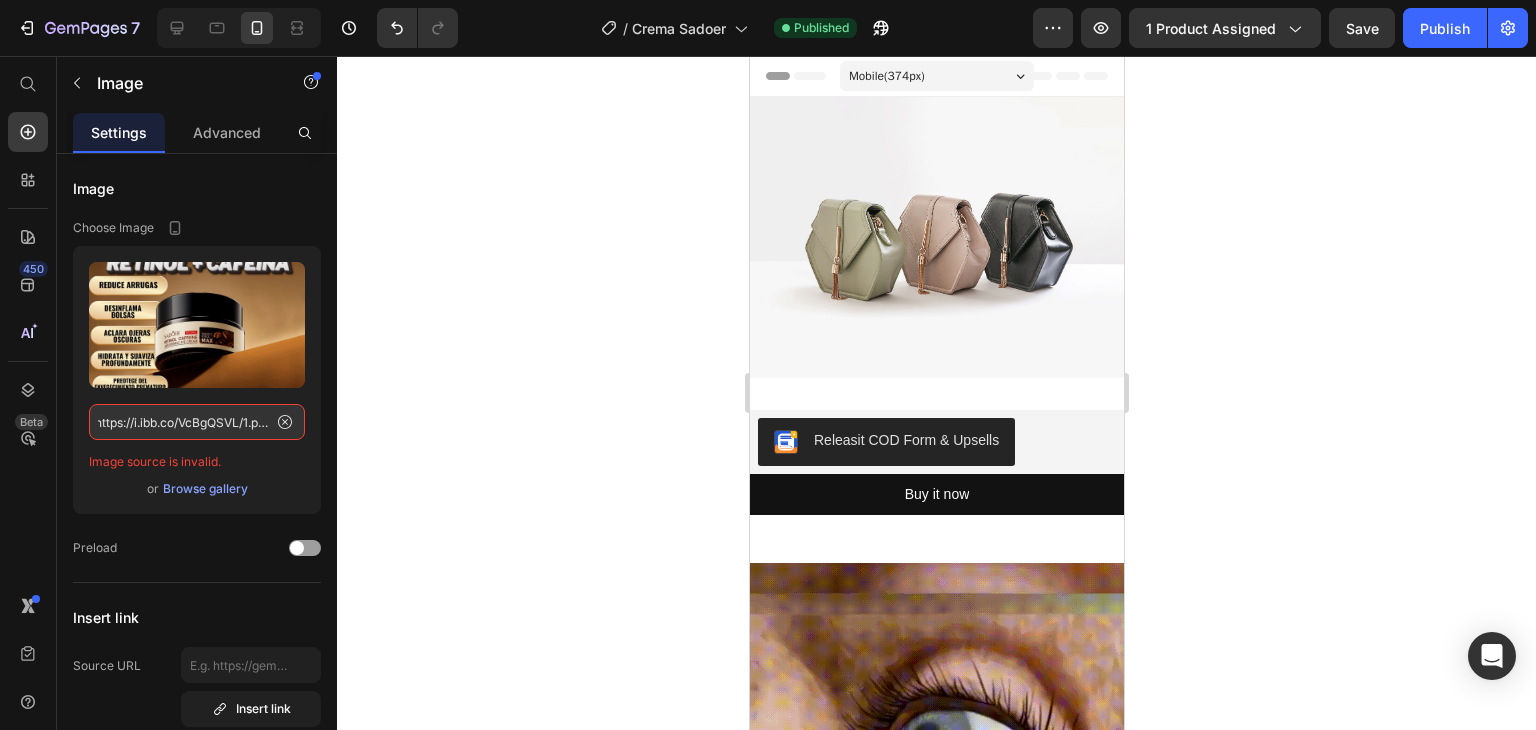 scroll, scrollTop: 0, scrollLeft: 0, axis: both 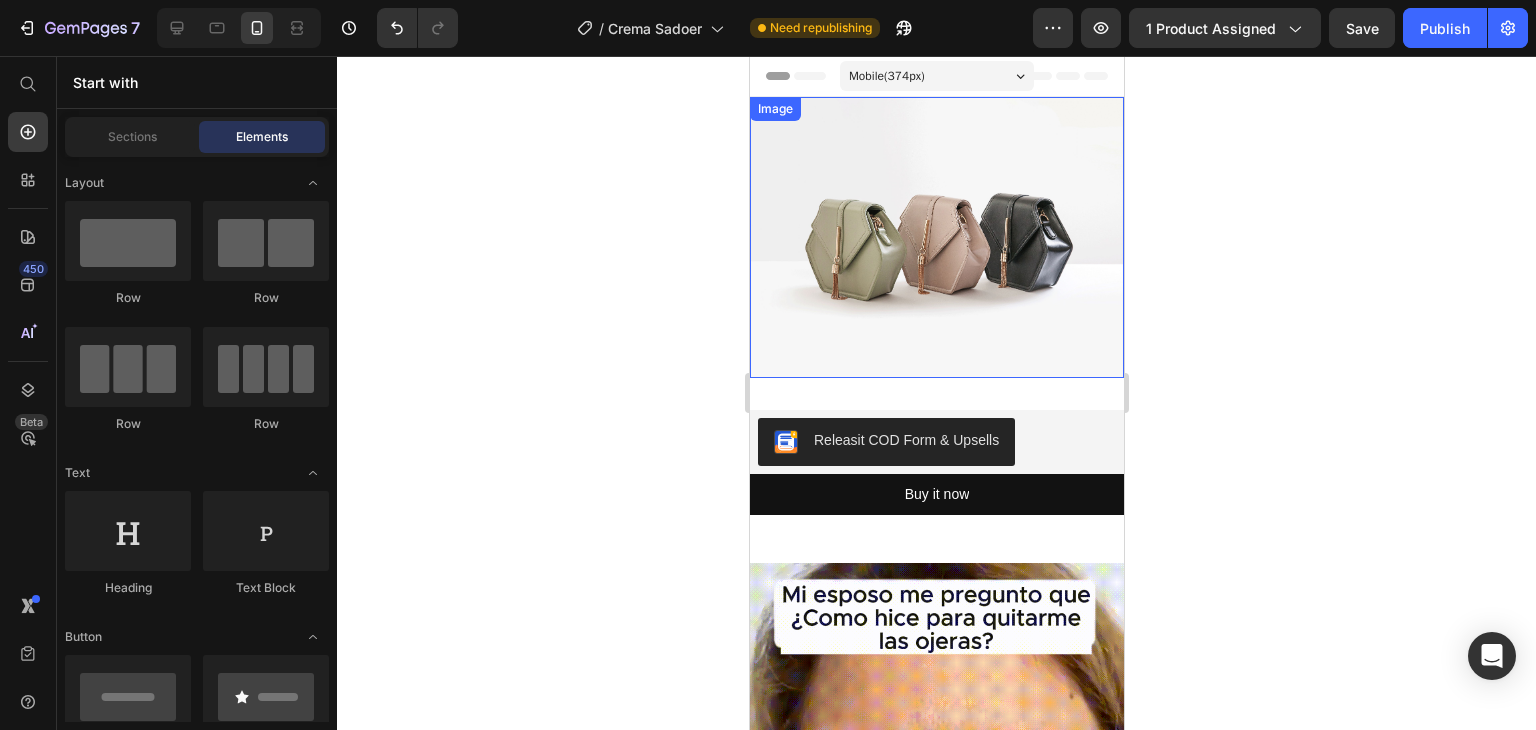 click at bounding box center [936, 237] 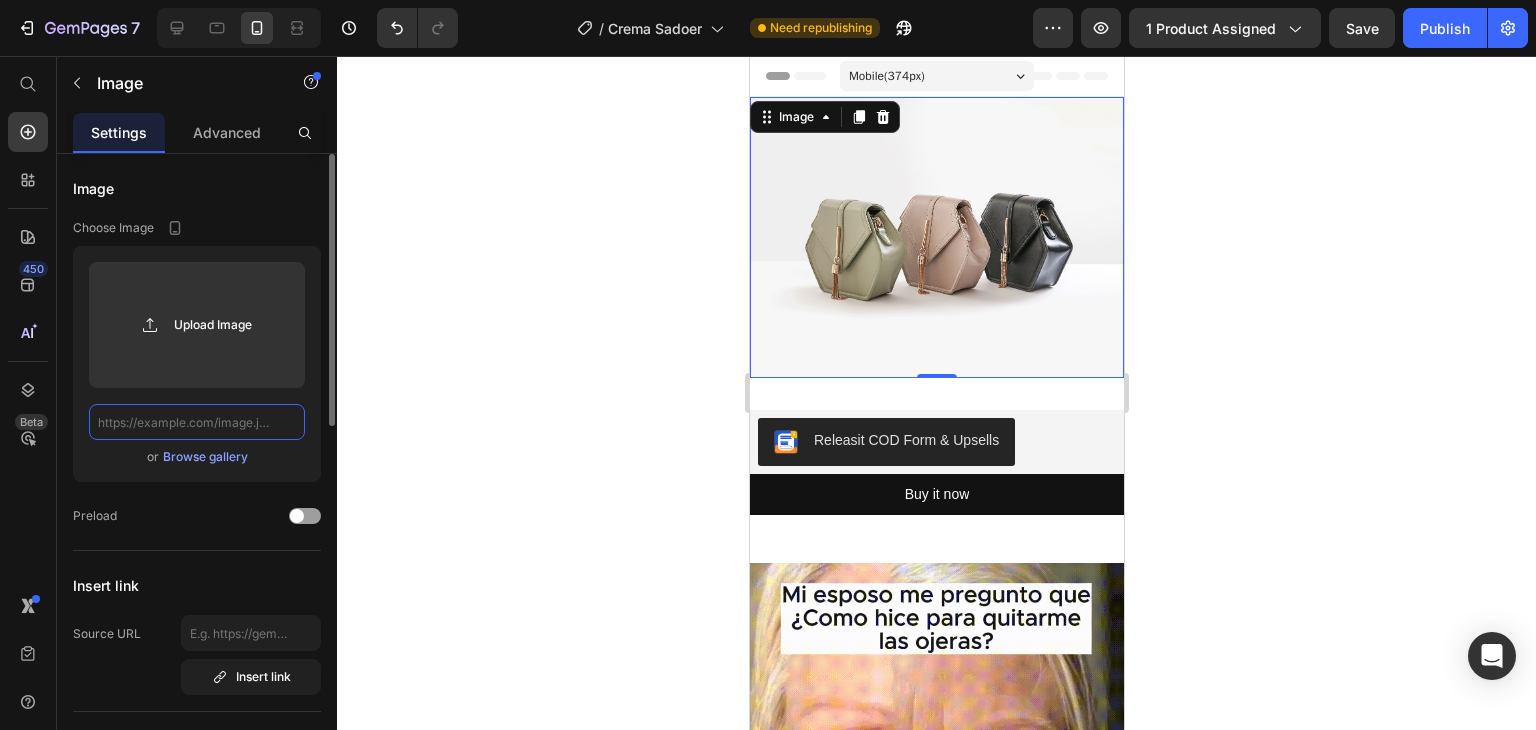 click 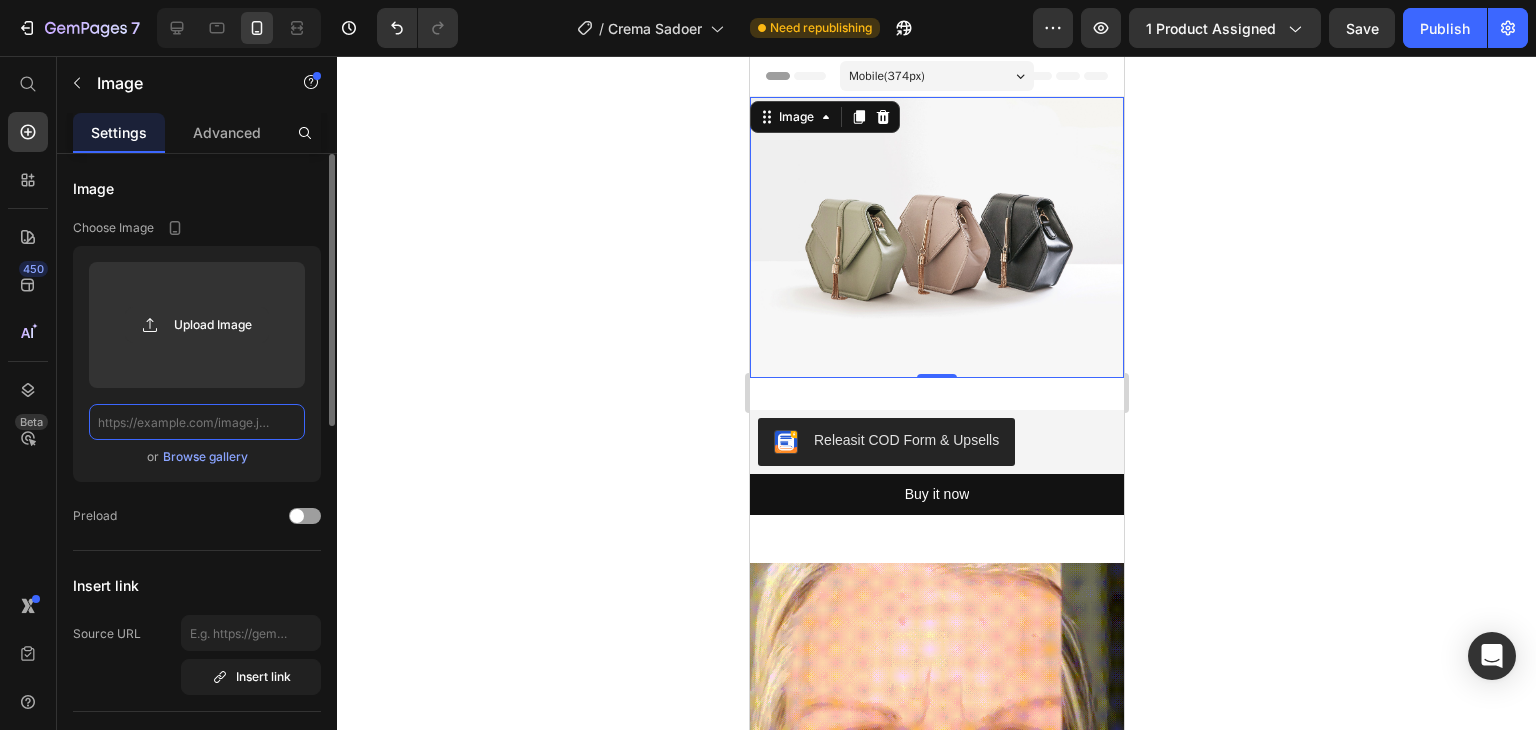 paste on "https://i.ibb.co/VcBgQSVL/1.png" 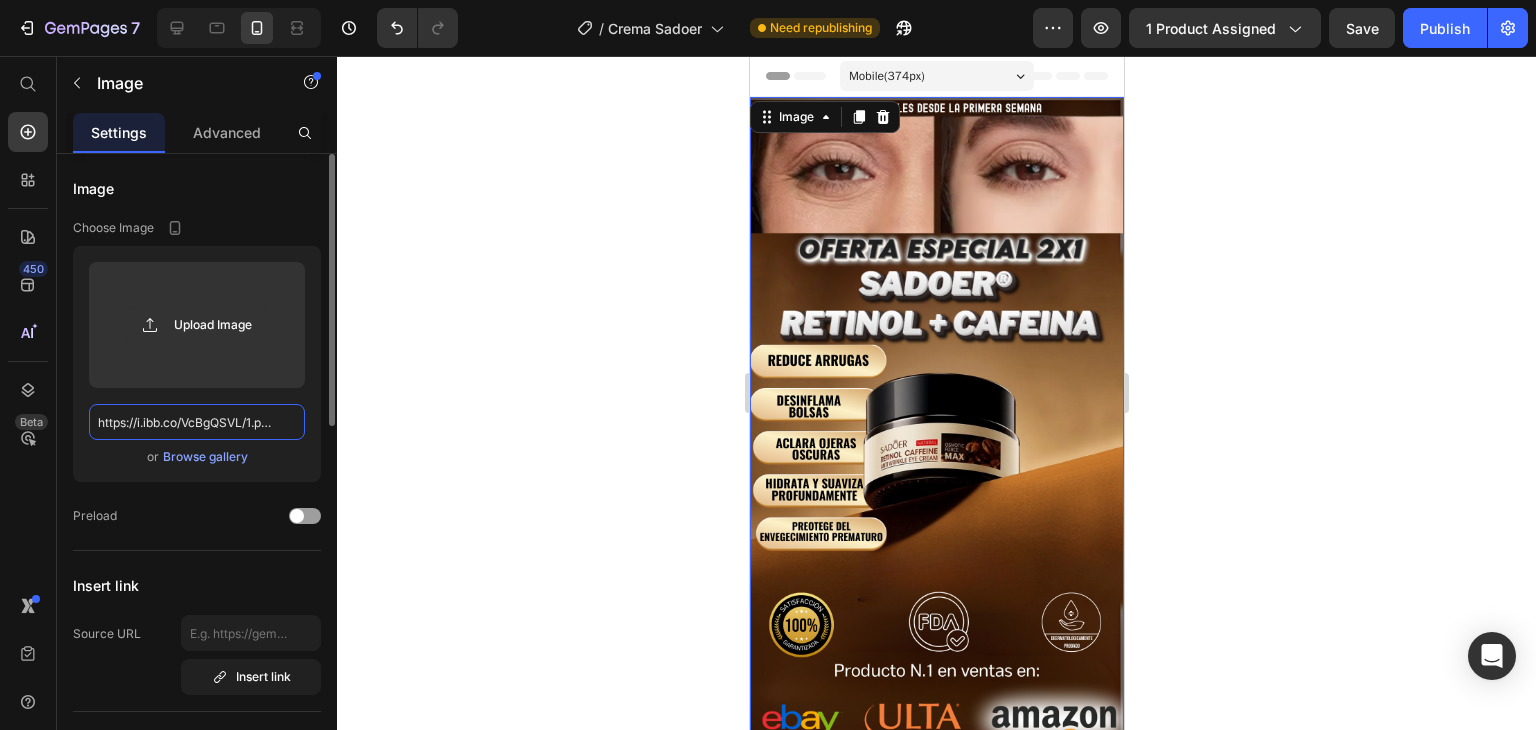 scroll, scrollTop: 0, scrollLeft: 8, axis: horizontal 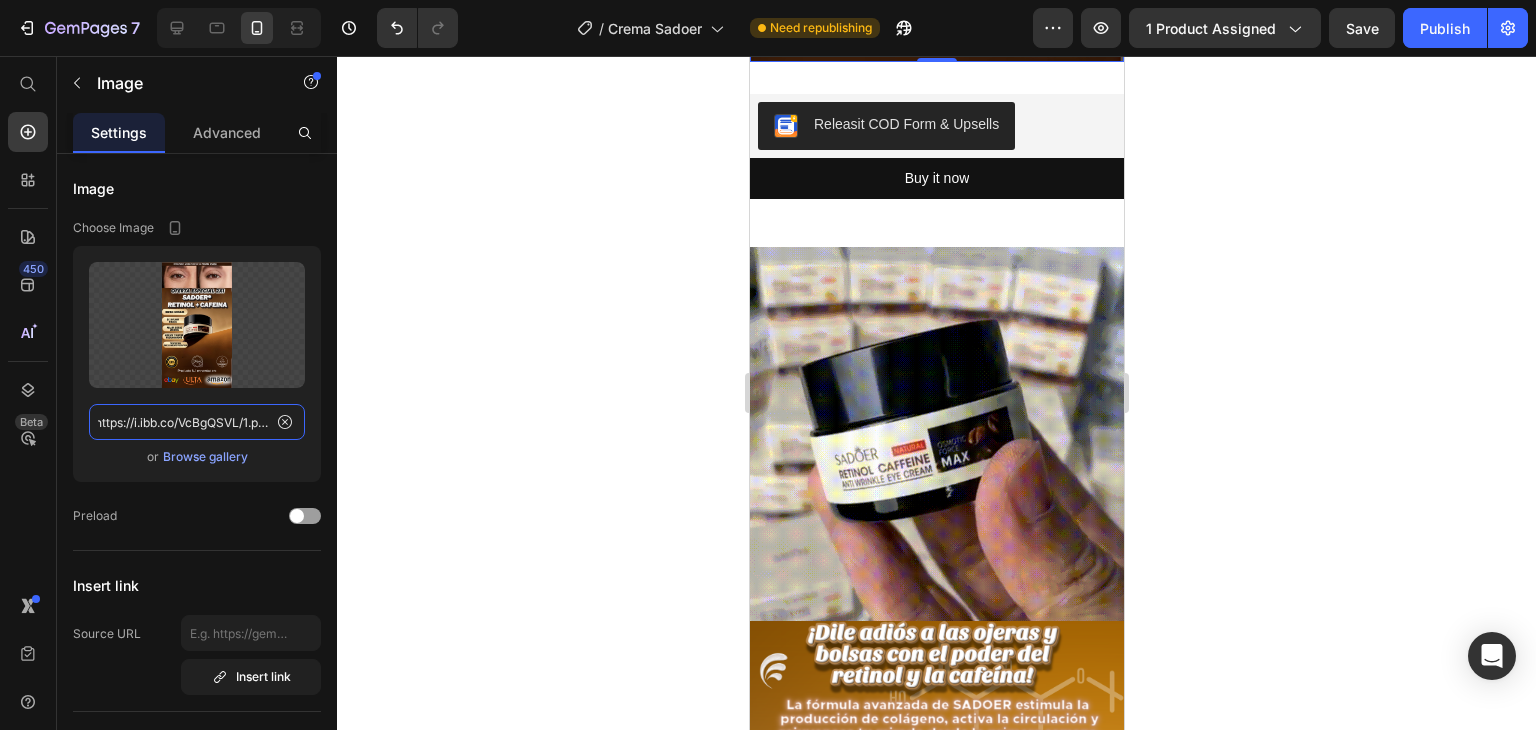 type on "https://i.ibb.co/VcBgQSVL/1.png" 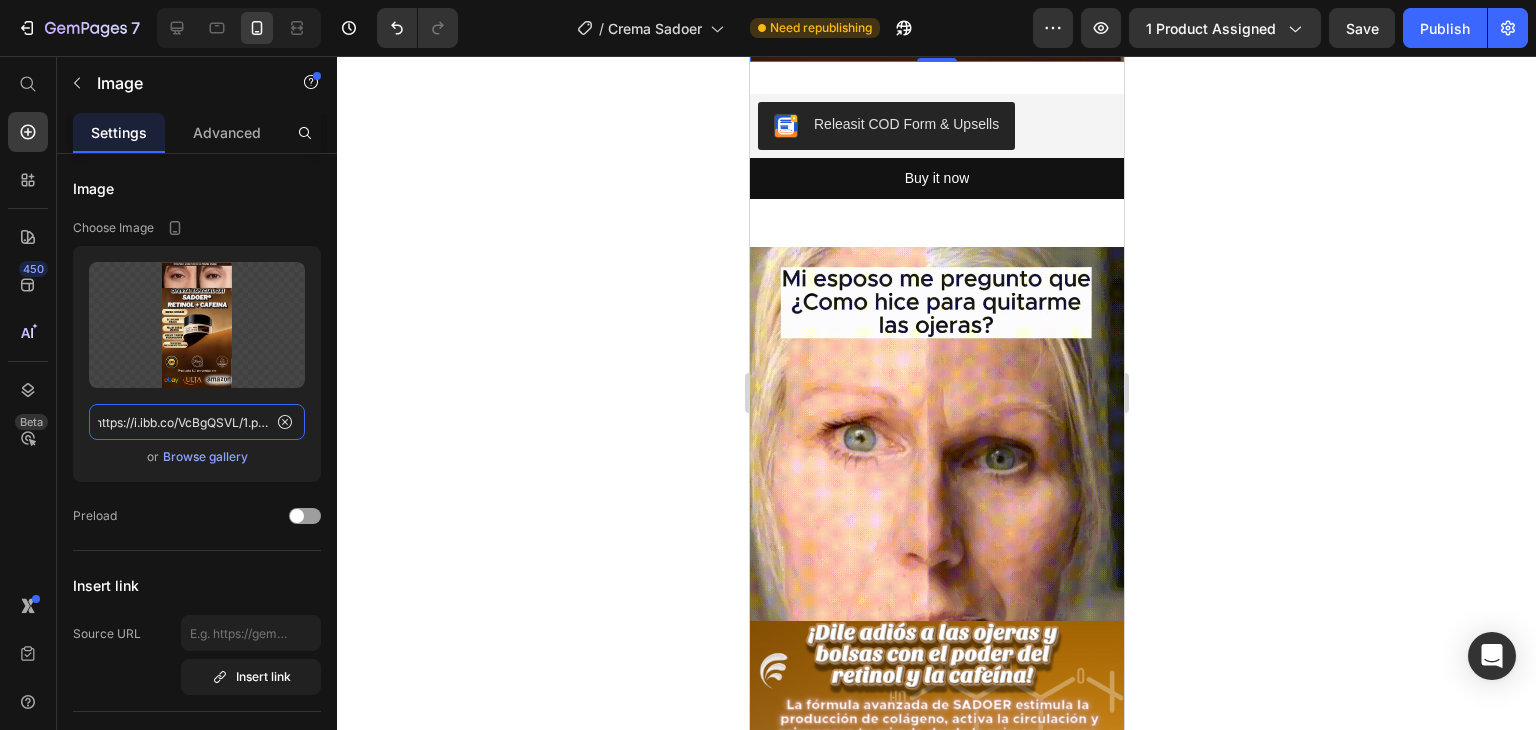 scroll, scrollTop: 0, scrollLeft: 0, axis: both 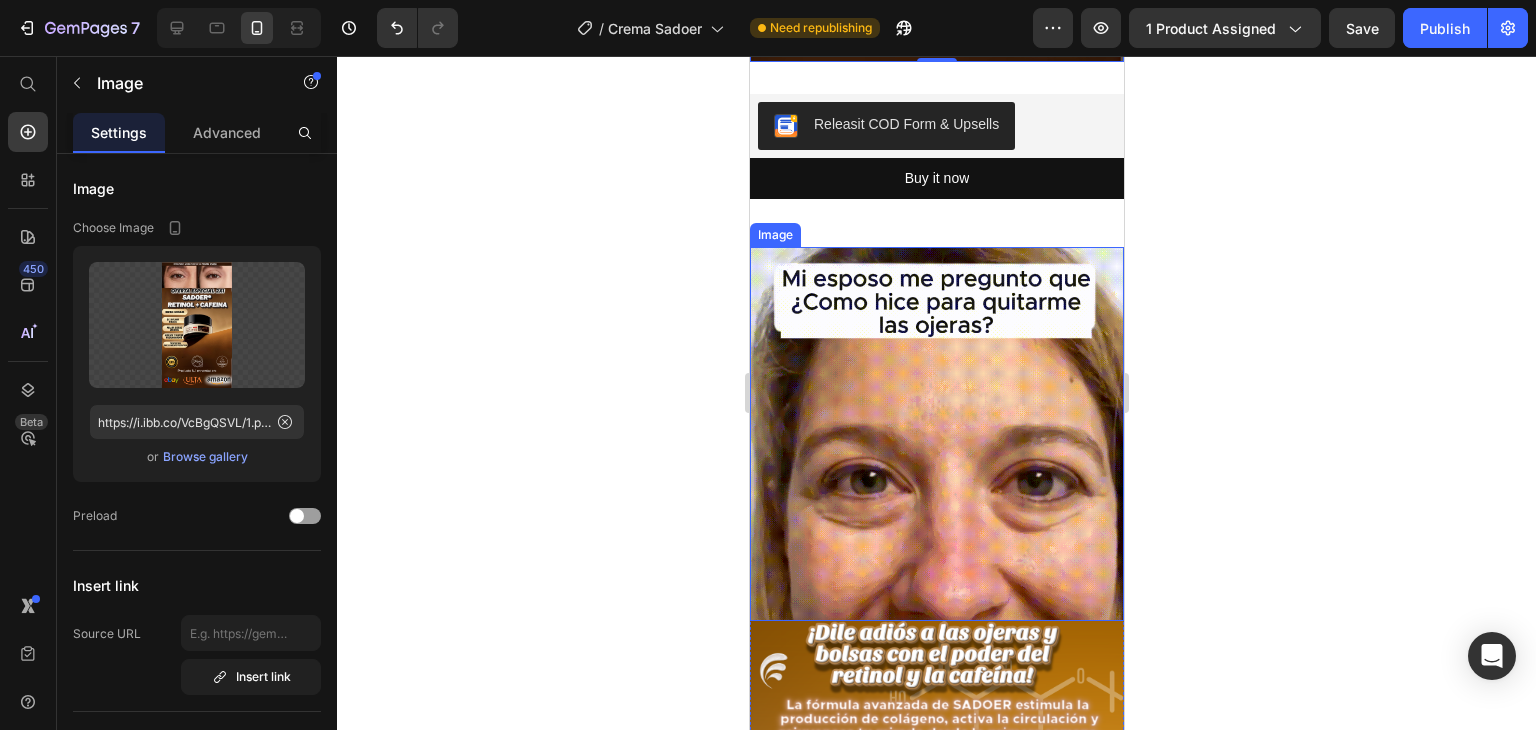 click at bounding box center (936, 434) 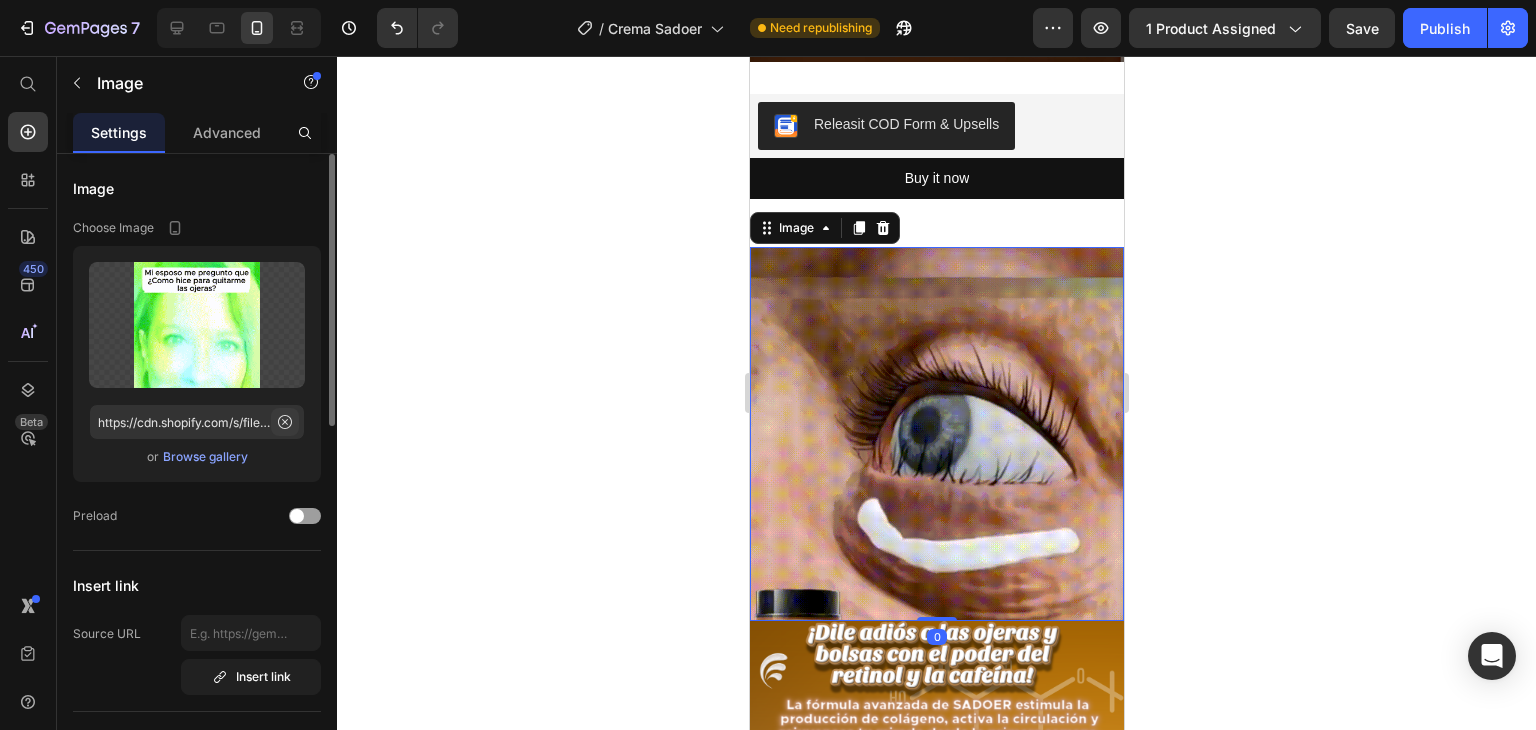 click 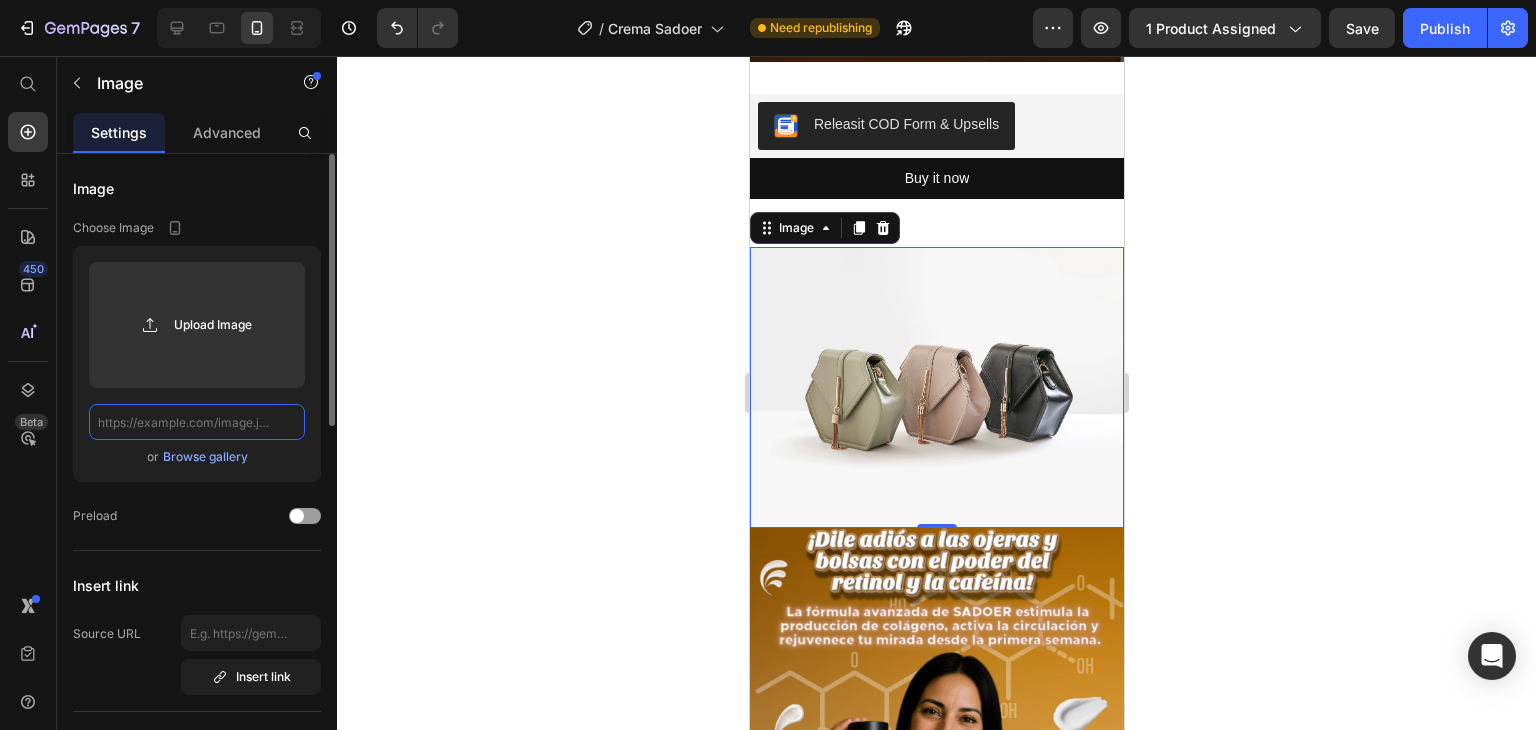 scroll, scrollTop: 0, scrollLeft: 0, axis: both 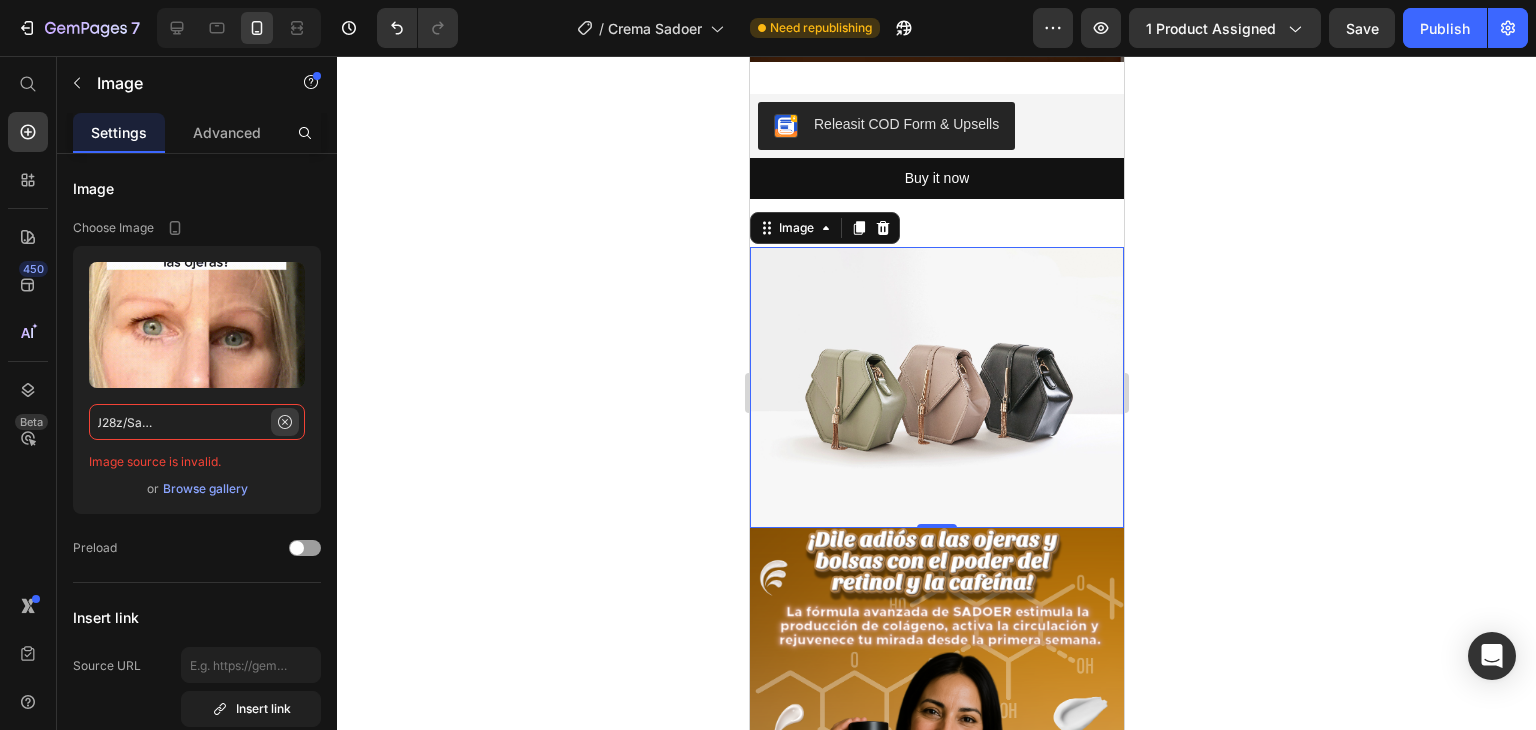 type on "https://i.ibb.co/PGn4J28z/Sadoer-para-gif-2-1-1.gif" 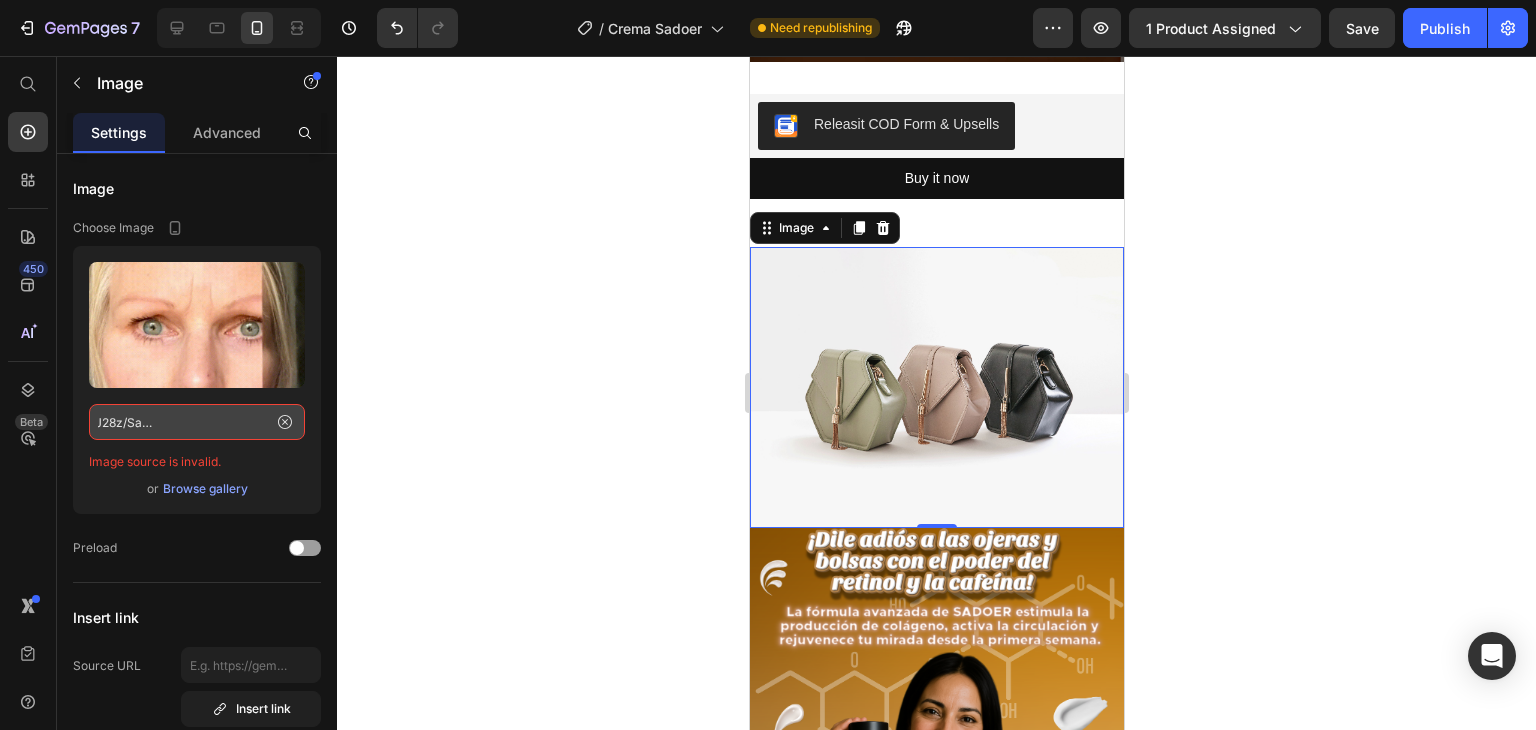 click 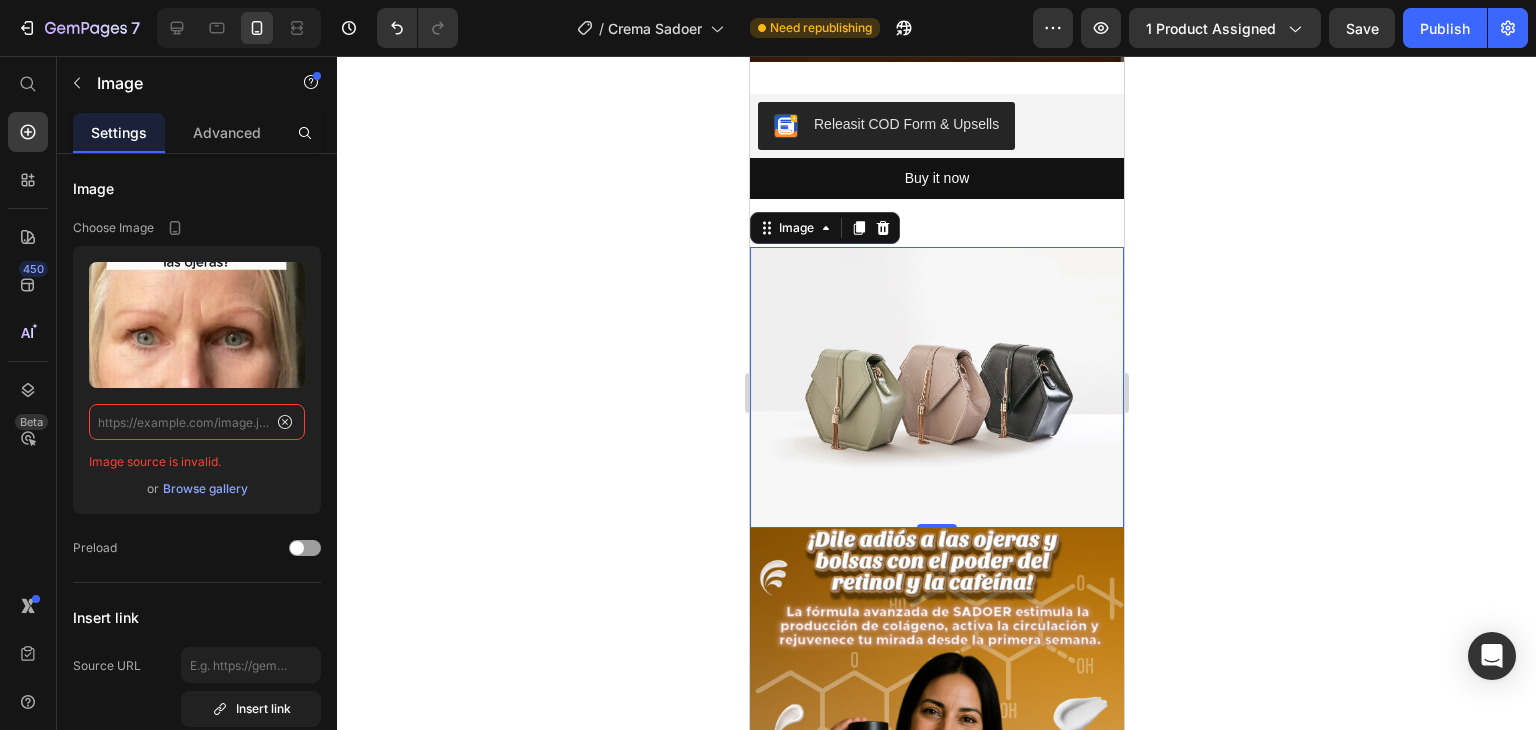 scroll, scrollTop: 0, scrollLeft: 0, axis: both 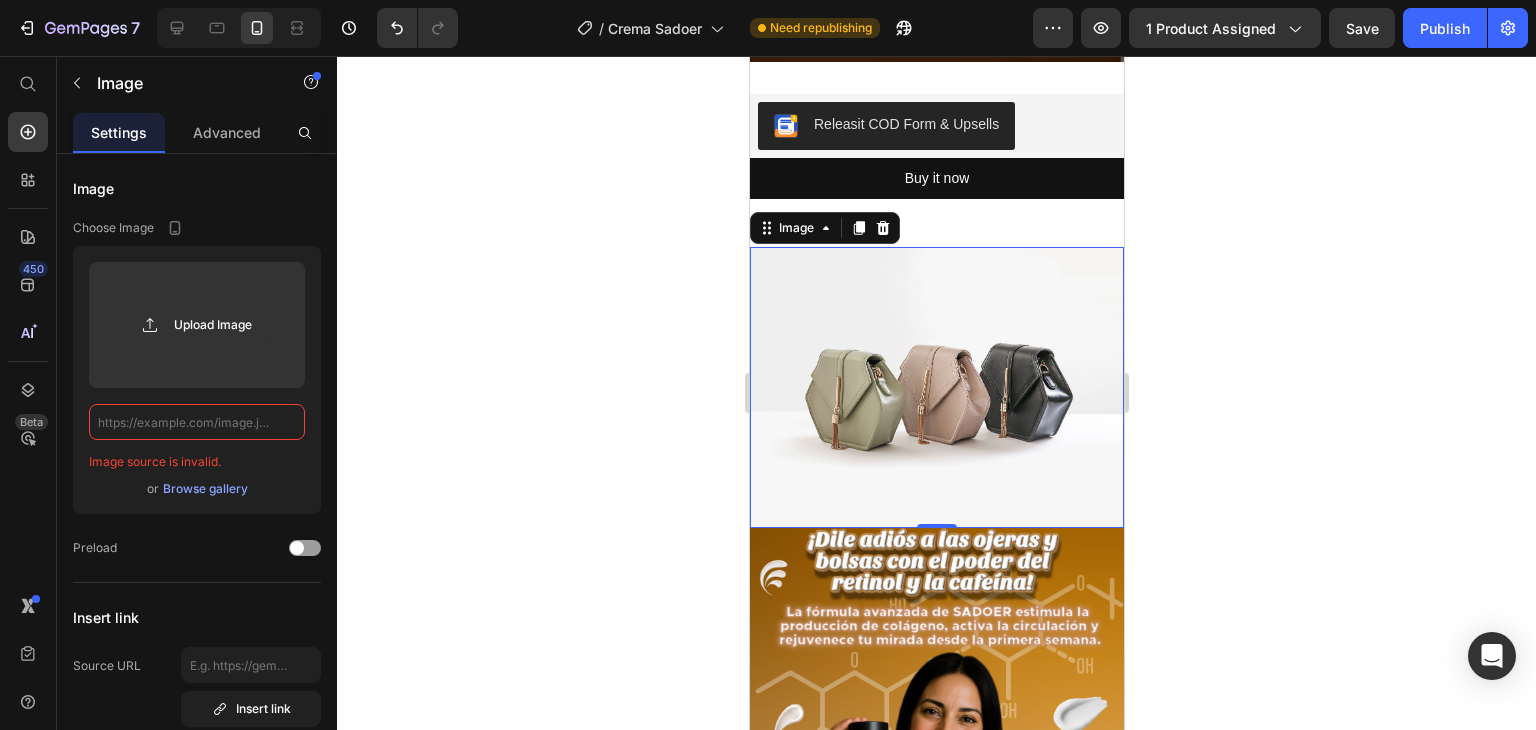 click 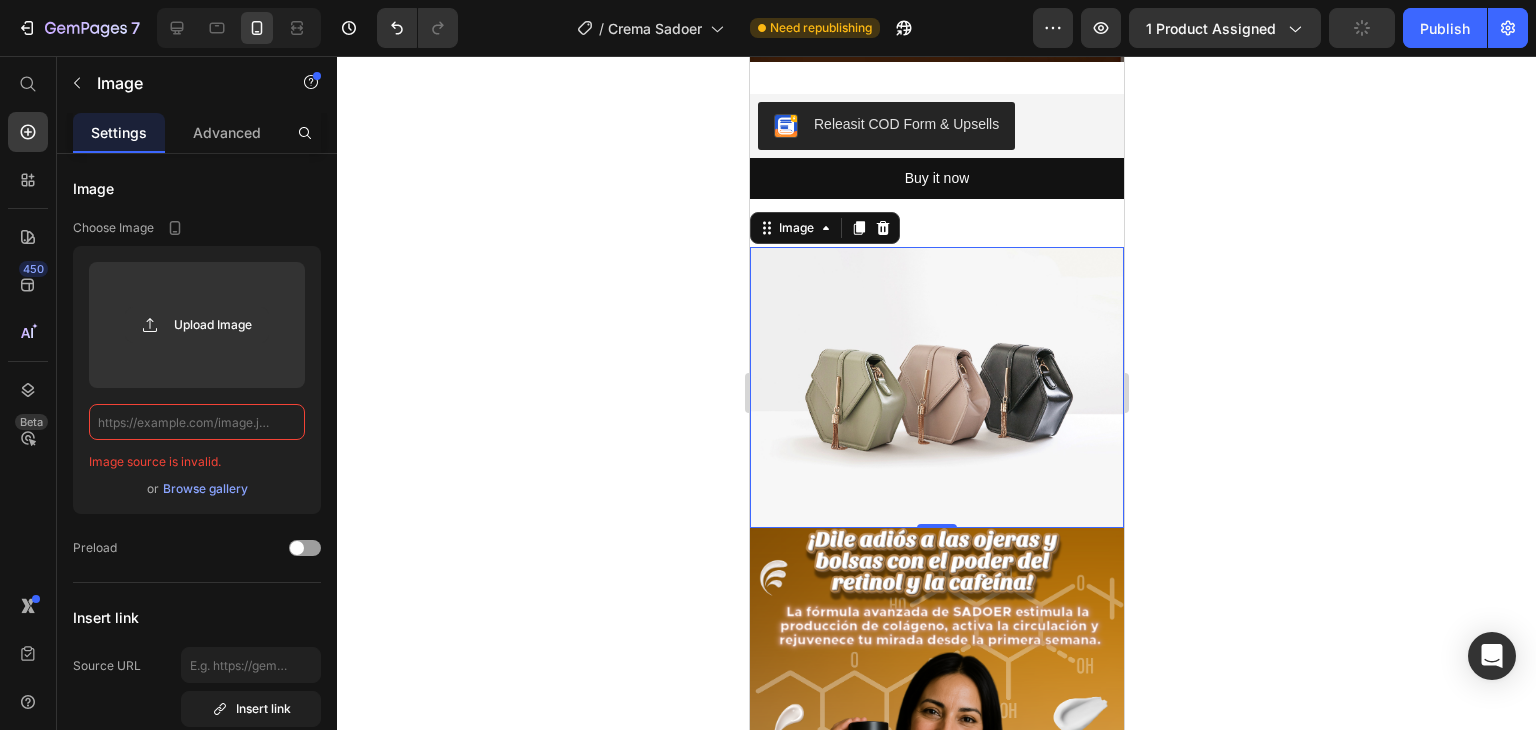 paste on "https://i.ibb.co/PGn4J28z/Sadoer-para-gif-2-1-1.gif" 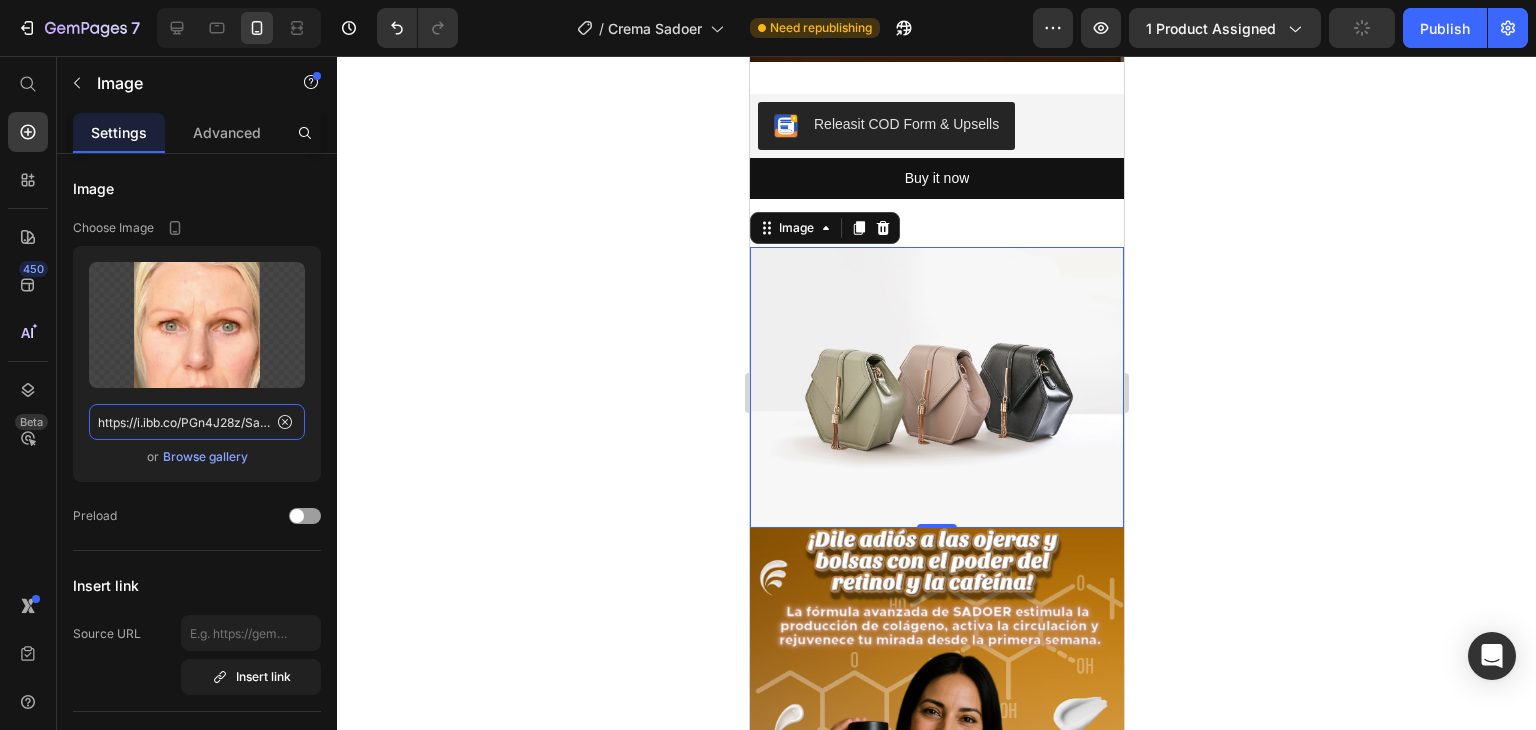 scroll, scrollTop: 0, scrollLeft: 118, axis: horizontal 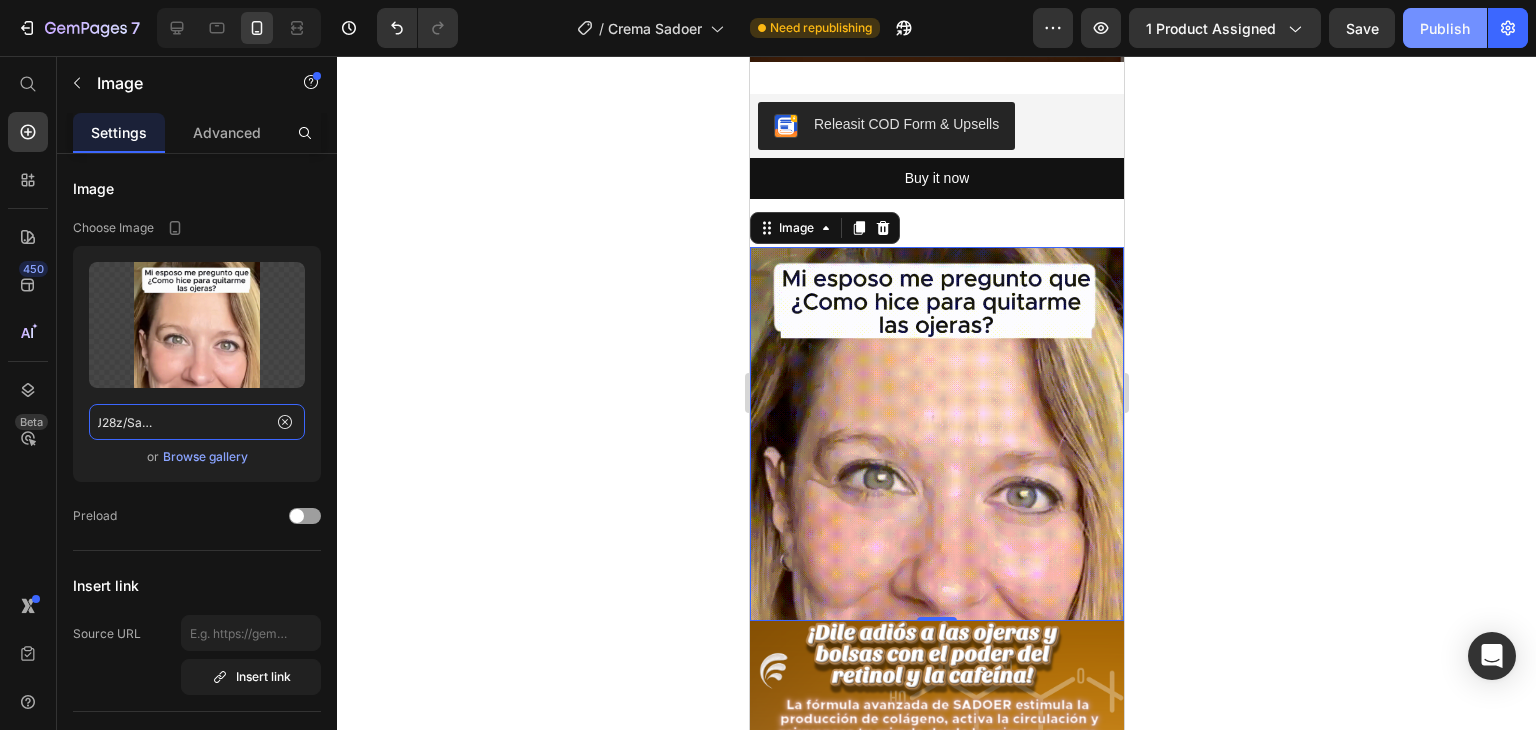 type on "https://i.ibb.co/PGn4J28z/Sadoer-para-gif-2-1-1.gif" 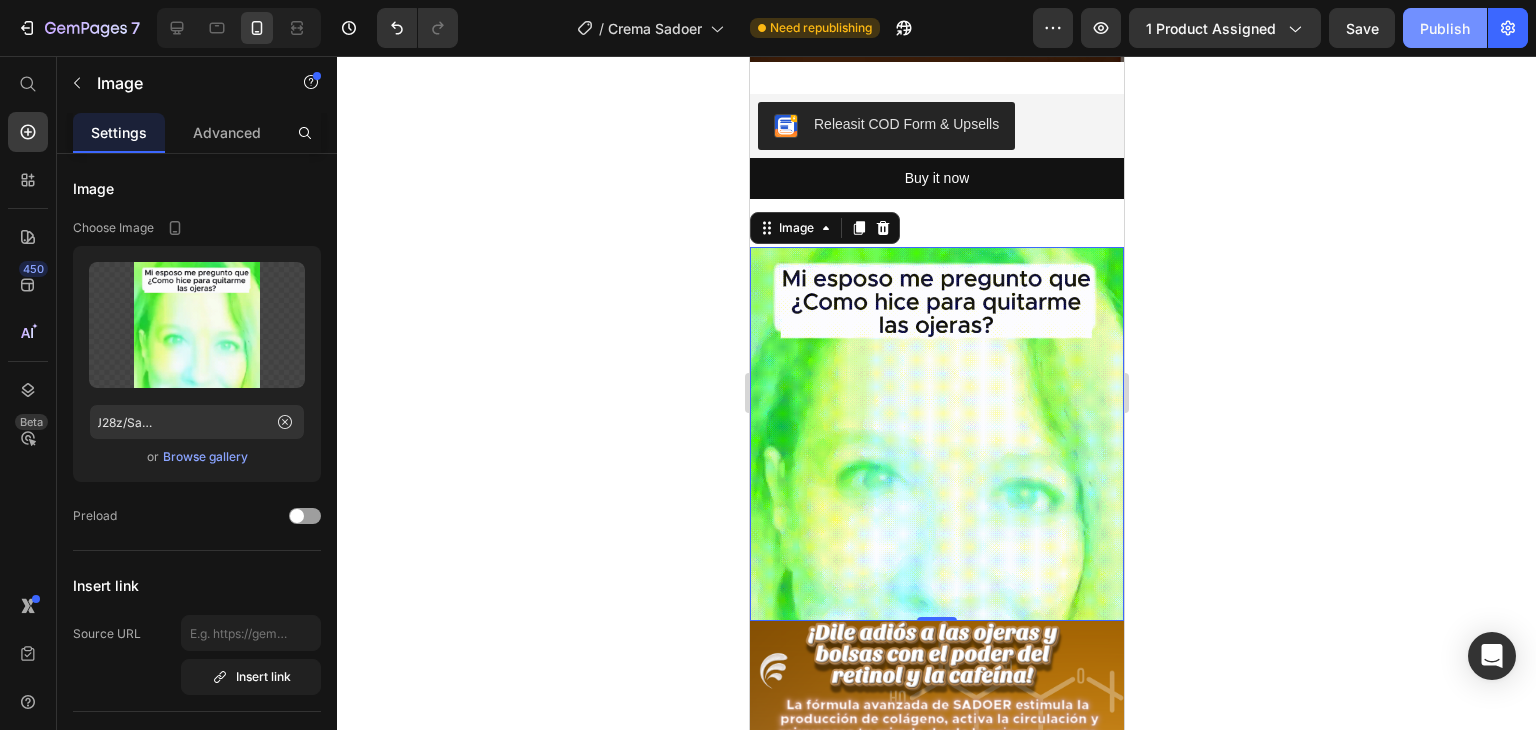 click on "Publish" at bounding box center (1445, 28) 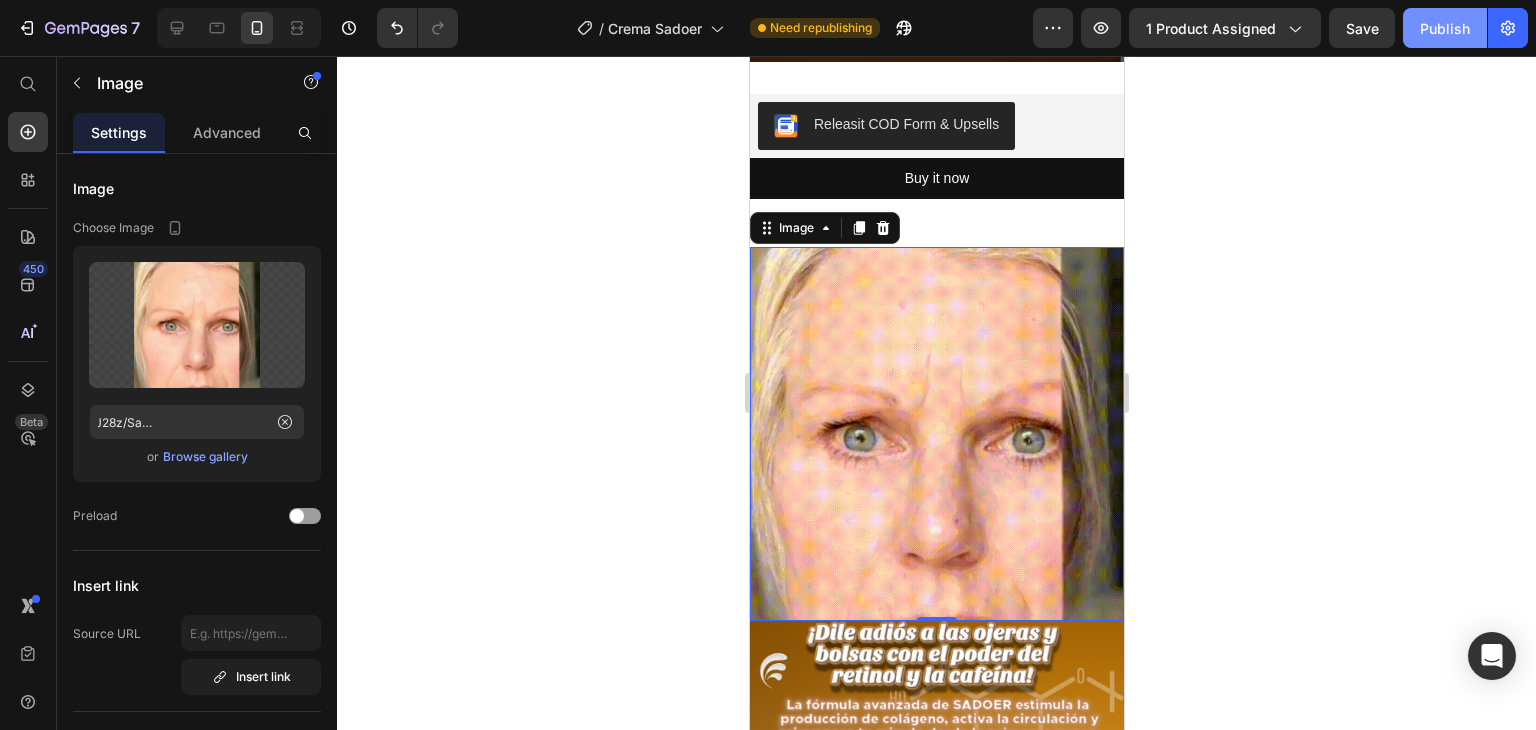 scroll, scrollTop: 0, scrollLeft: 0, axis: both 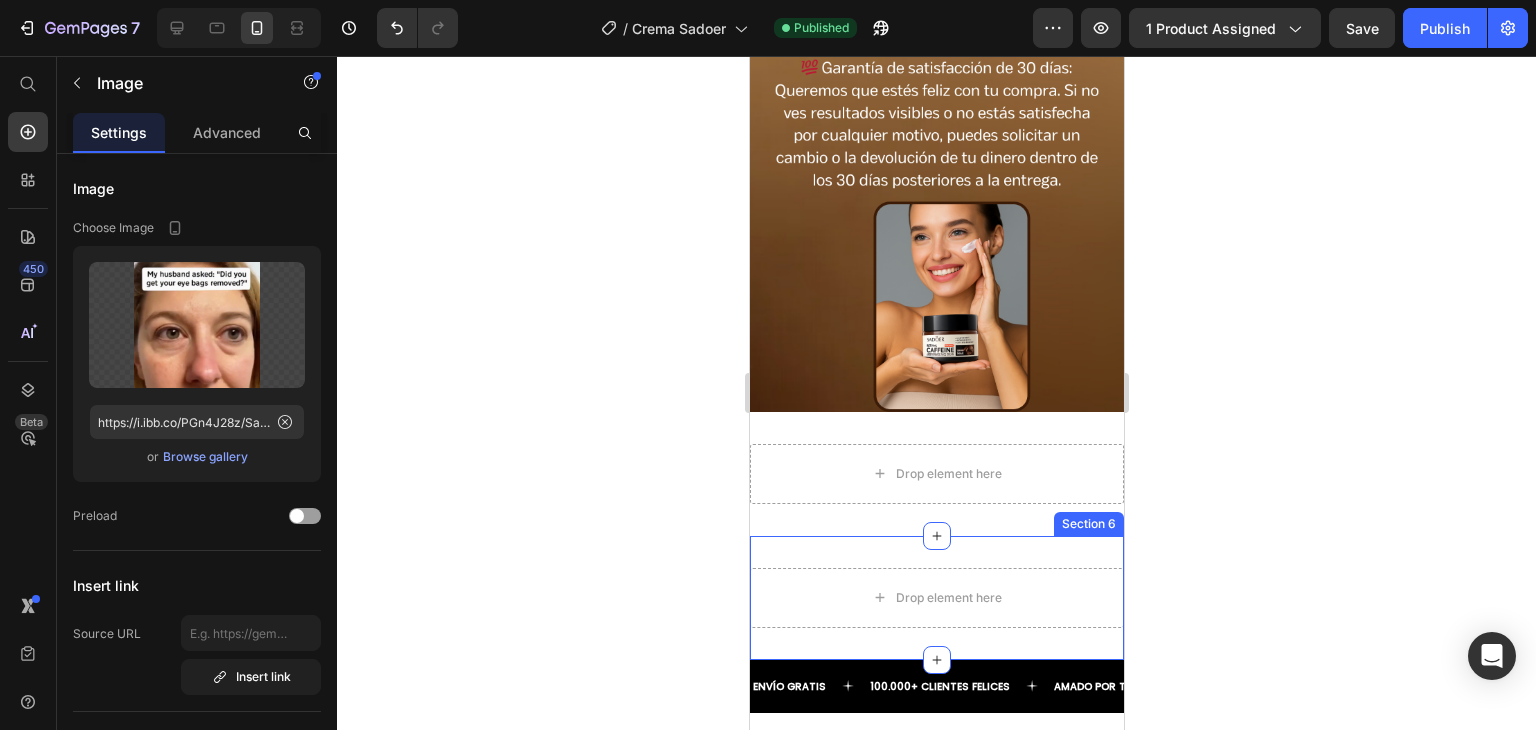 click on "Drop element here Section 6" at bounding box center (936, 598) 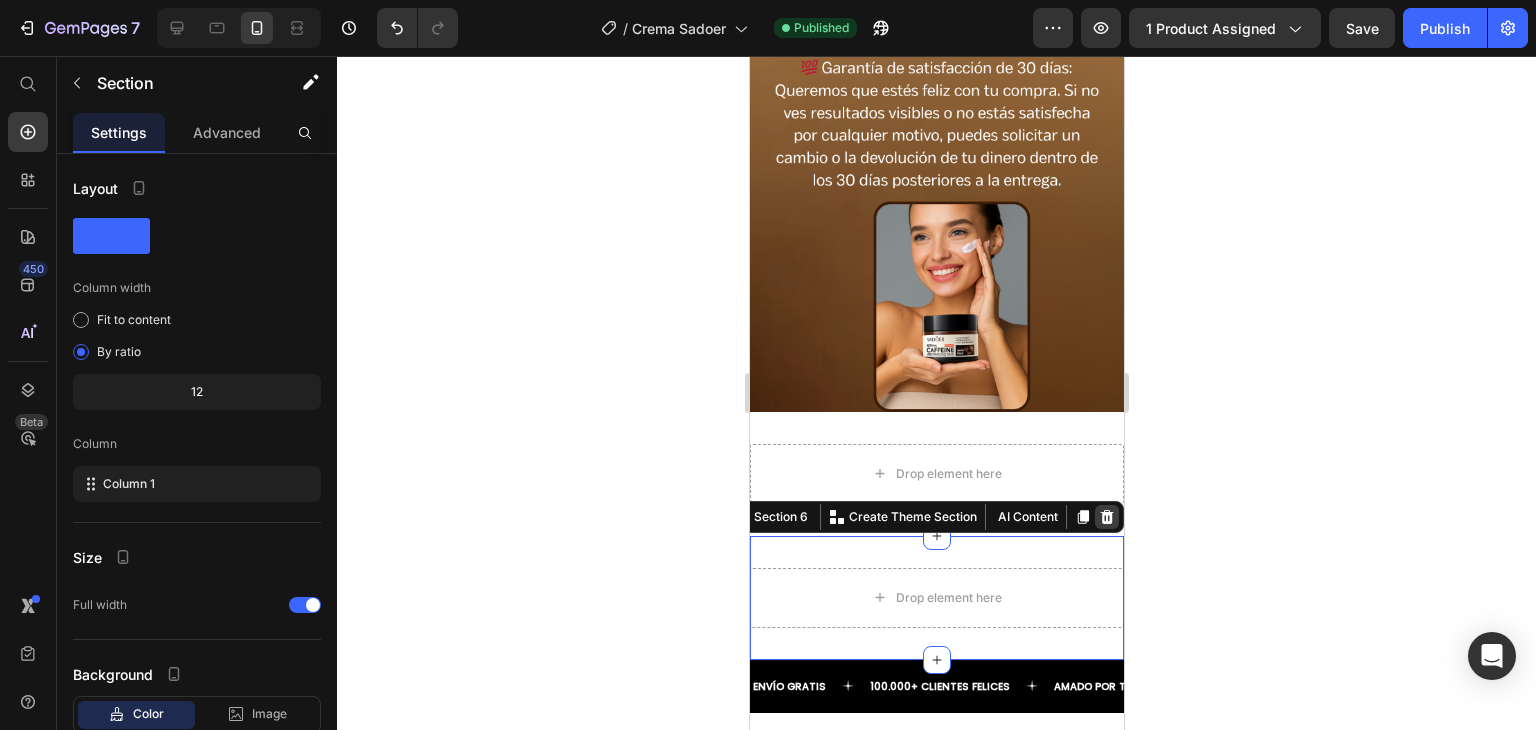 click 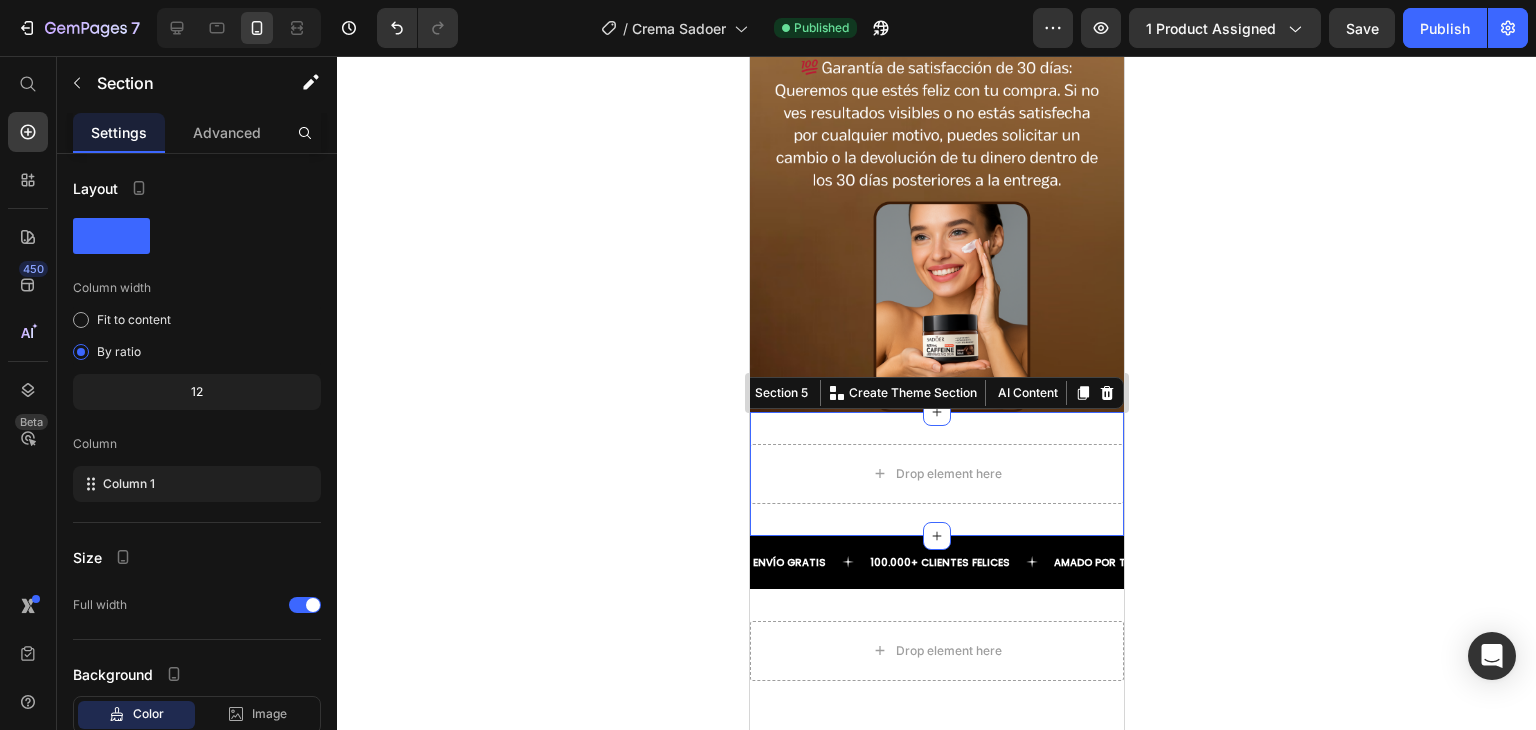 click on "Drop element here Section 5   You can create reusable sections Create Theme Section AI Content Write with GemAI What would you like to describe here? Tone and Voice Persuasive Product Oferta Especial 2x1: Crema SADOER® Retinol + Caffeine Show more Generate" at bounding box center [936, 474] 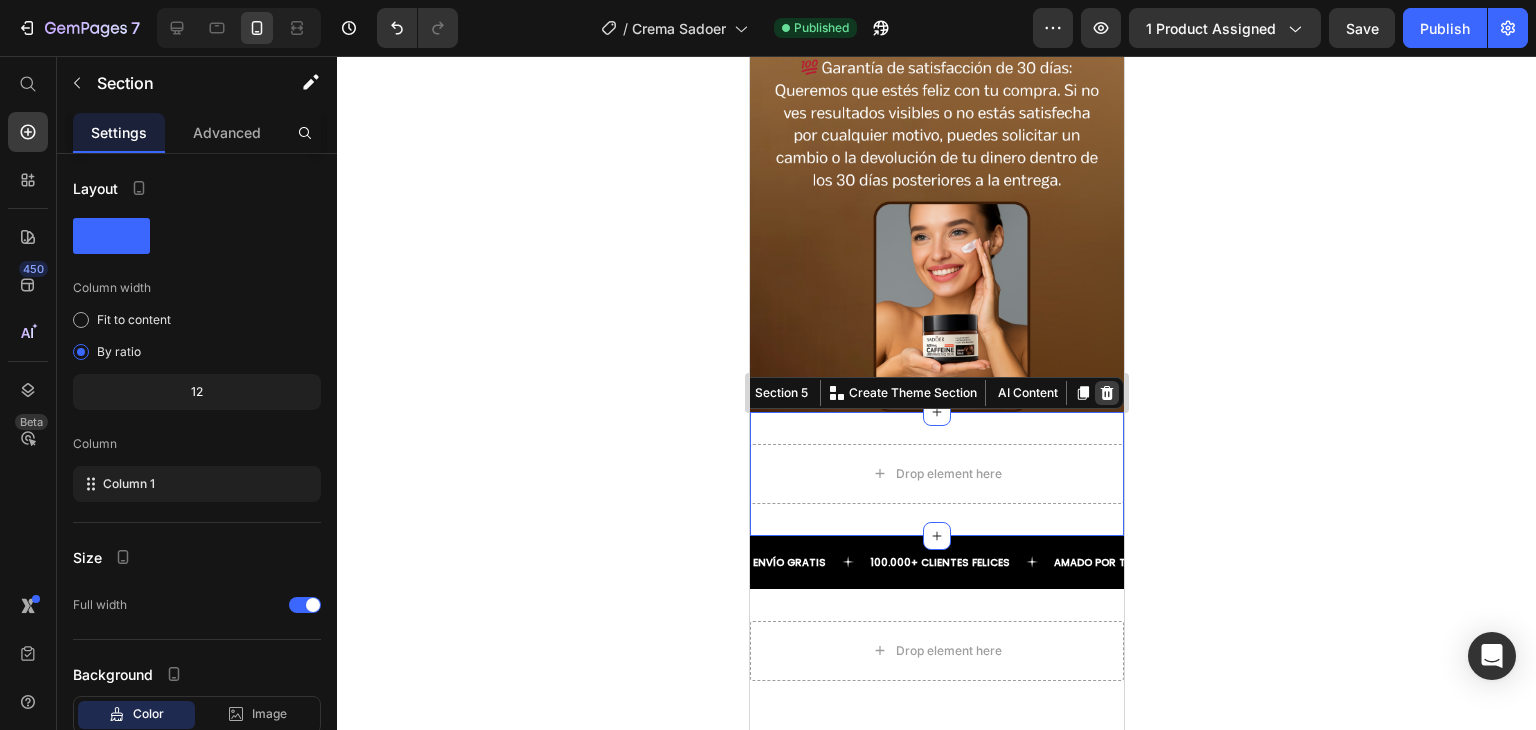 click at bounding box center (1106, 393) 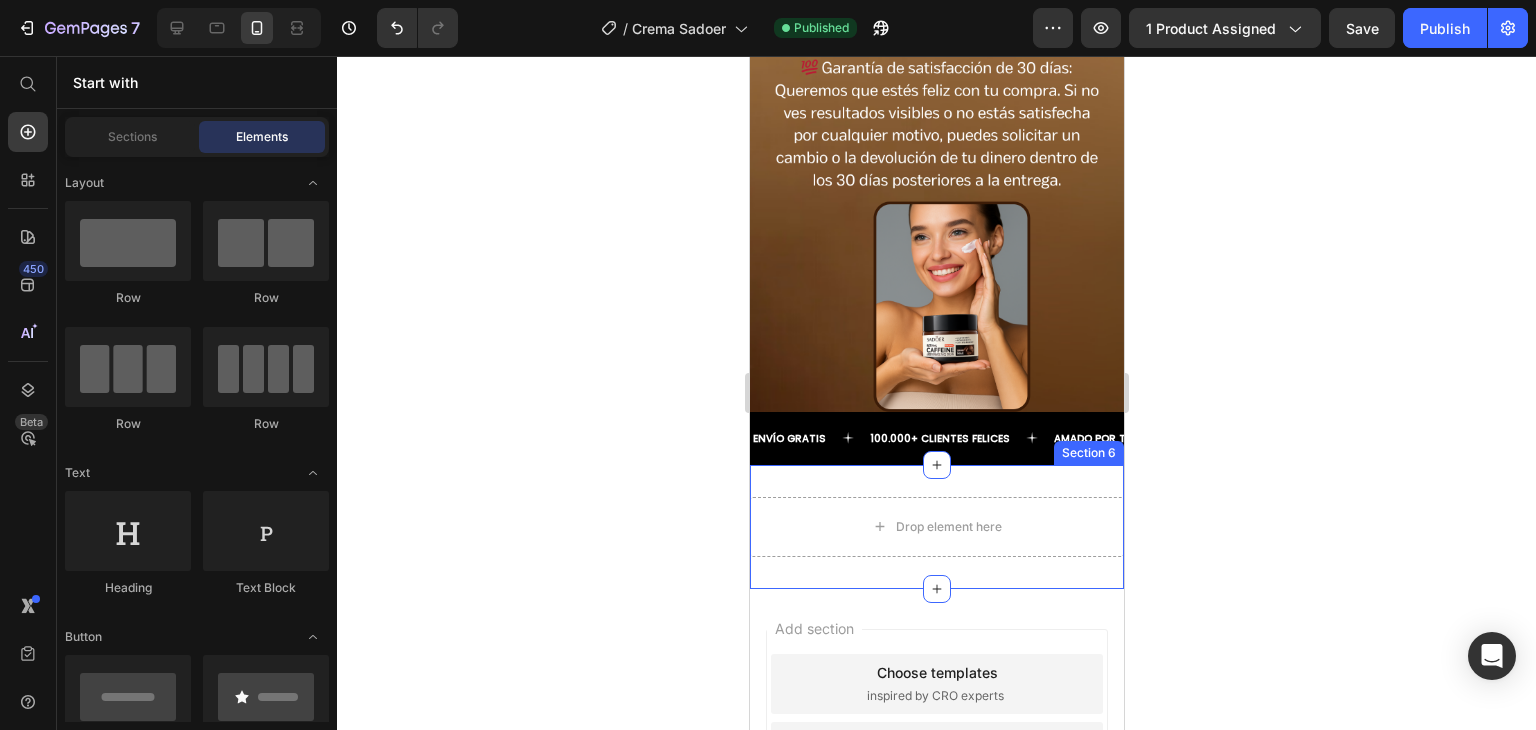click on "Drop element here Section 6" at bounding box center [936, 527] 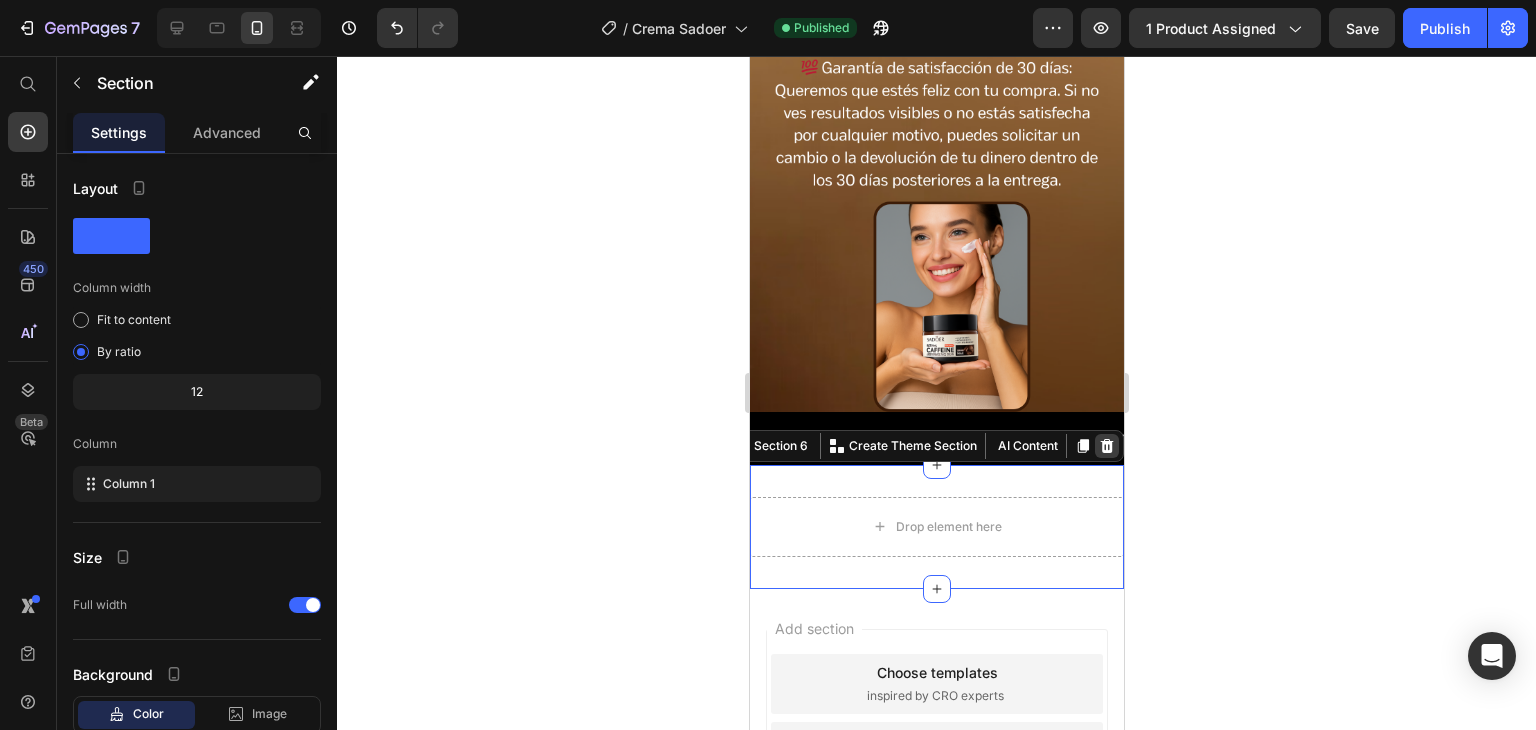 click 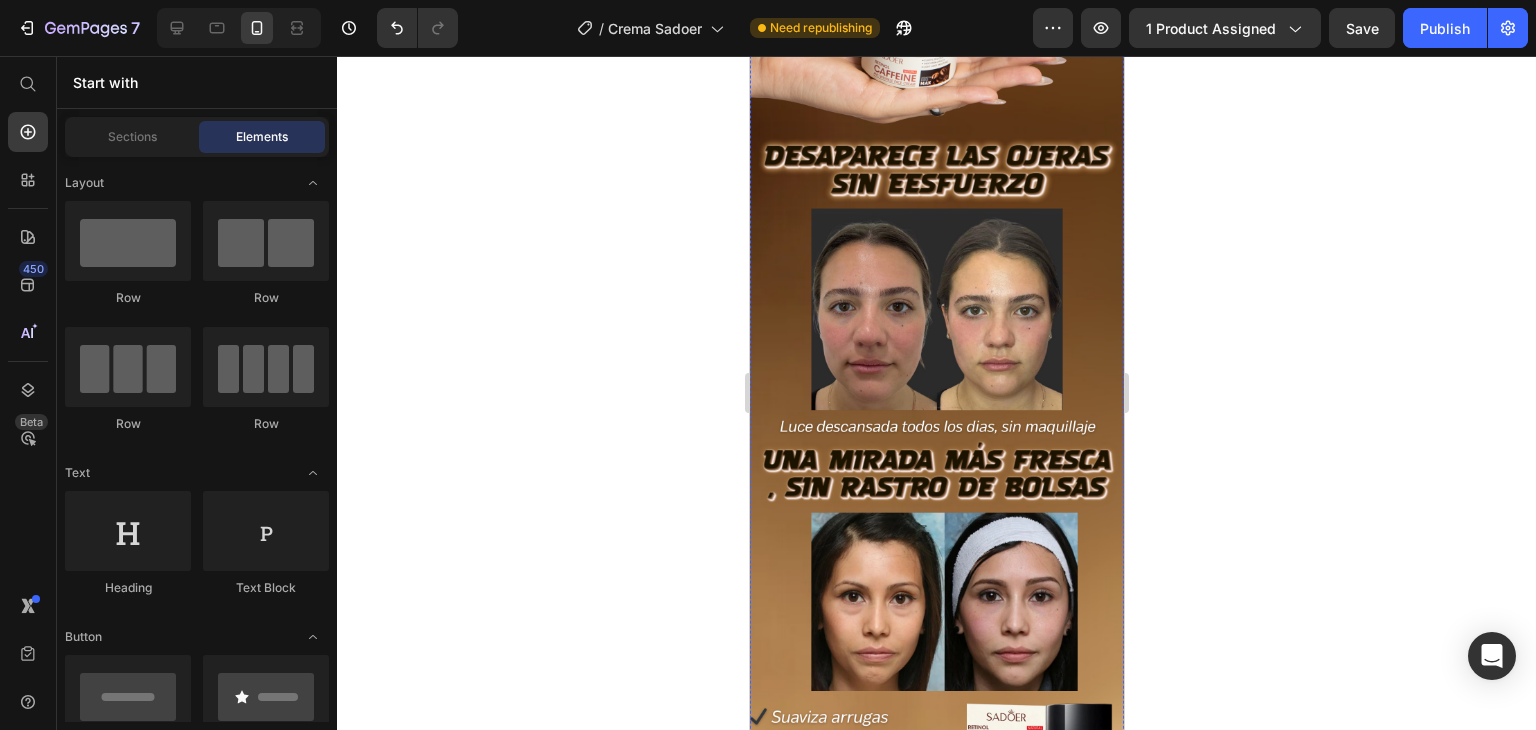 scroll, scrollTop: 4614, scrollLeft: 0, axis: vertical 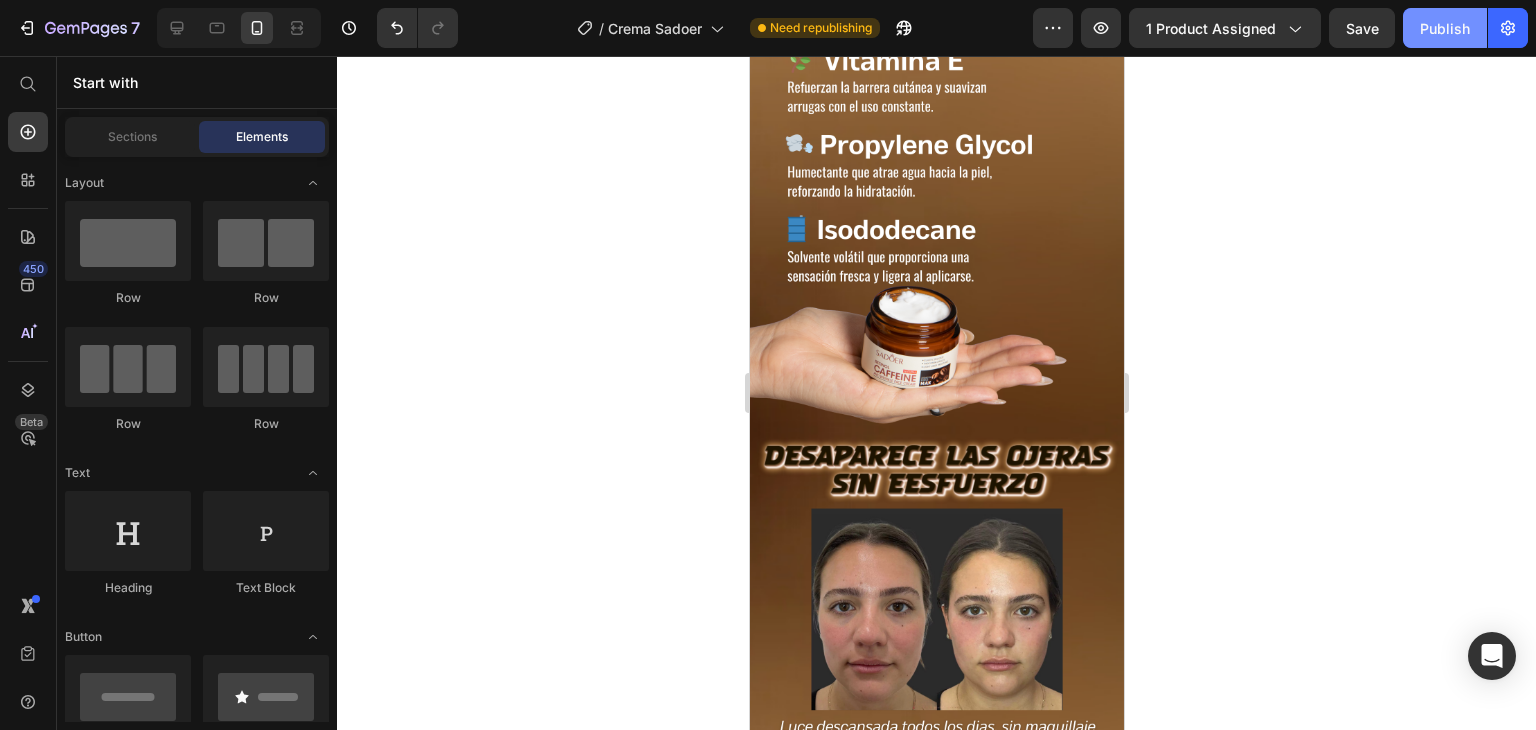 click on "Publish" at bounding box center (1445, 28) 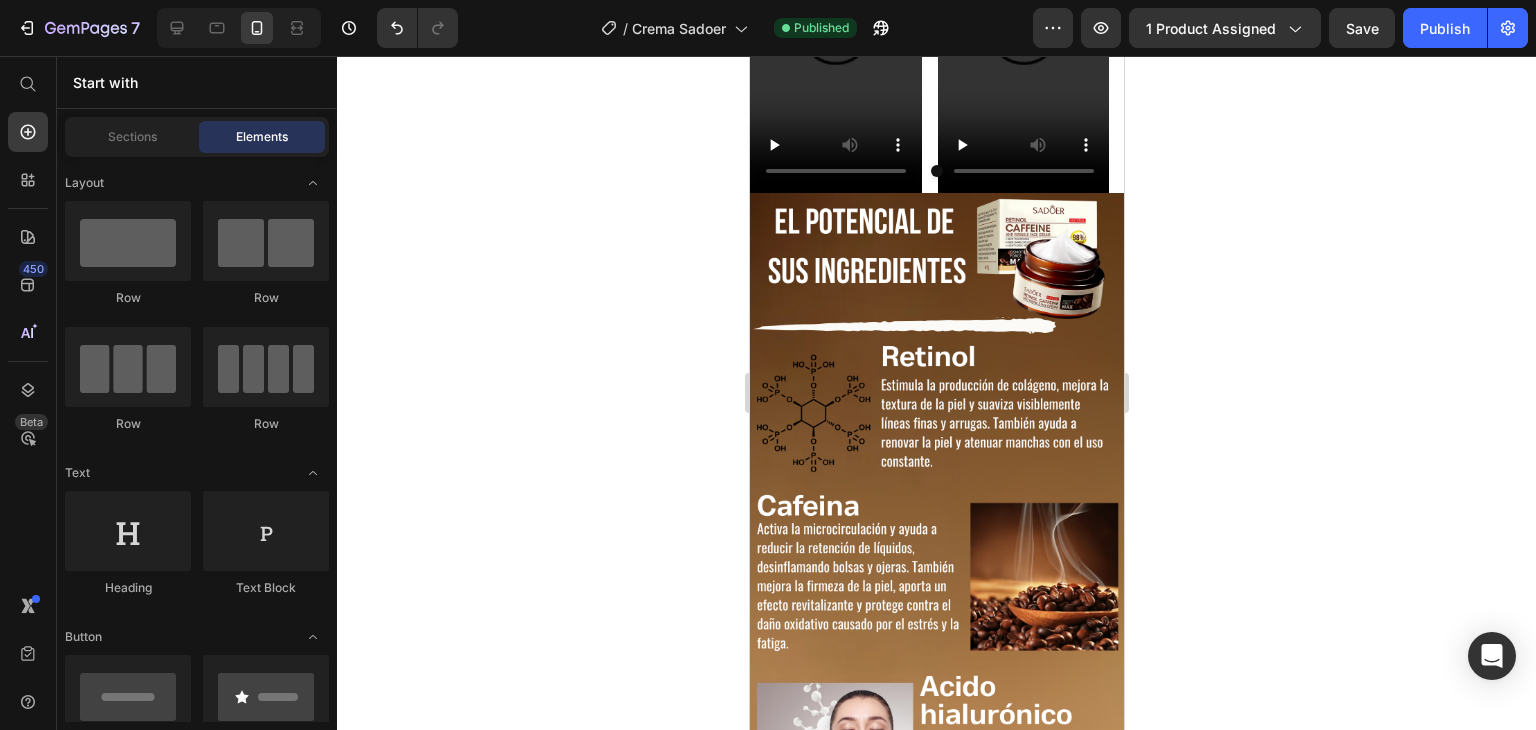 scroll, scrollTop: 3900, scrollLeft: 0, axis: vertical 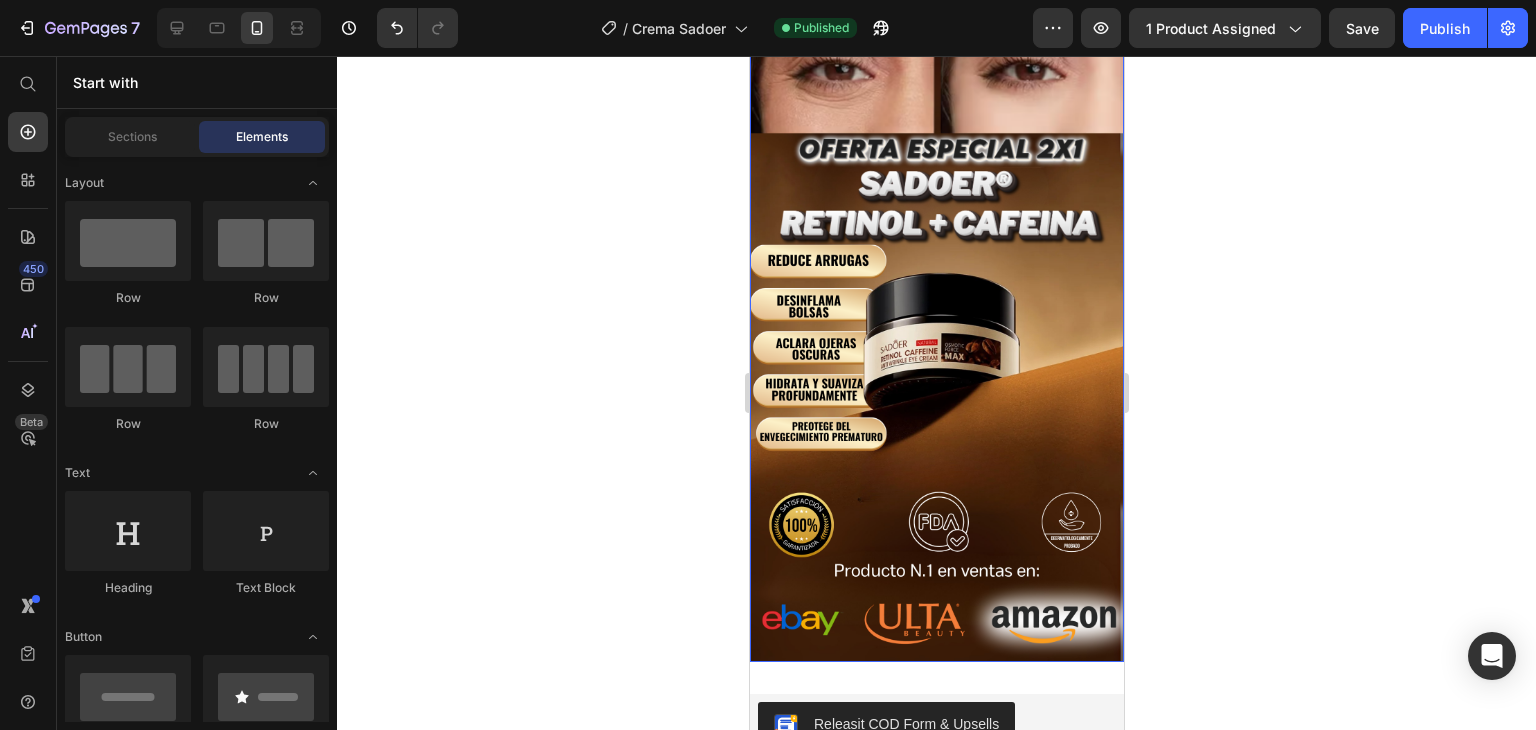 click at bounding box center (936, 329) 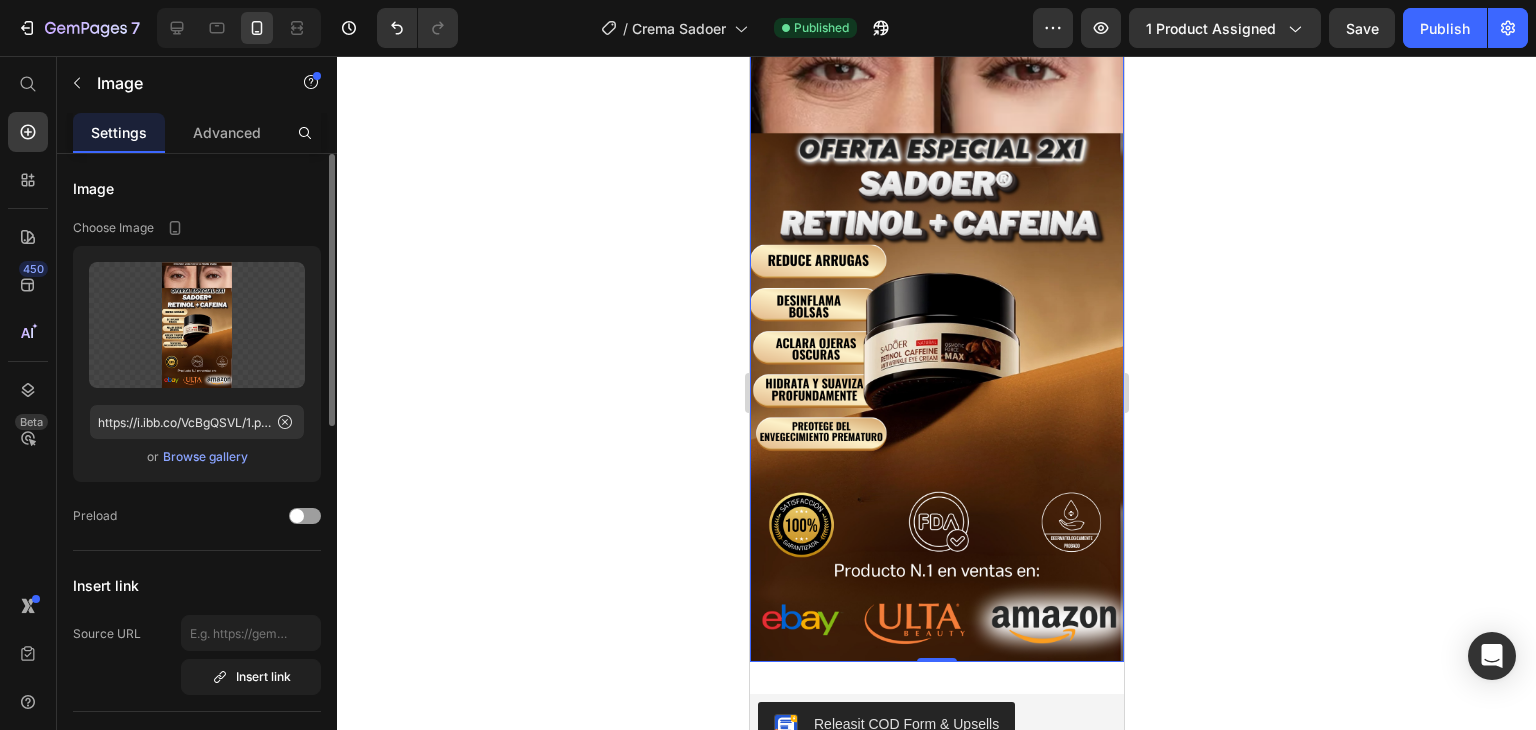 click on "Browse gallery" at bounding box center (205, 457) 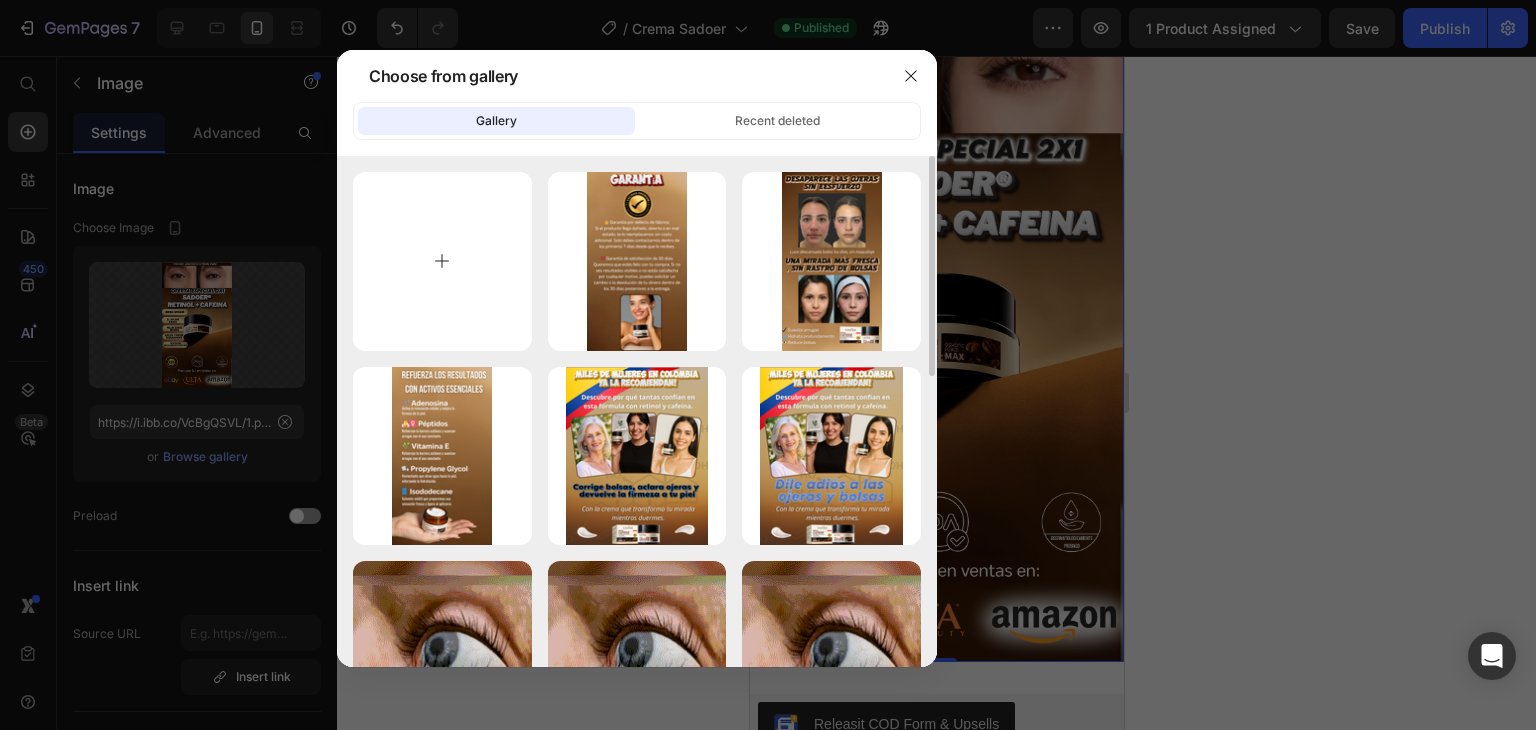 click at bounding box center [442, 261] 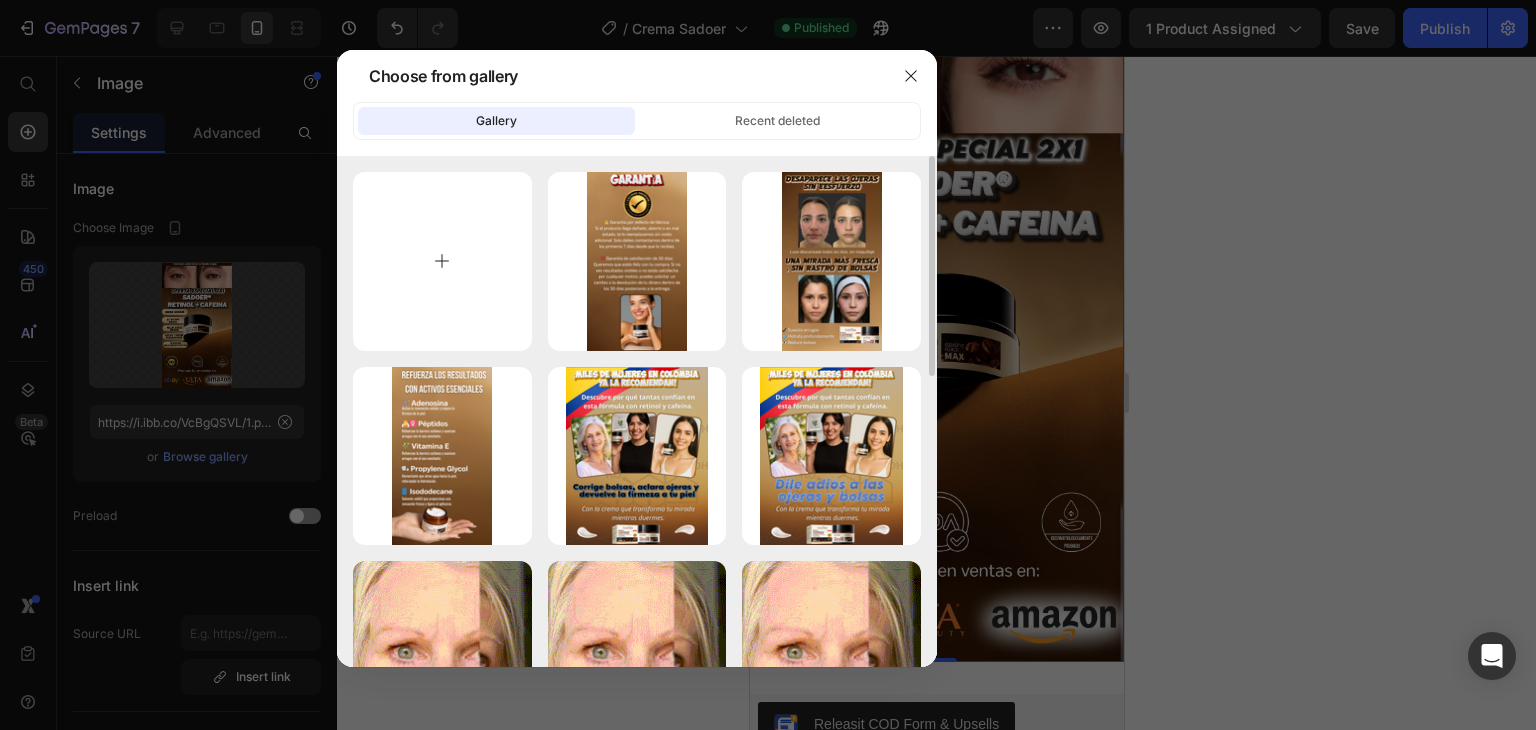 type on "C:\fakepath\1.png" 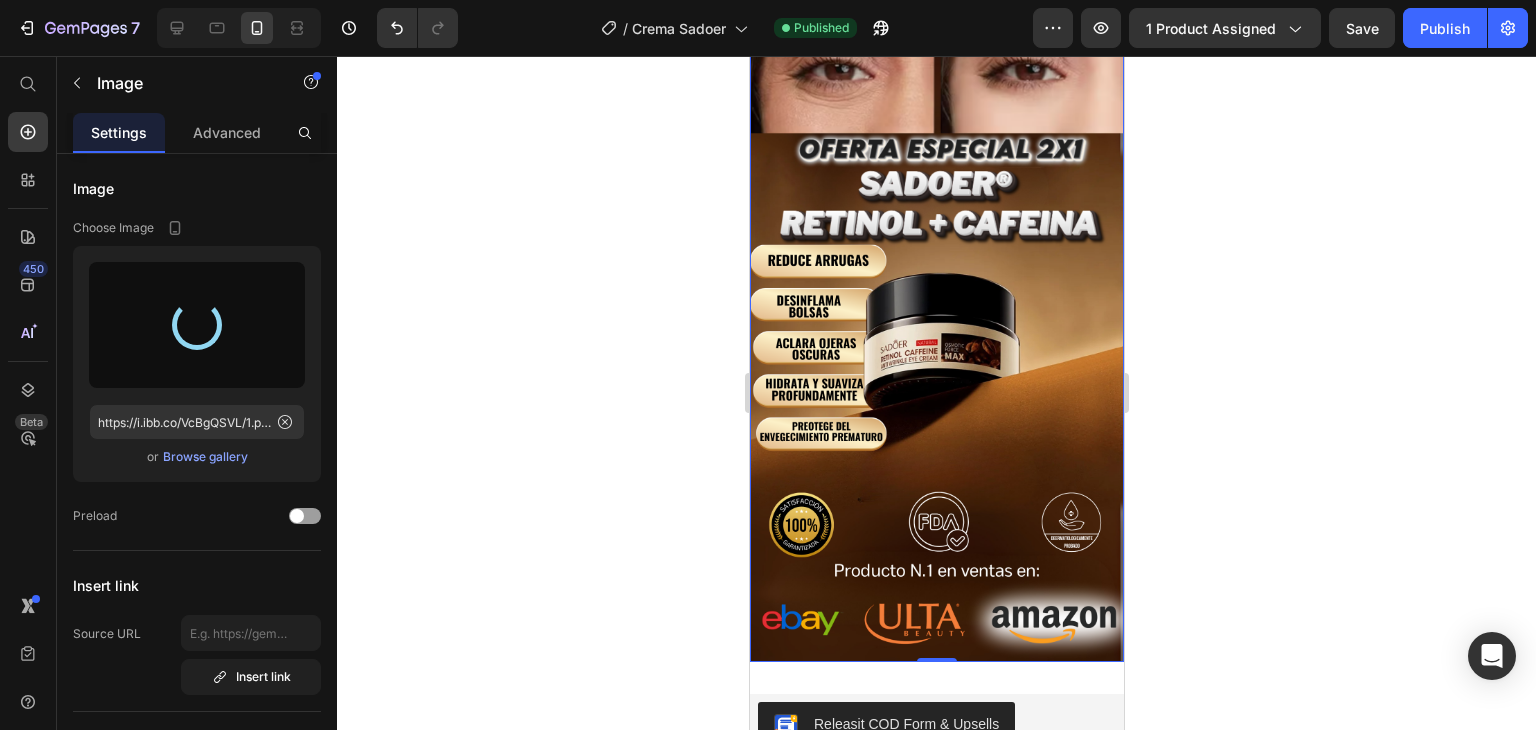 type on "https://cdn.shopify.com/s/files/1/0910/8740/5342/files/gempages_564407716122985483-f34a0a86-8bb1-4f25-be29-e5d9c3d6bfad.png" 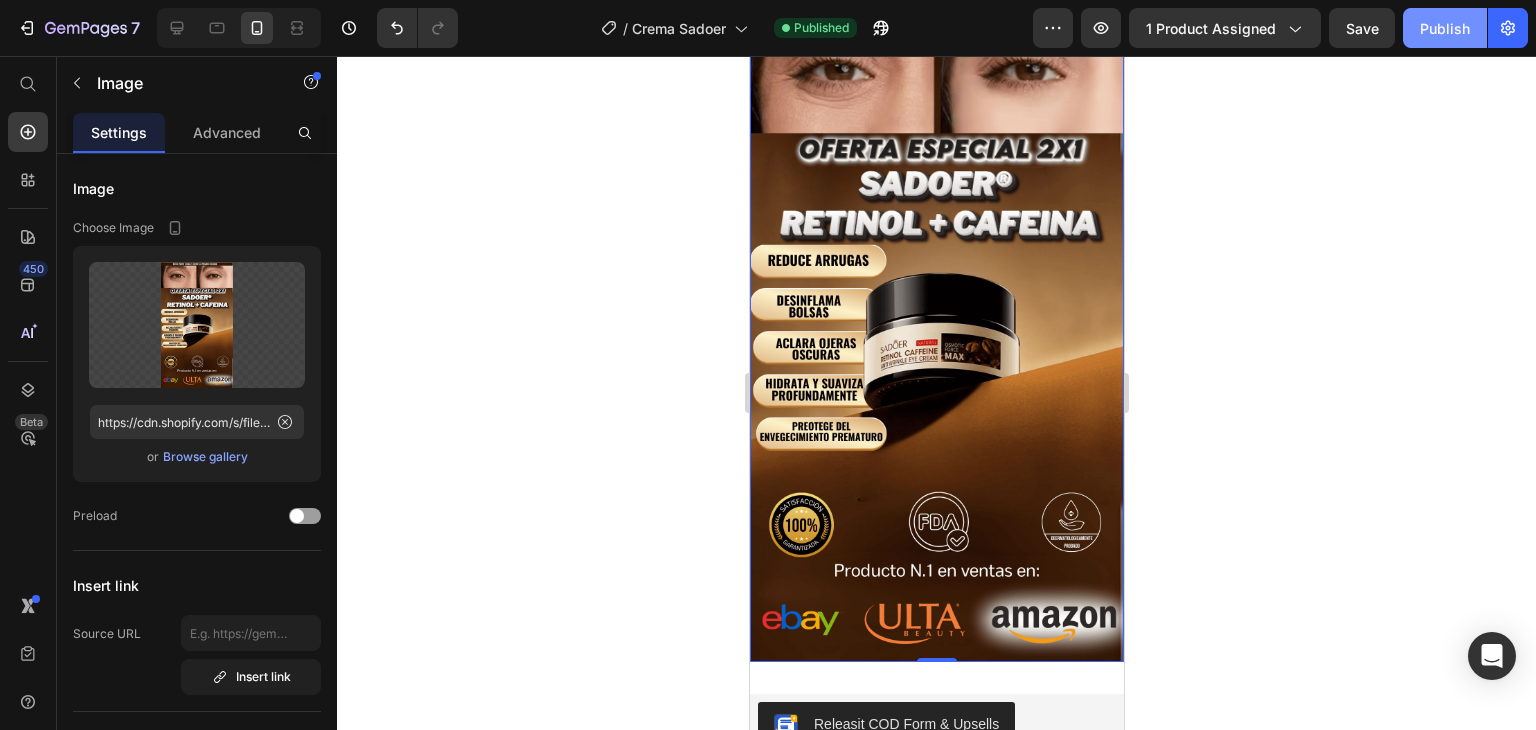 click on "Publish" at bounding box center [1445, 28] 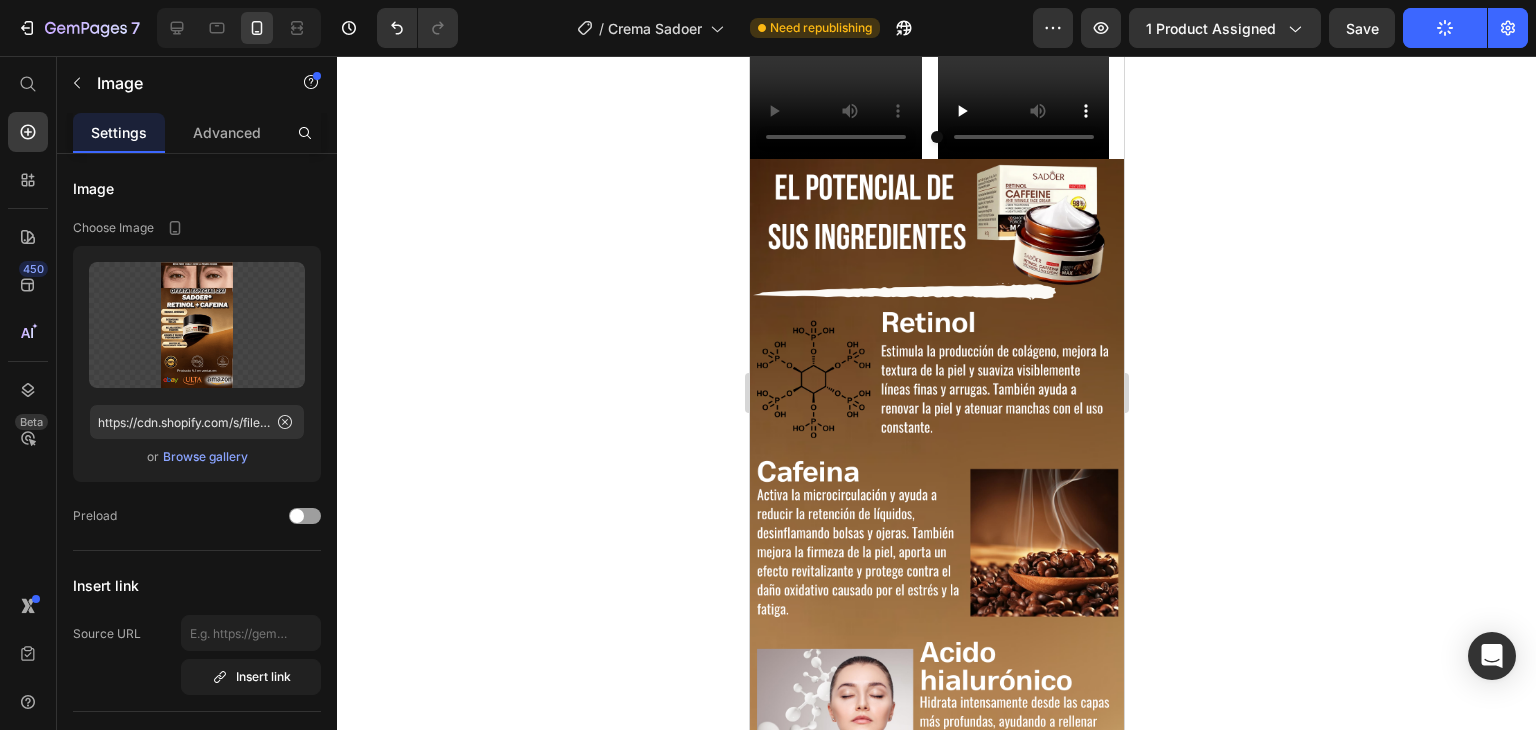 scroll, scrollTop: 3900, scrollLeft: 0, axis: vertical 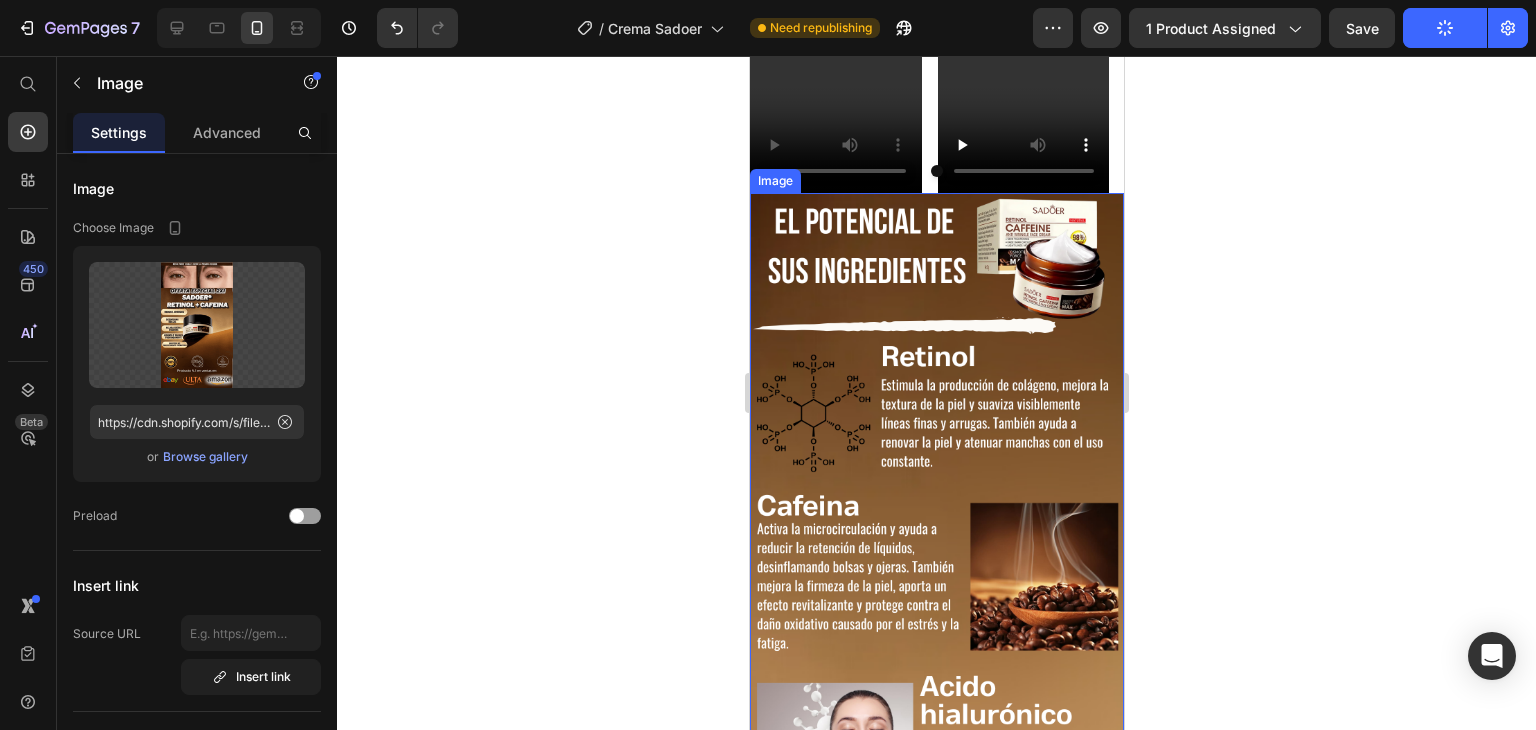 click at bounding box center [936, 525] 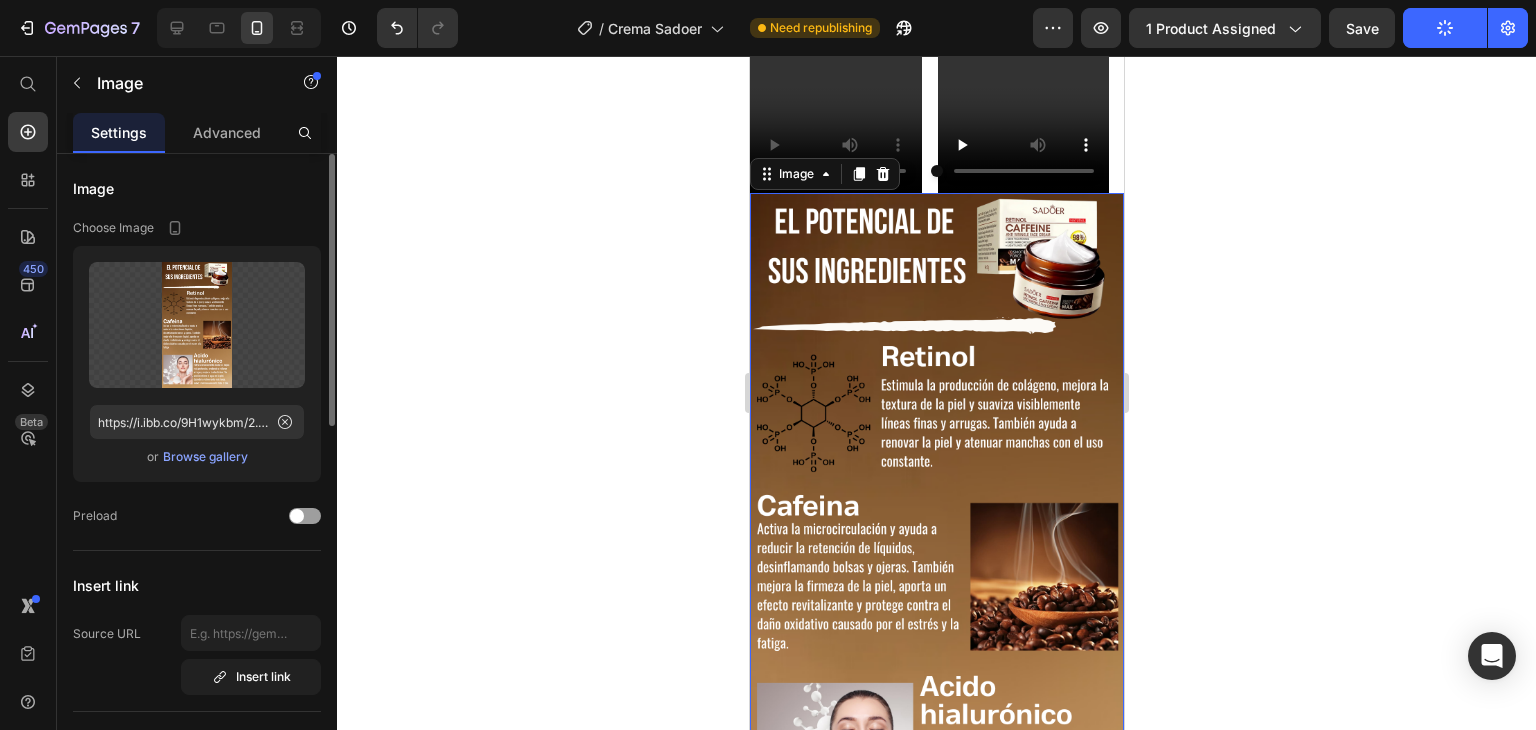 click on "Browse gallery" at bounding box center [205, 457] 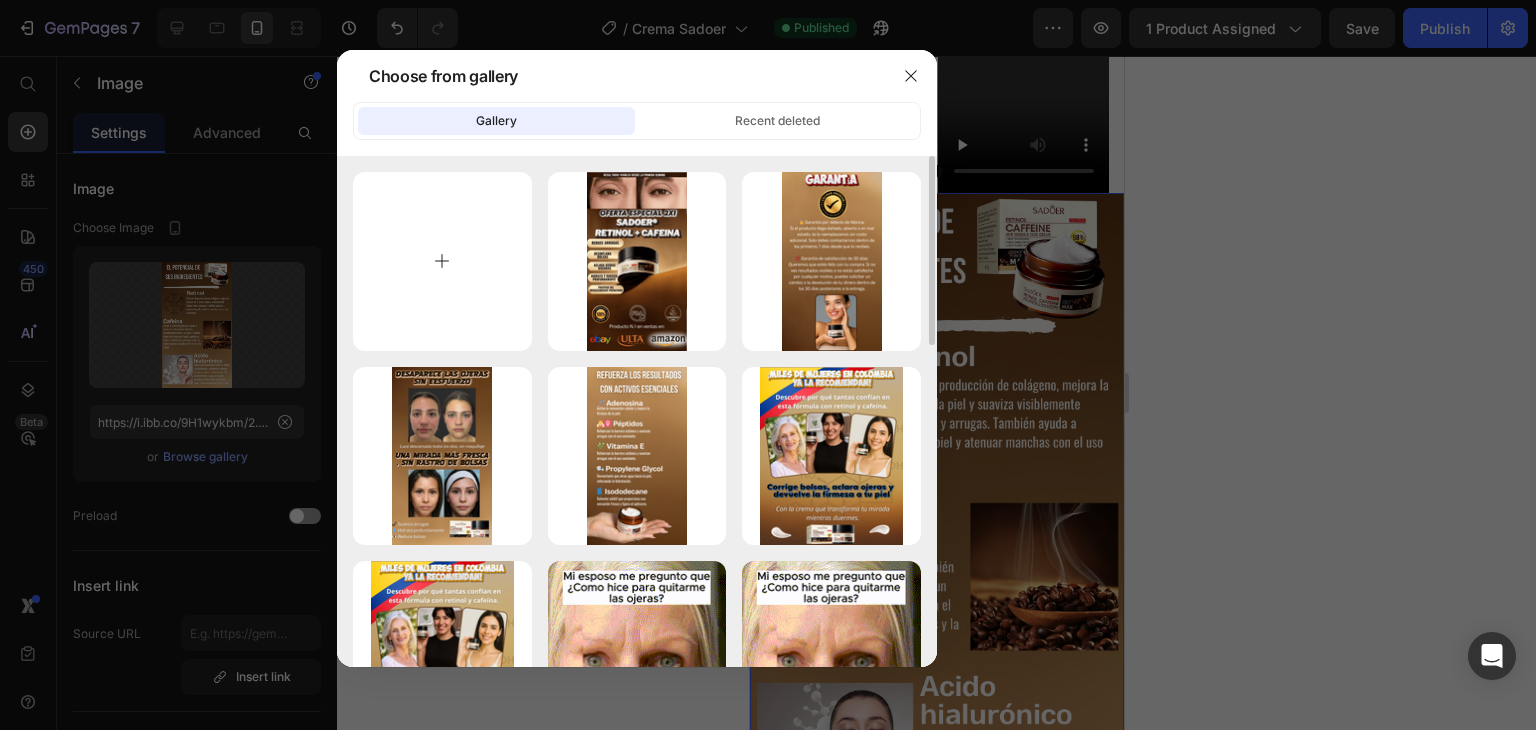 click at bounding box center (442, 261) 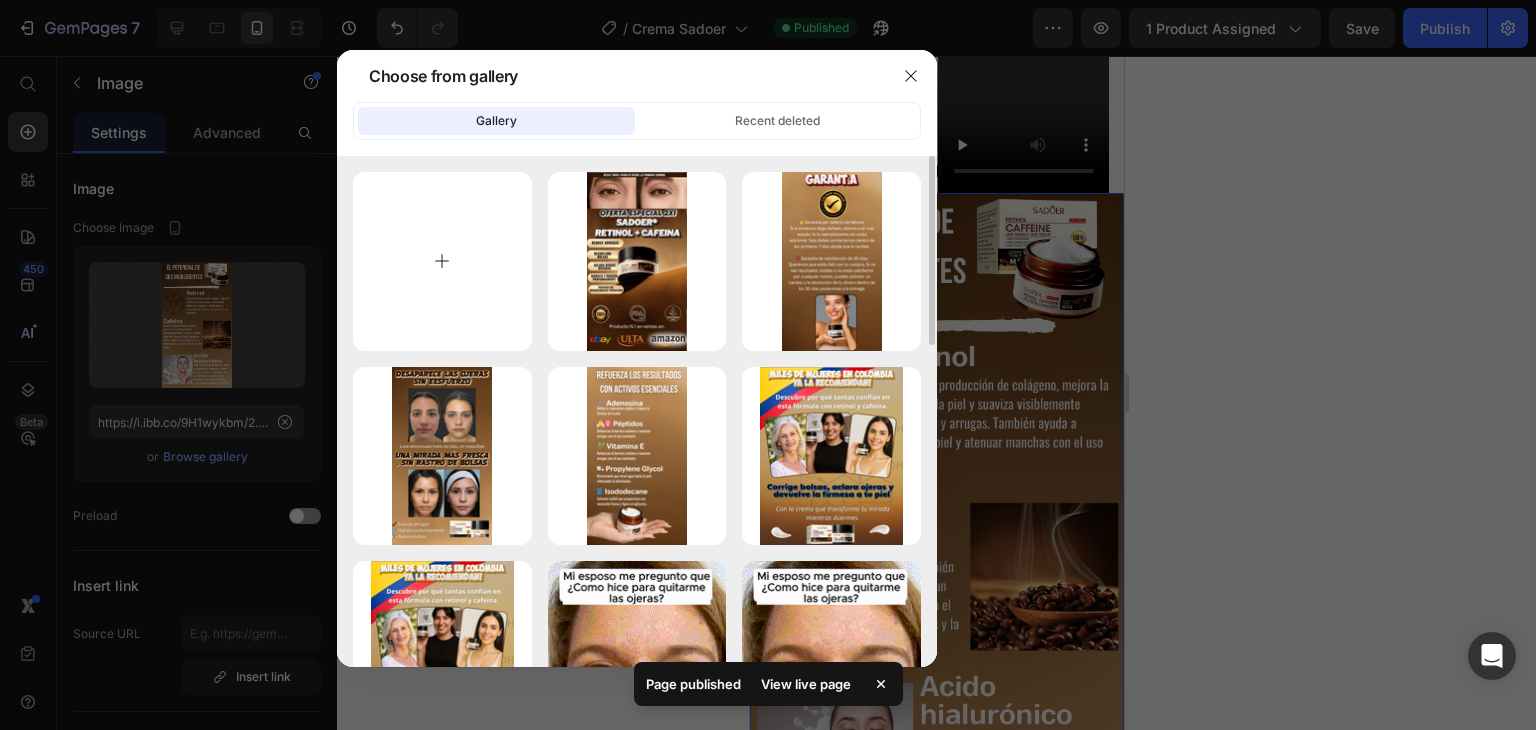 type on "C:\fakepath\2.png" 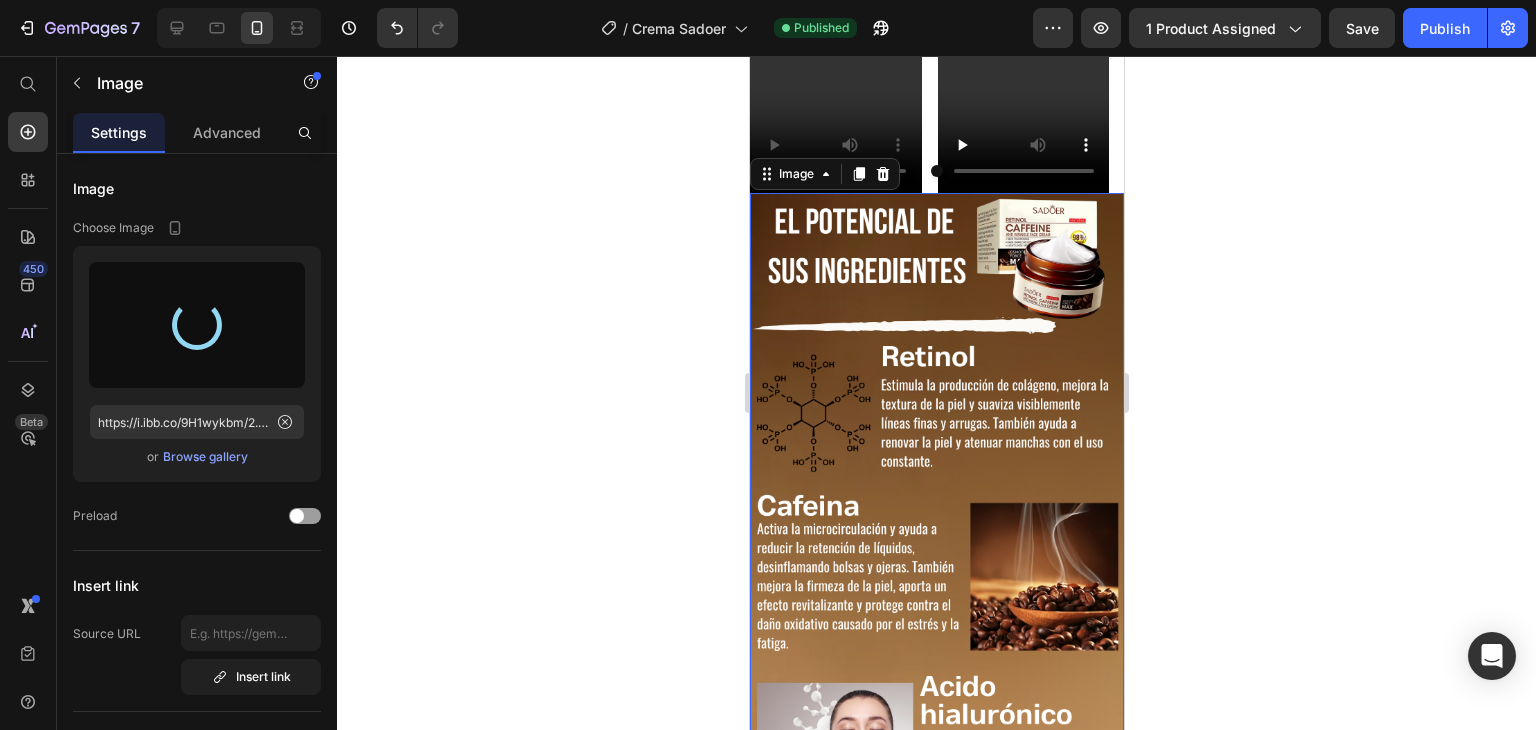 type on "https://cdn.shopify.com/s/files/1/0910/8740/5342/files/gempages_564407716122985483-60b262b9-7dd0-45ba-be4c-ef2bfbe95754.png" 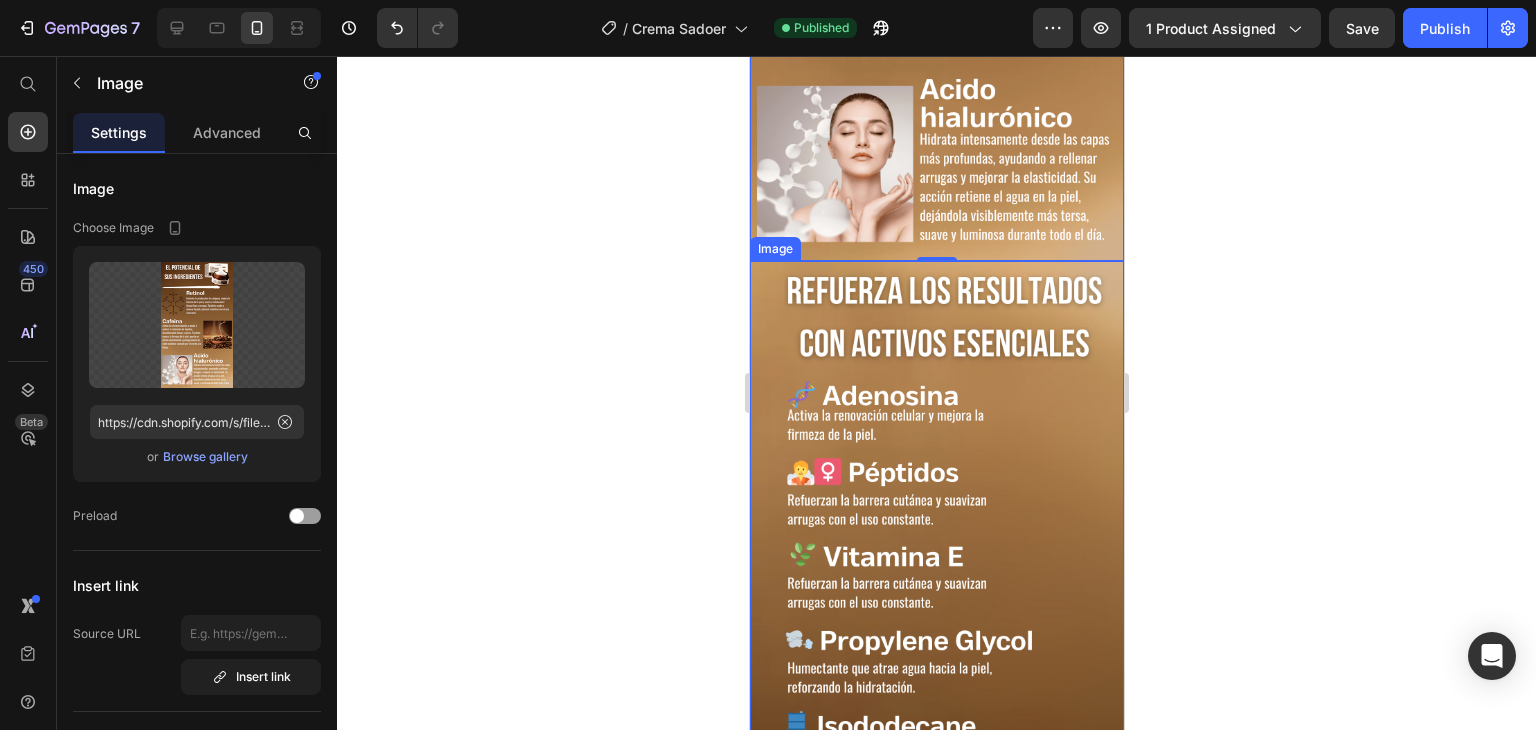 scroll, scrollTop: 4500, scrollLeft: 0, axis: vertical 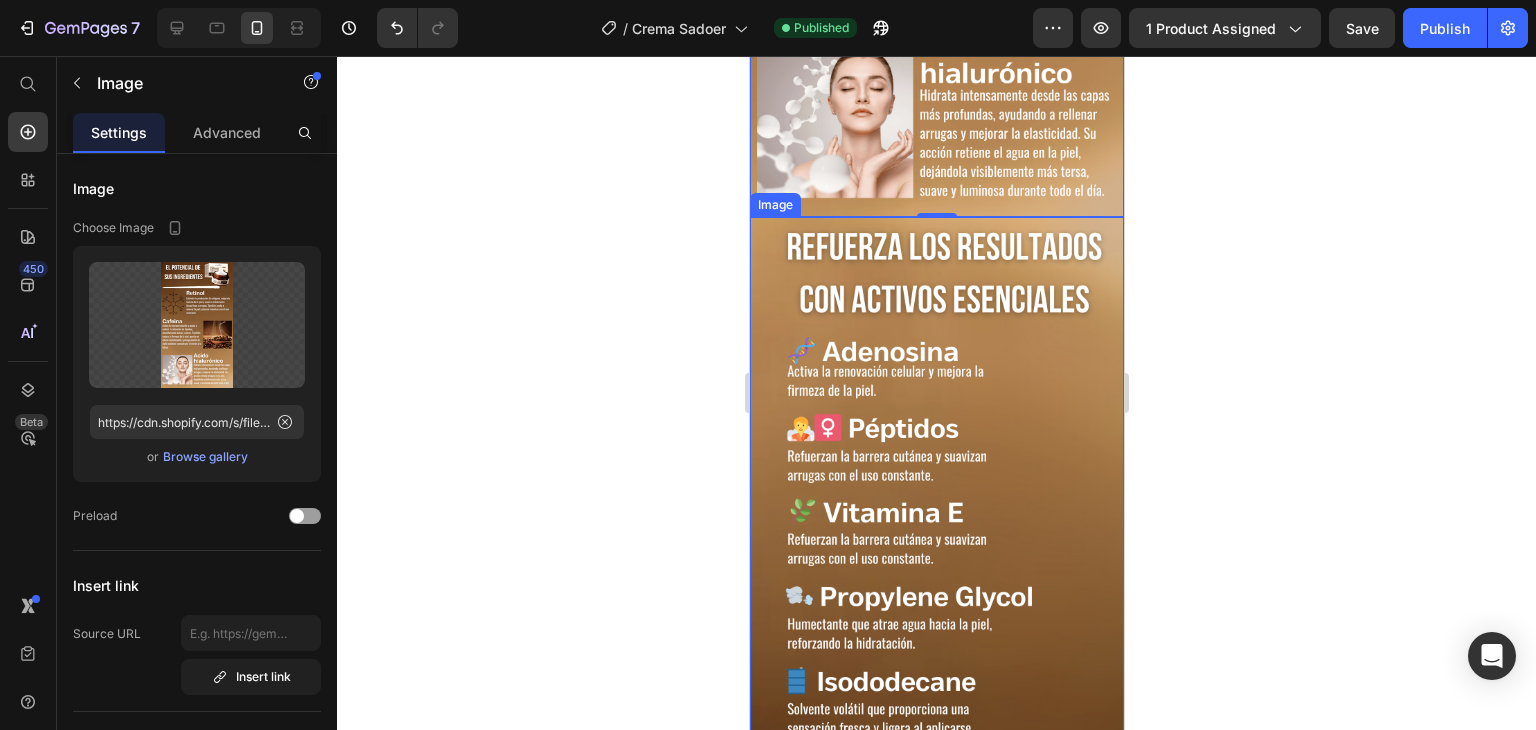 click at bounding box center [936, 549] 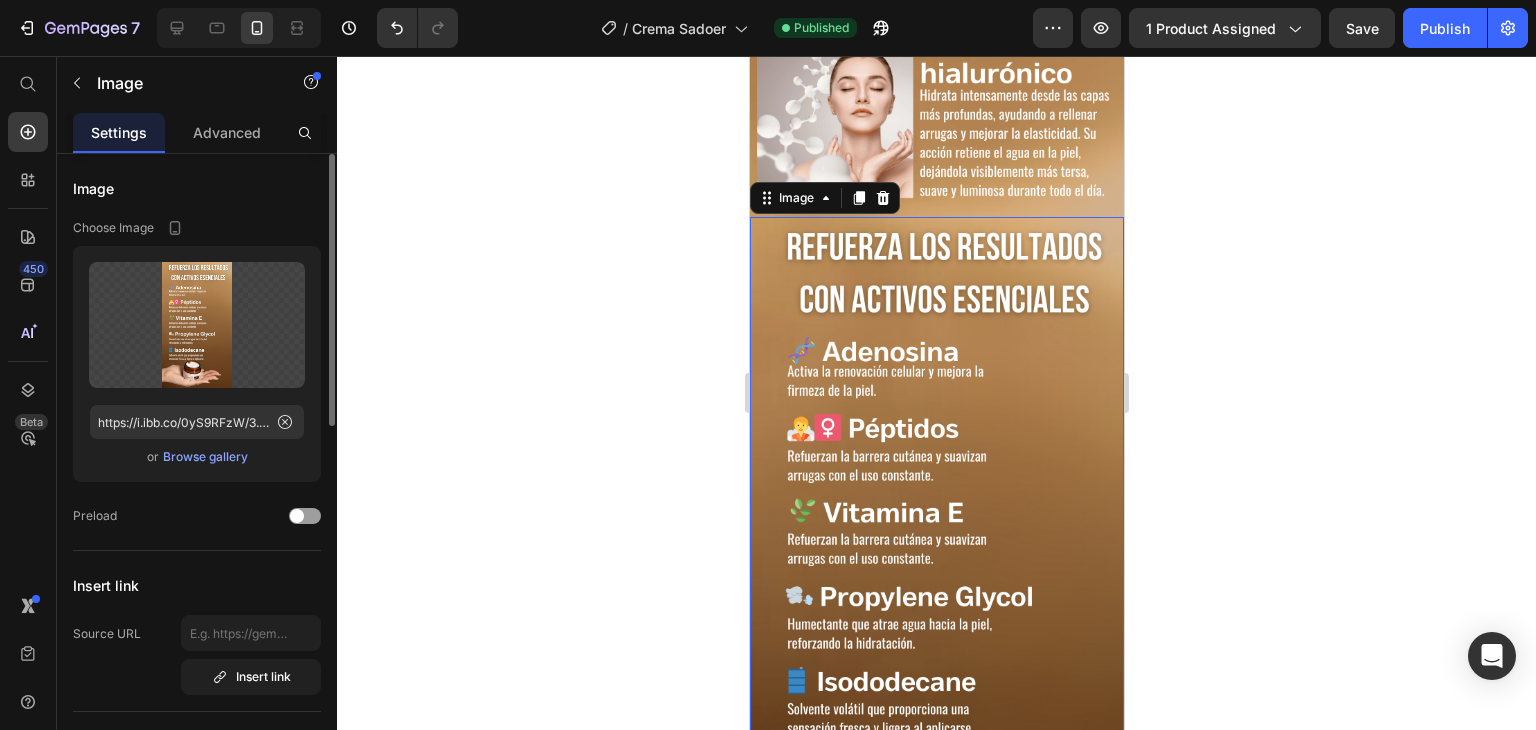 click on "Browse gallery" at bounding box center (205, 457) 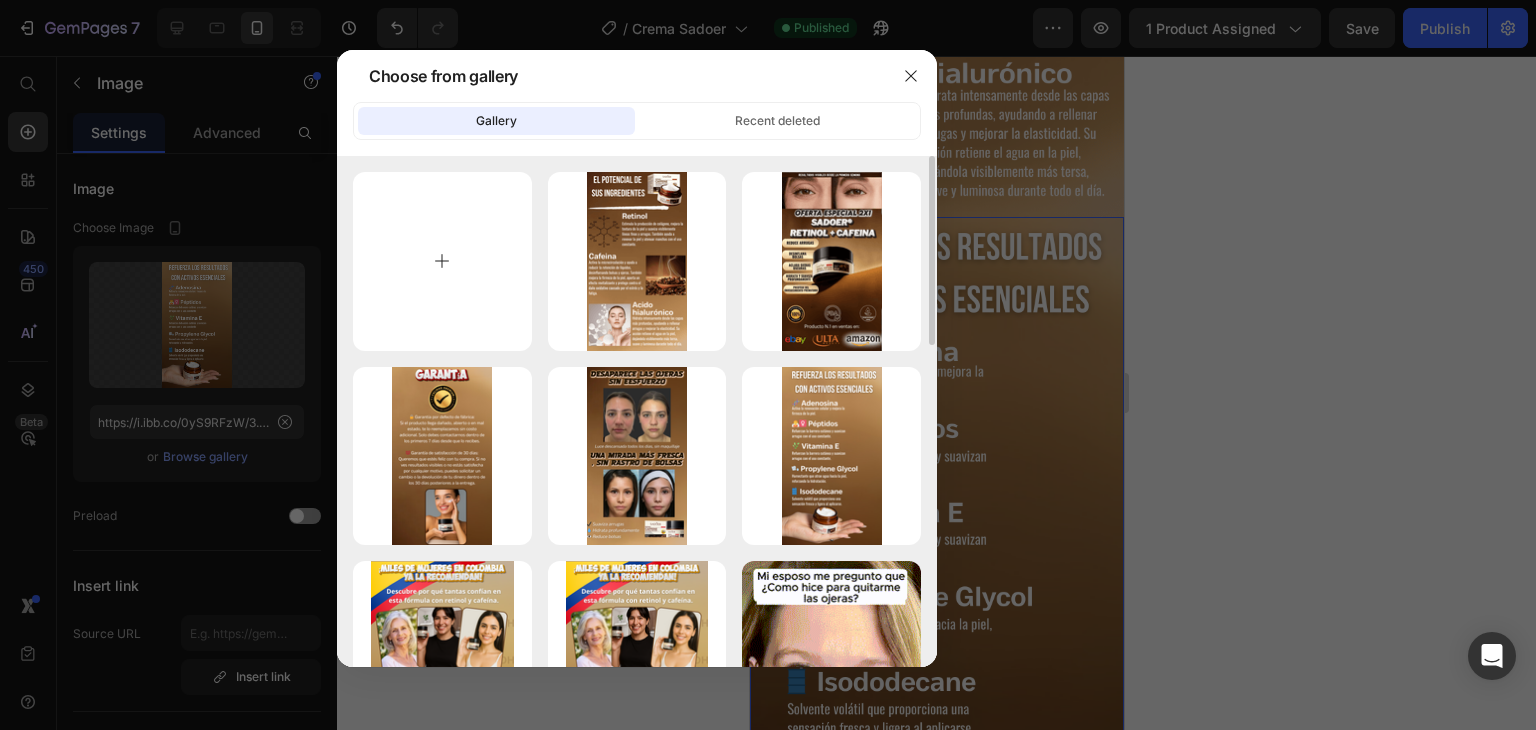 click at bounding box center (442, 261) 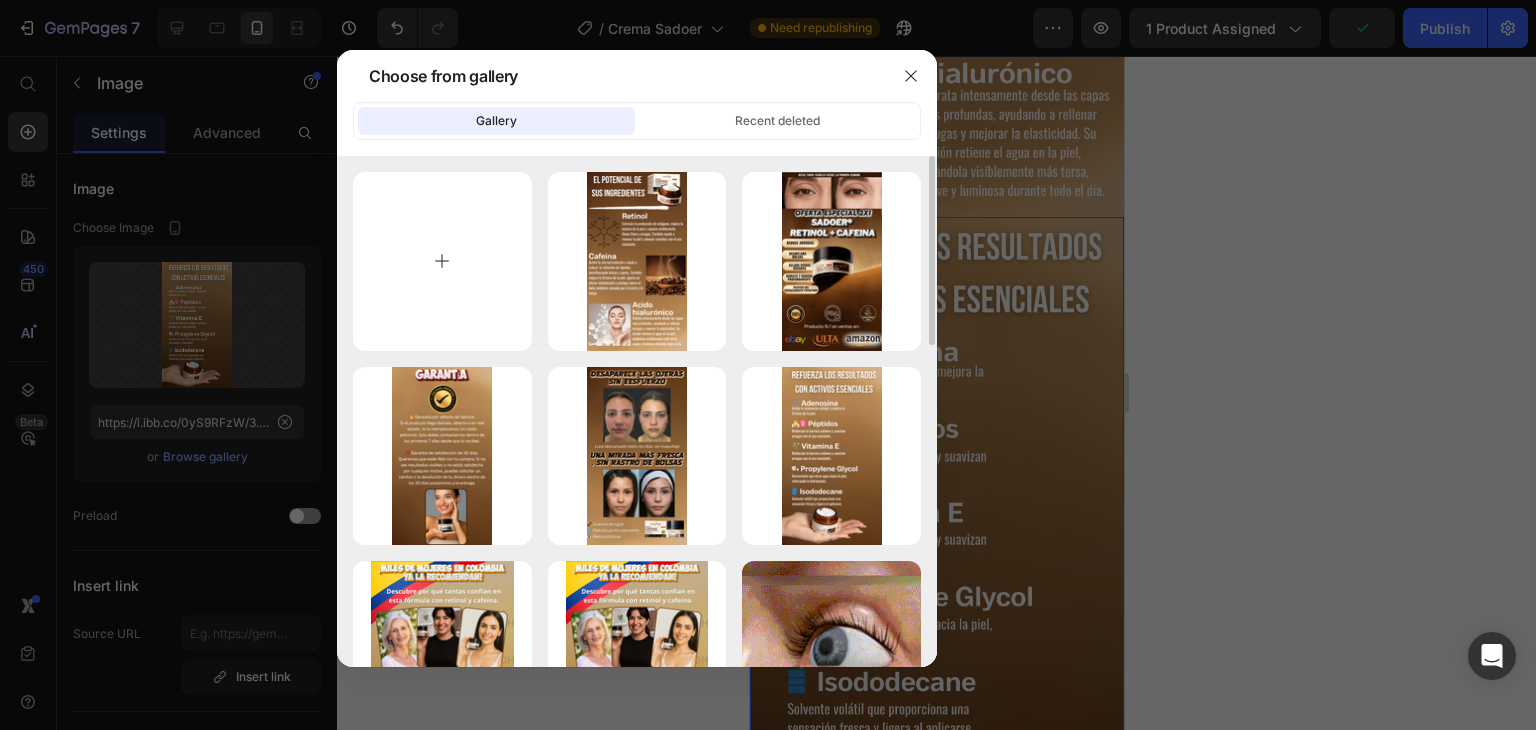 type on "C:\fakepath\3.png" 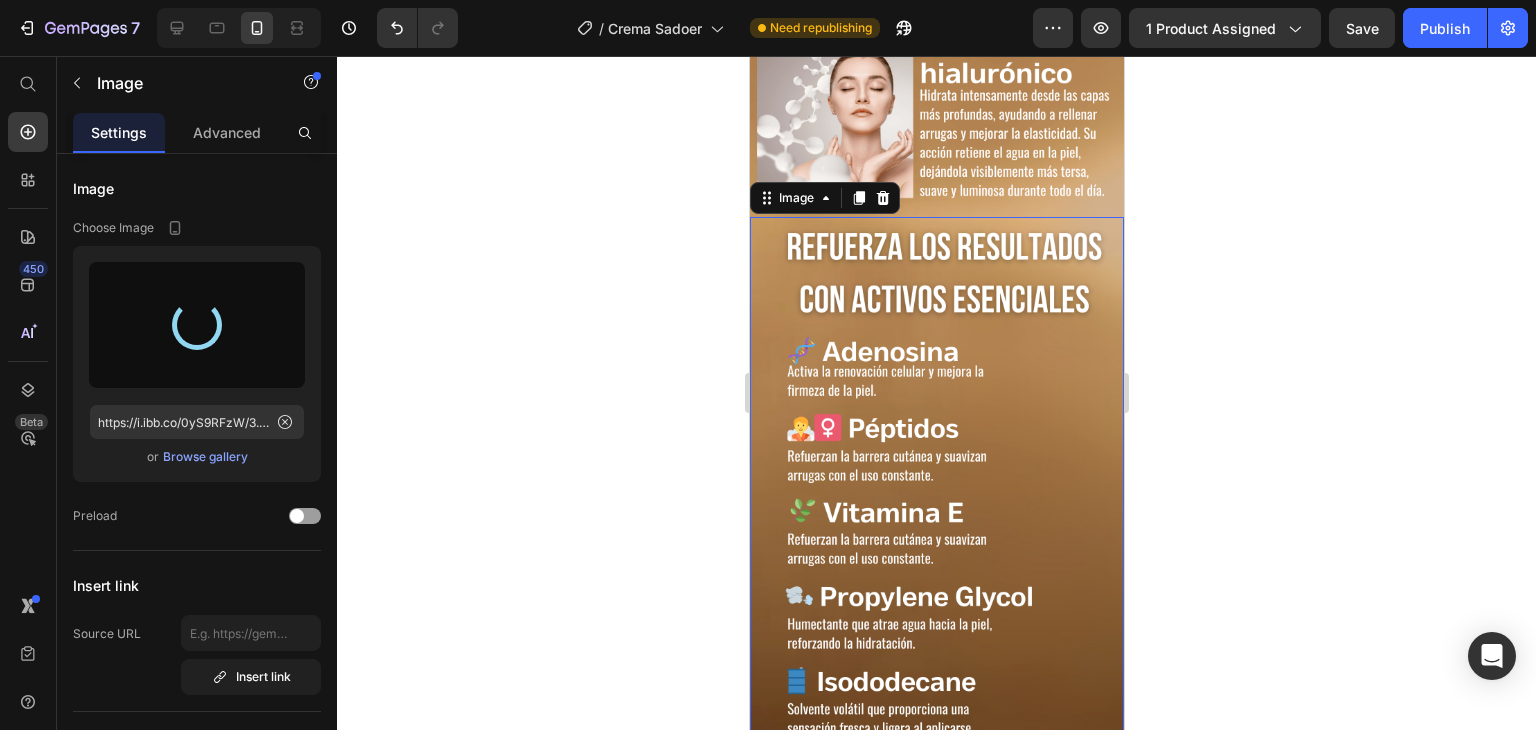 type on "https://cdn.shopify.com/s/files/1/0910/8740/5342/files/gempages_564407716122985483-022a3373-ffcc-43bc-9ecb-37bfd3553643.png" 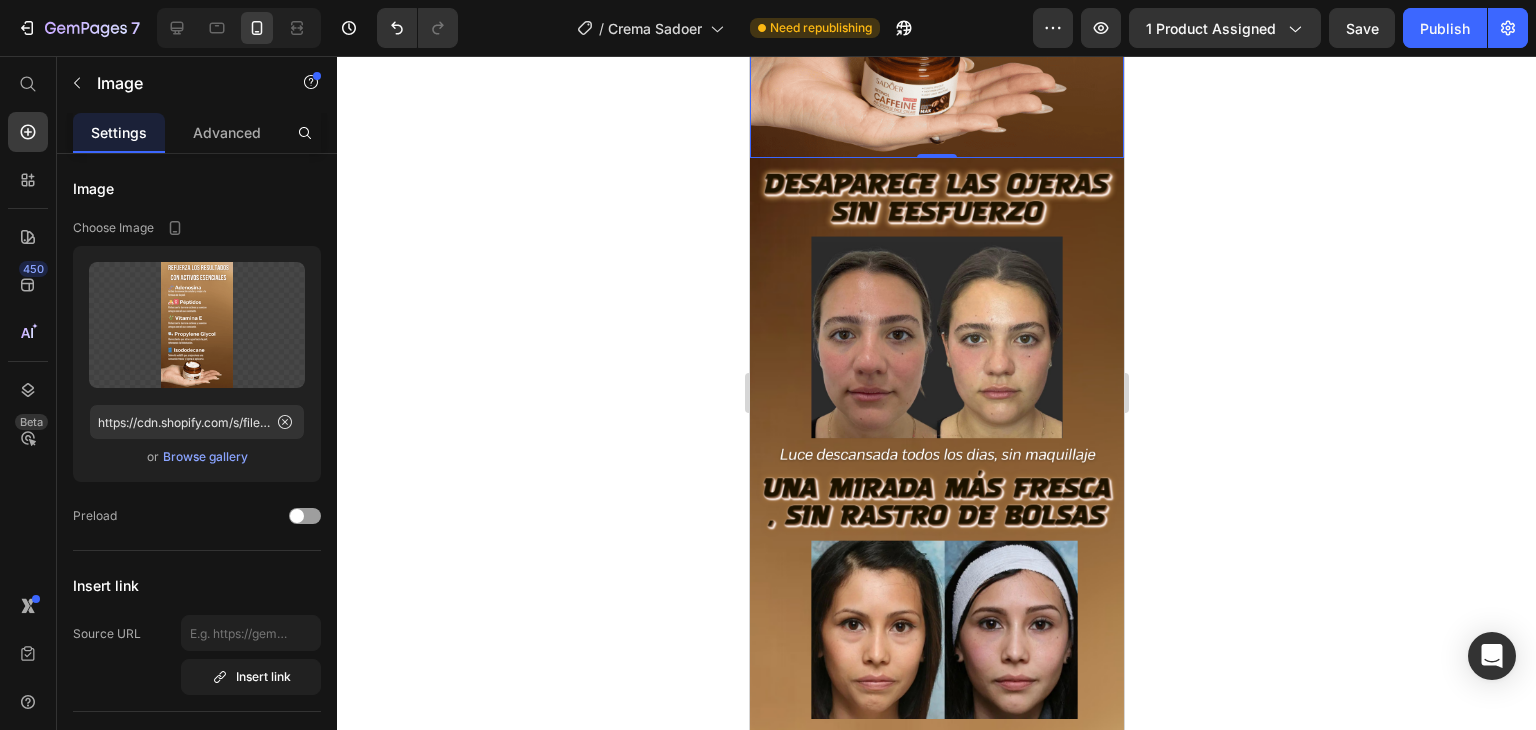 scroll, scrollTop: 5100, scrollLeft: 0, axis: vertical 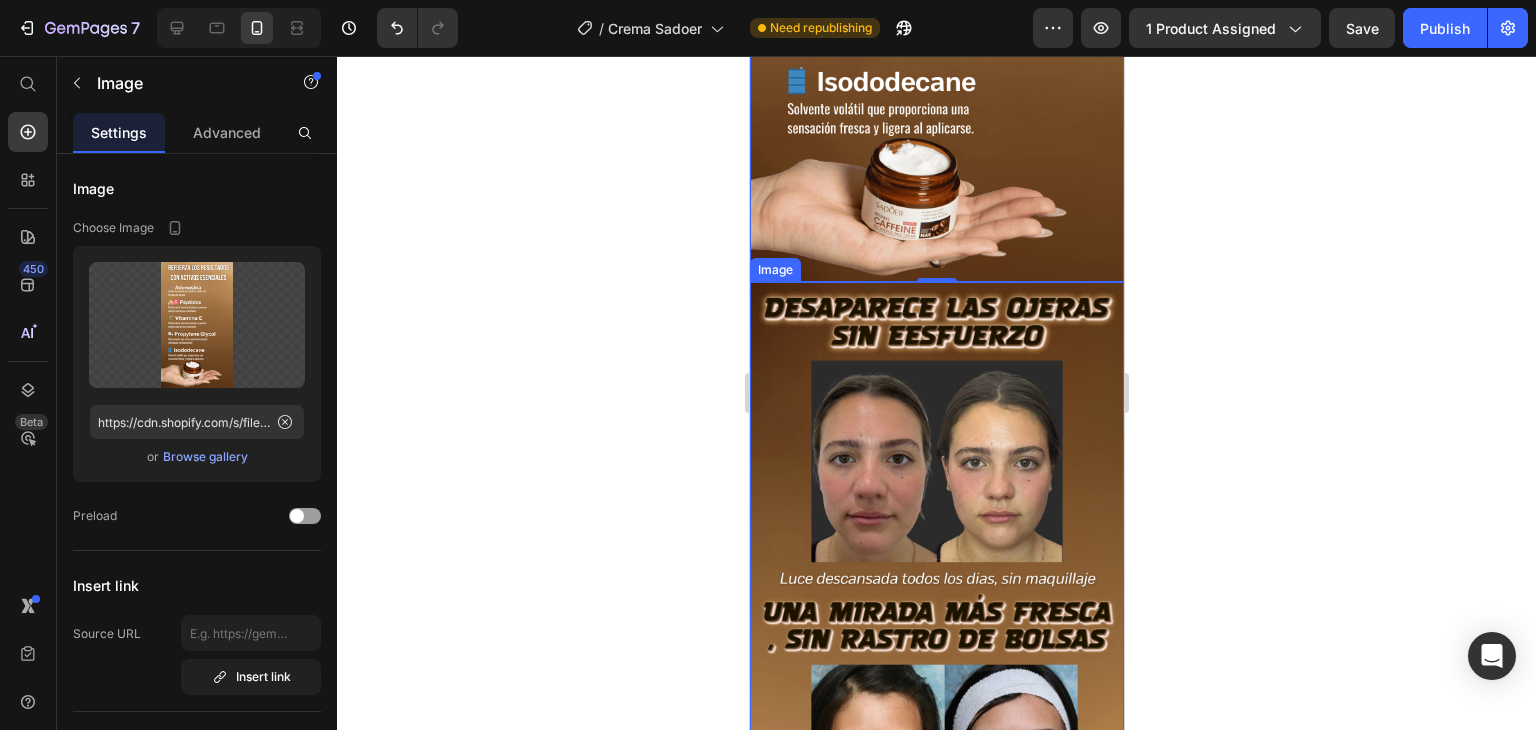 click at bounding box center [936, 614] 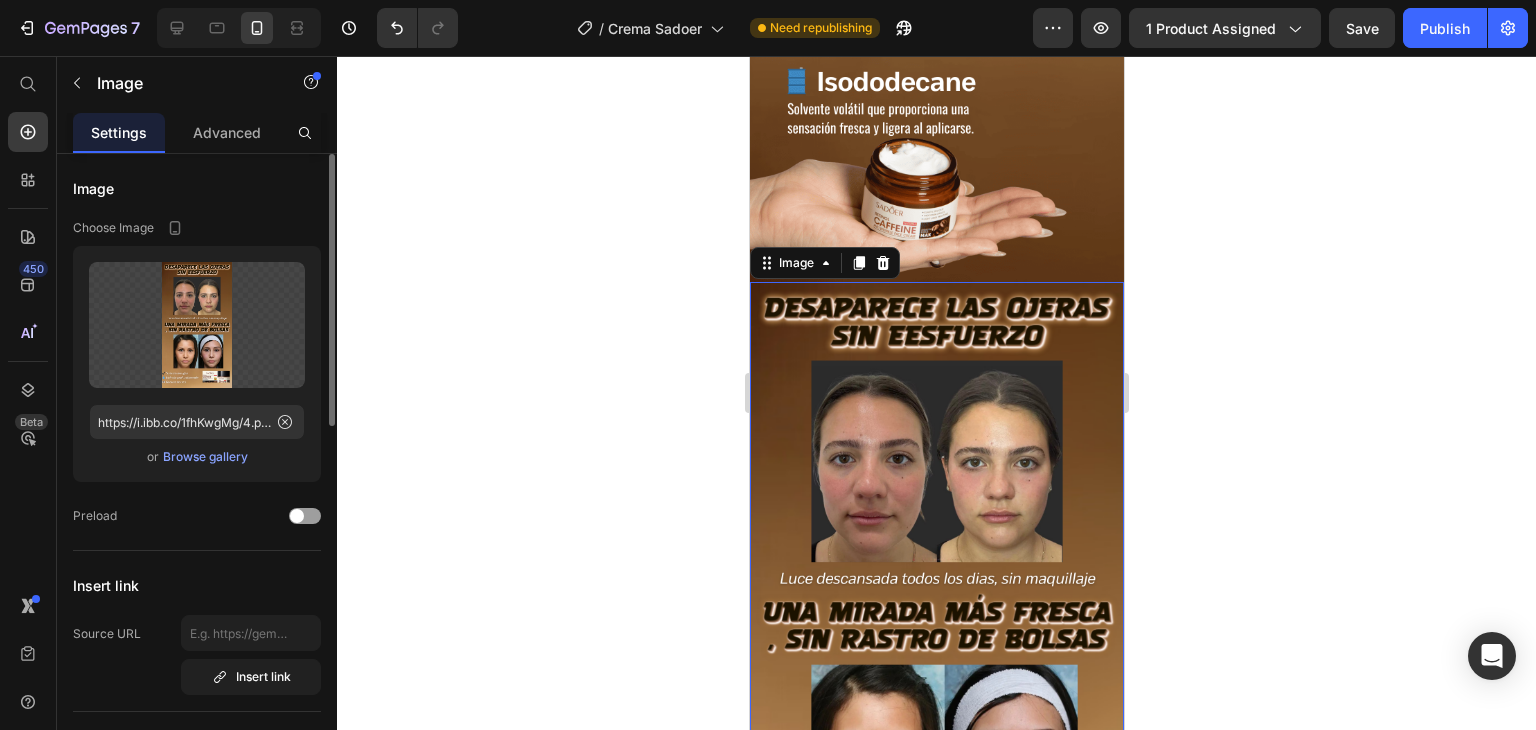 click on "Browse gallery" at bounding box center (205, 457) 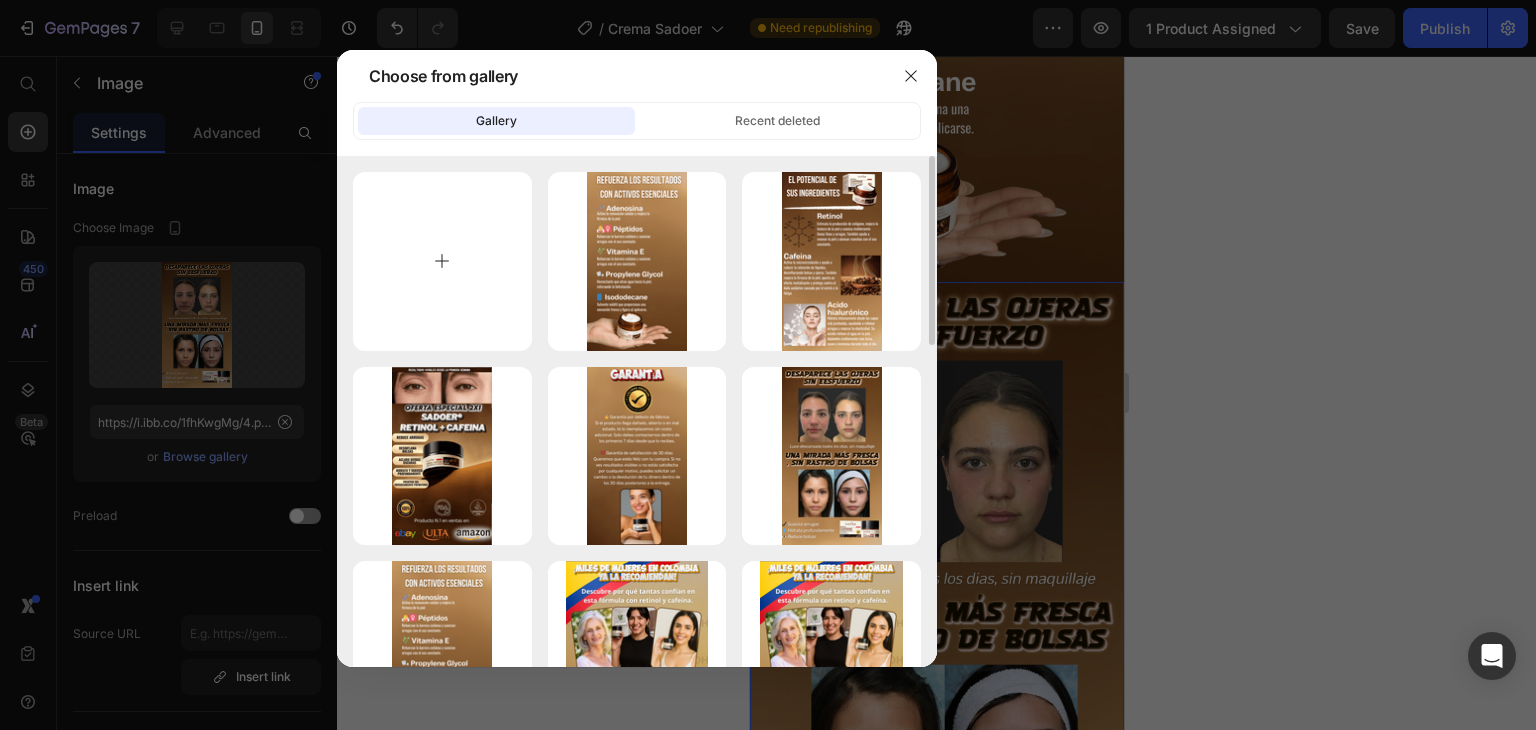click at bounding box center [442, 261] 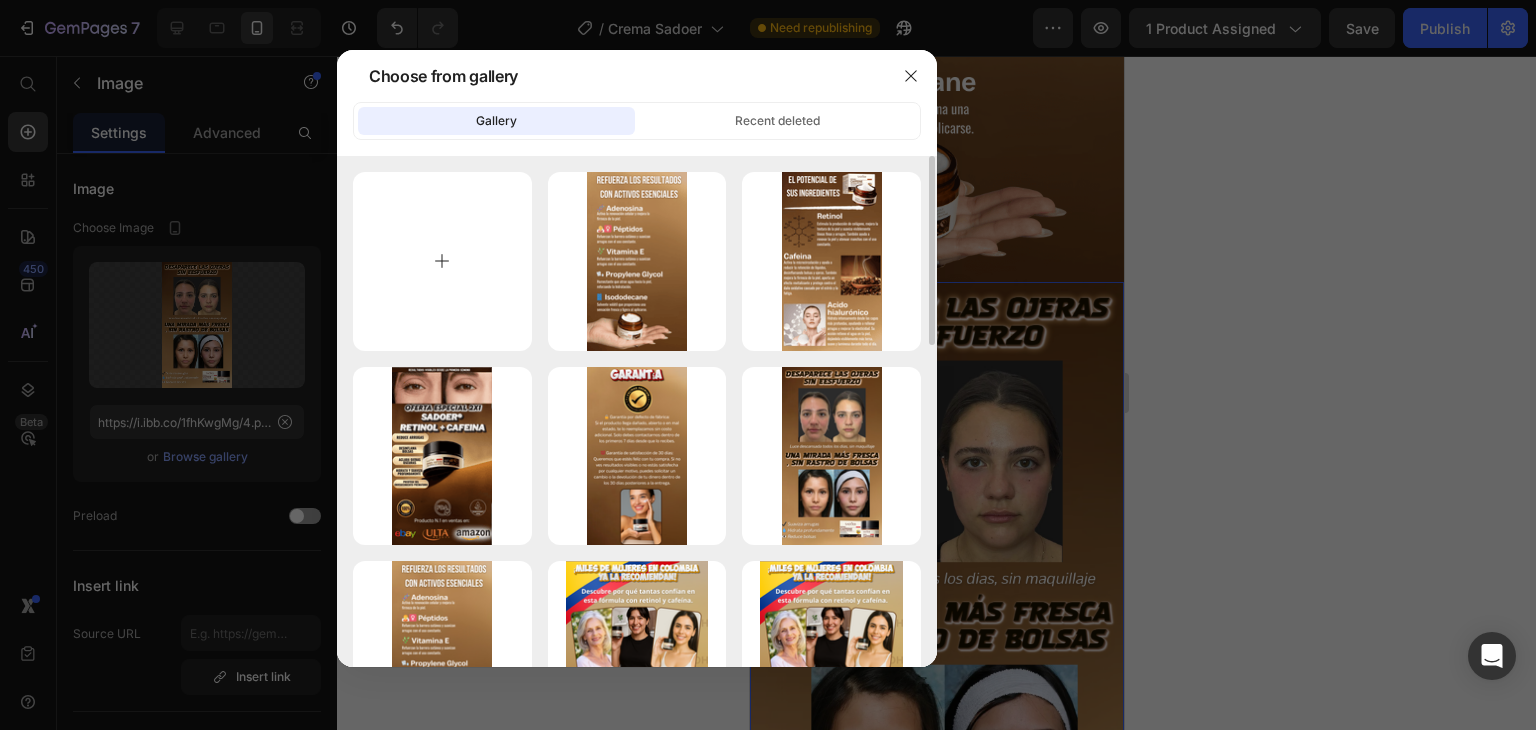 type on "C:\fakepath\4.png" 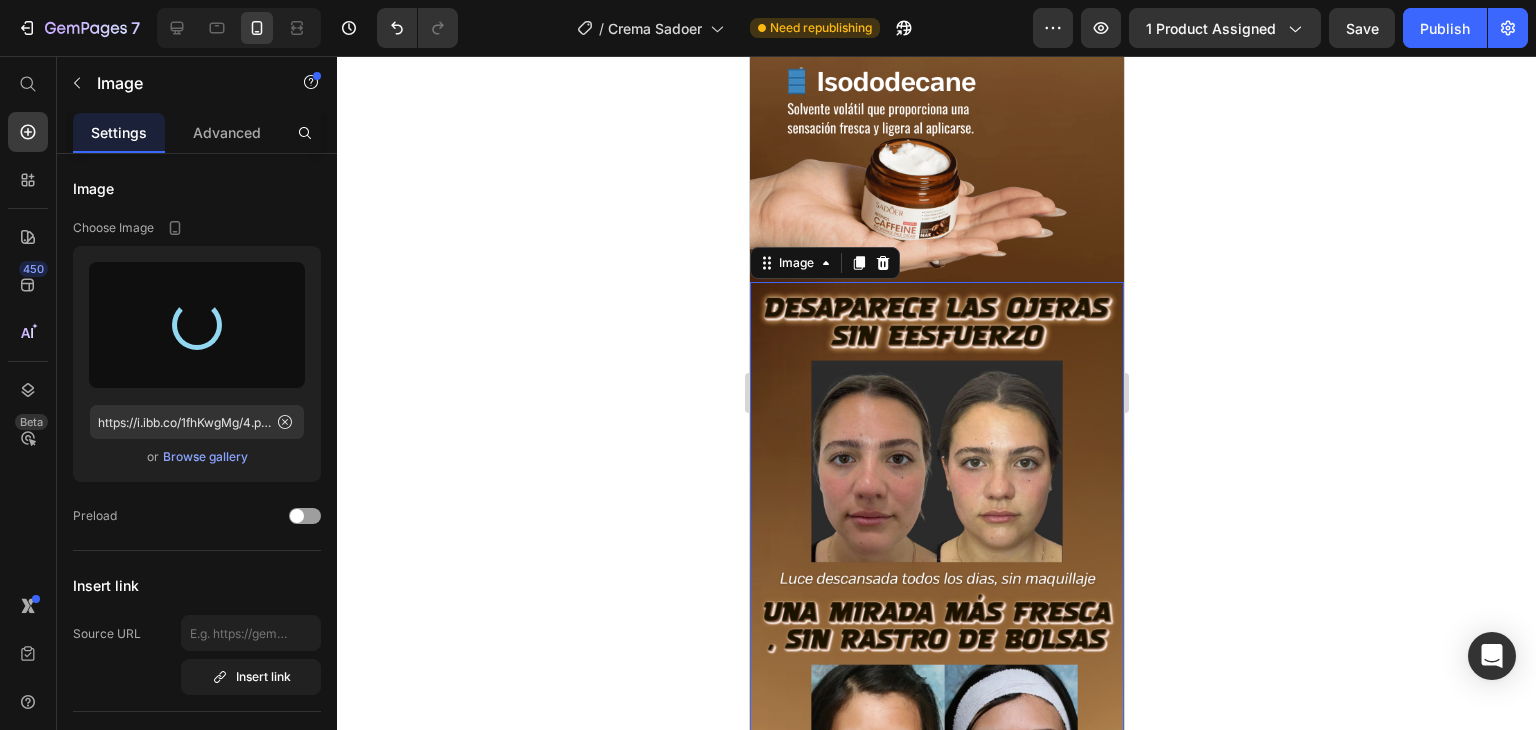 type on "https://cdn.shopify.com/s/files/1/0910/8740/5342/files/gempages_564407716122985483-3ee2b629-7677-45cd-b7fa-9125f31e49b2.png" 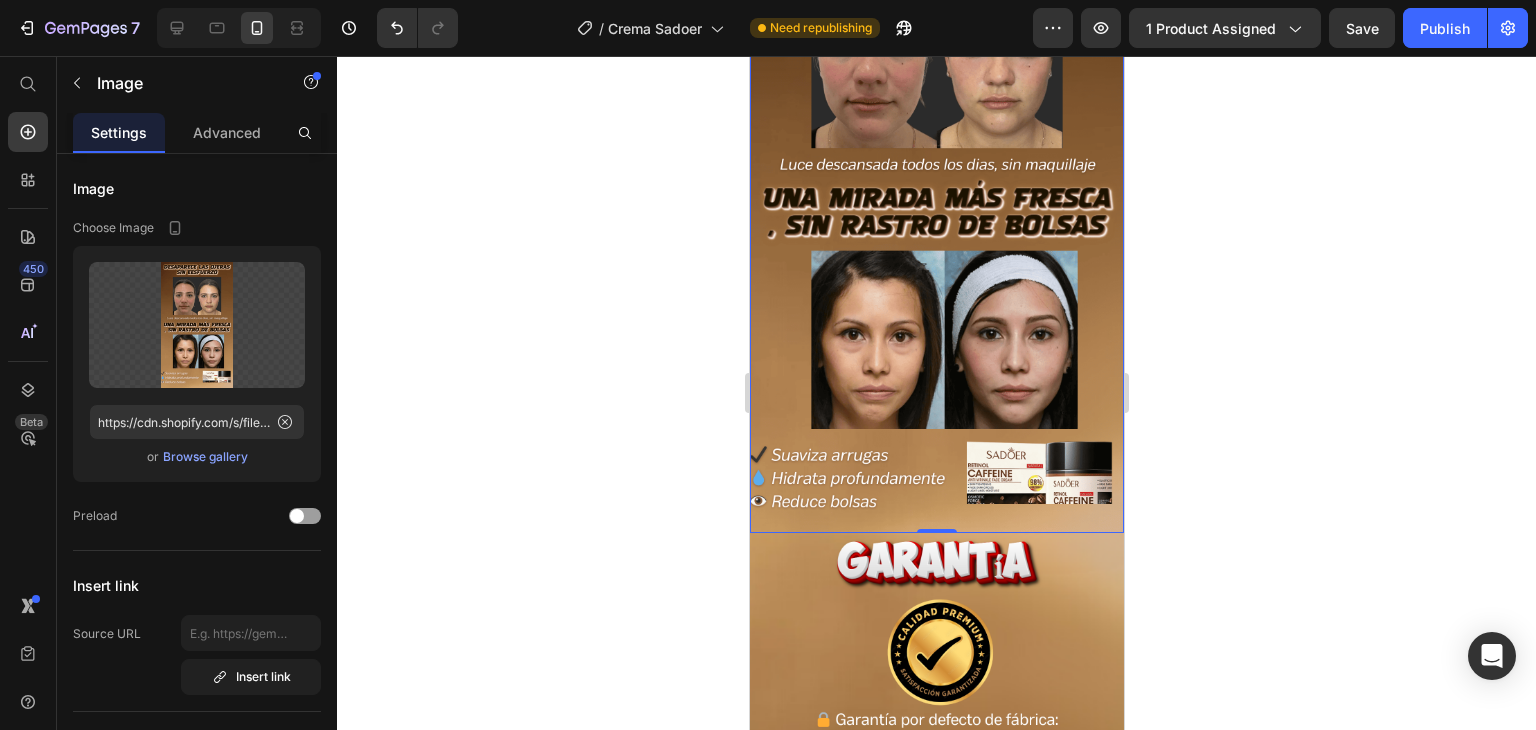 scroll, scrollTop: 5600, scrollLeft: 0, axis: vertical 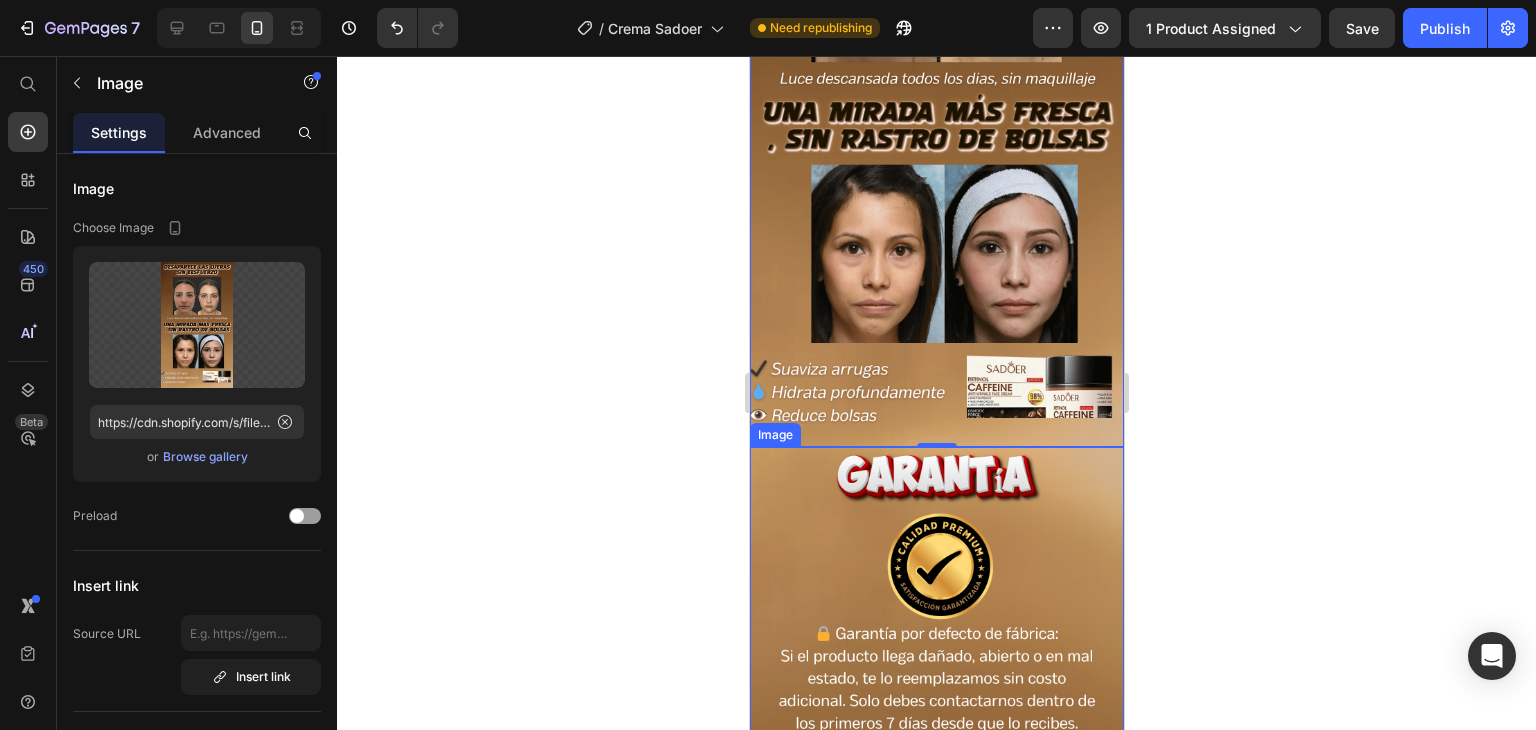 click at bounding box center (936, 779) 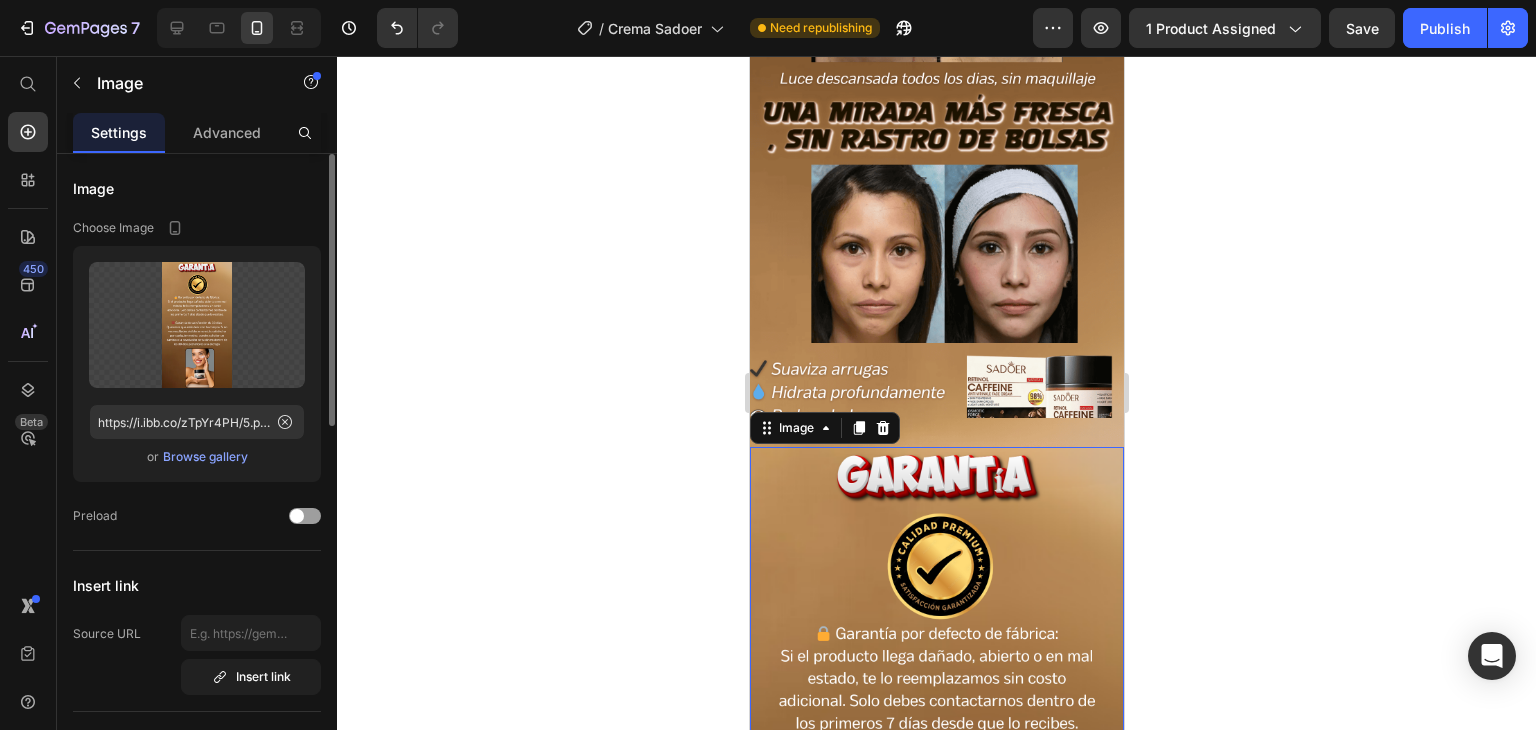 click on "Browse gallery" at bounding box center [205, 457] 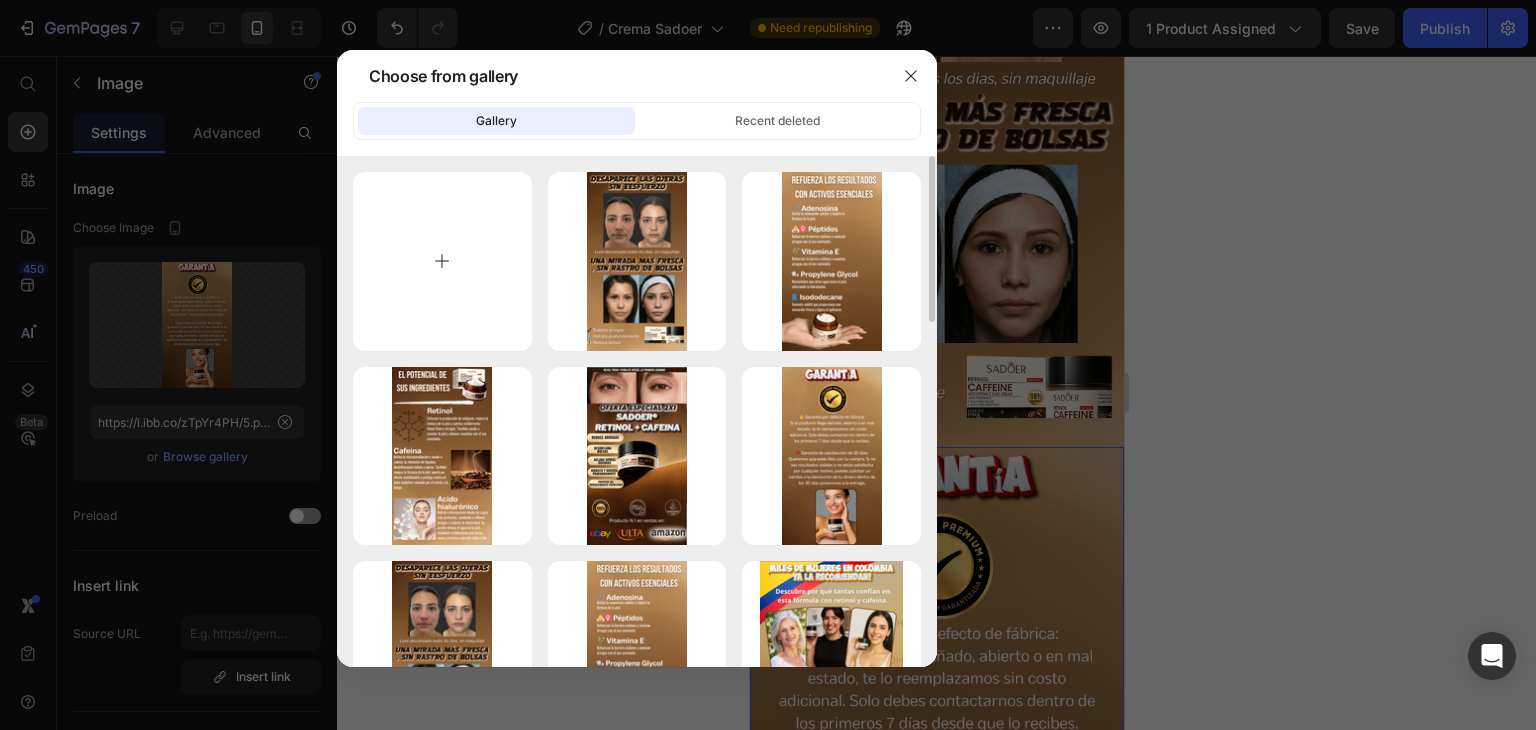 click at bounding box center (442, 261) 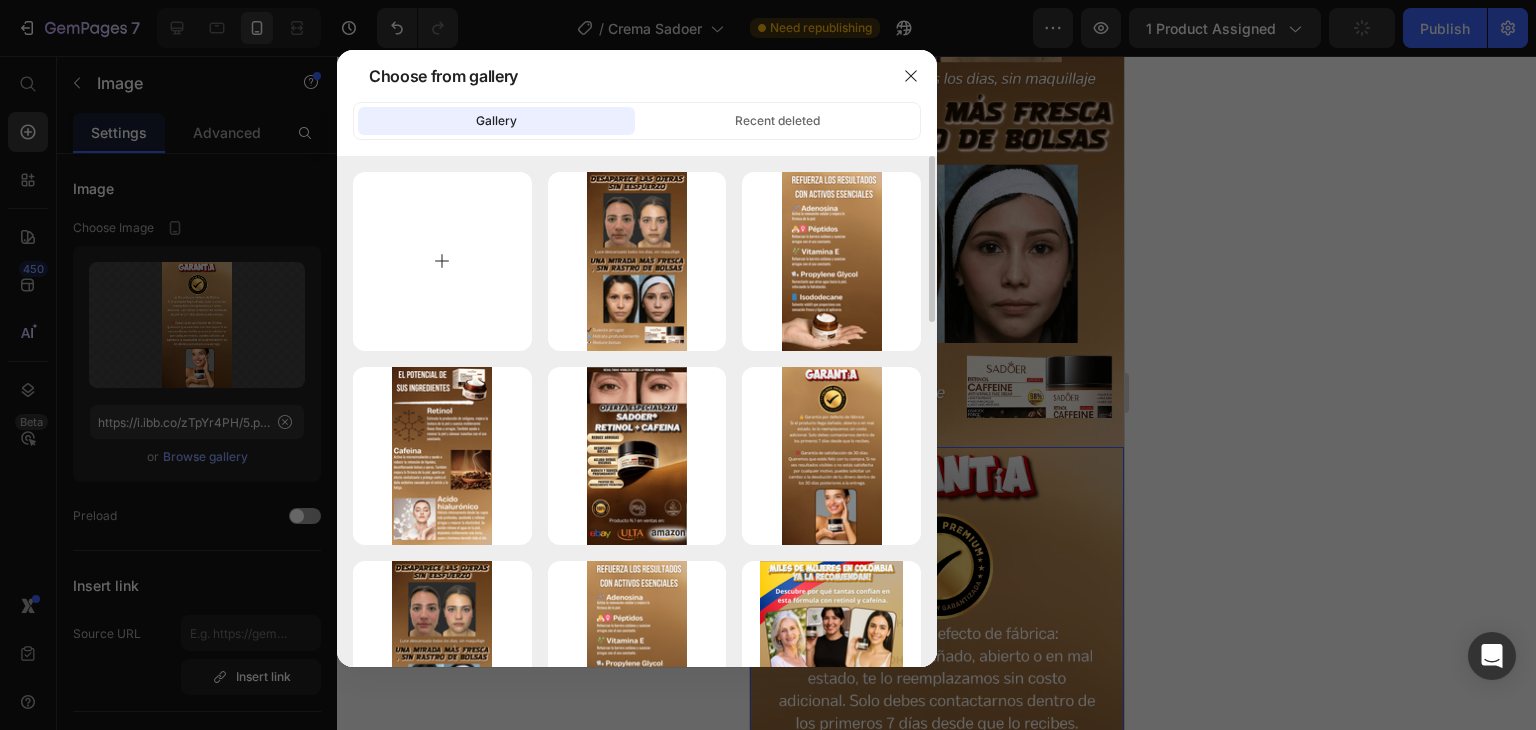 type on "C:\fakepath\5.png" 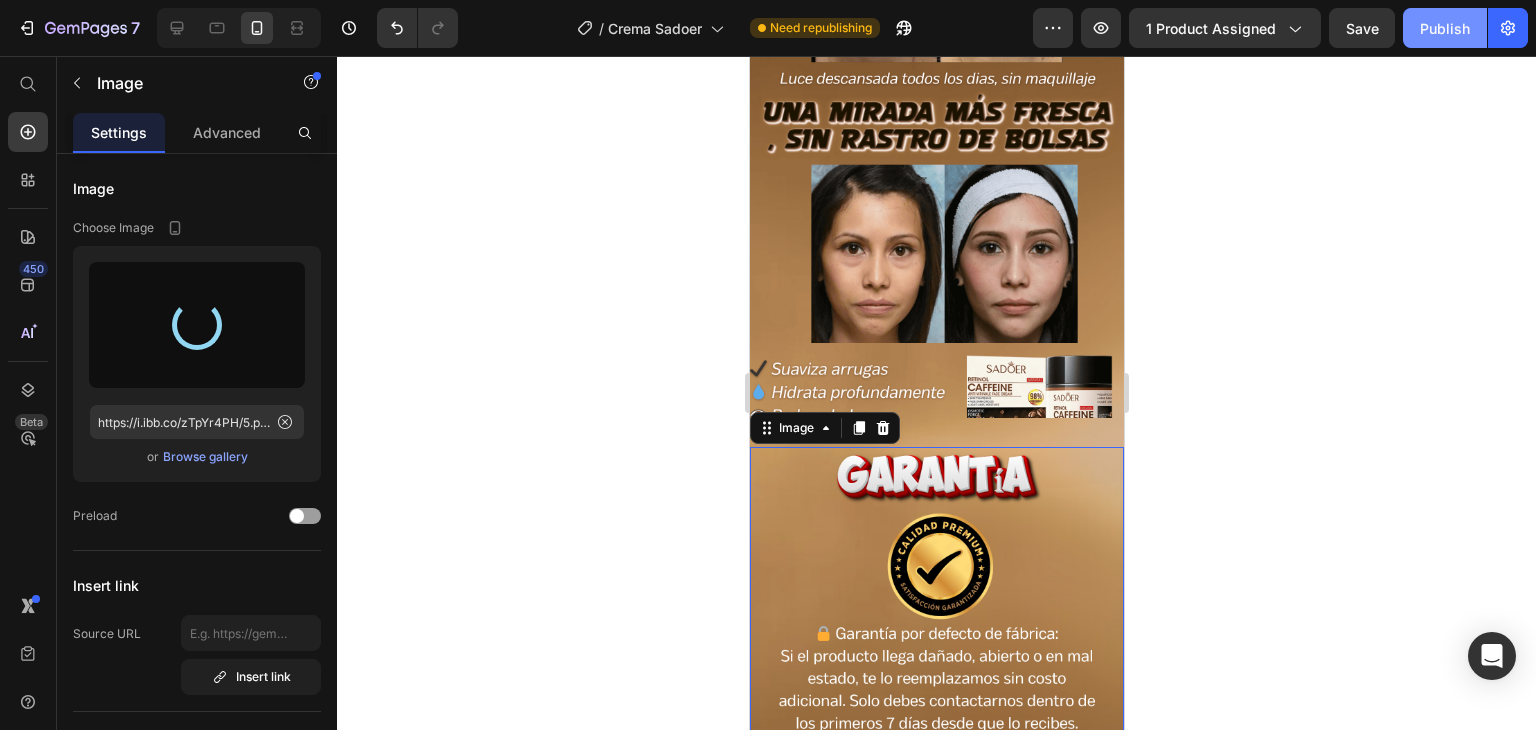 type on "https://cdn.shopify.com/s/files/1/0910/8740/5342/files/gempages_564407716122985483-389c6fe8-81f1-470b-82b2-41f10a5ccd60.png" 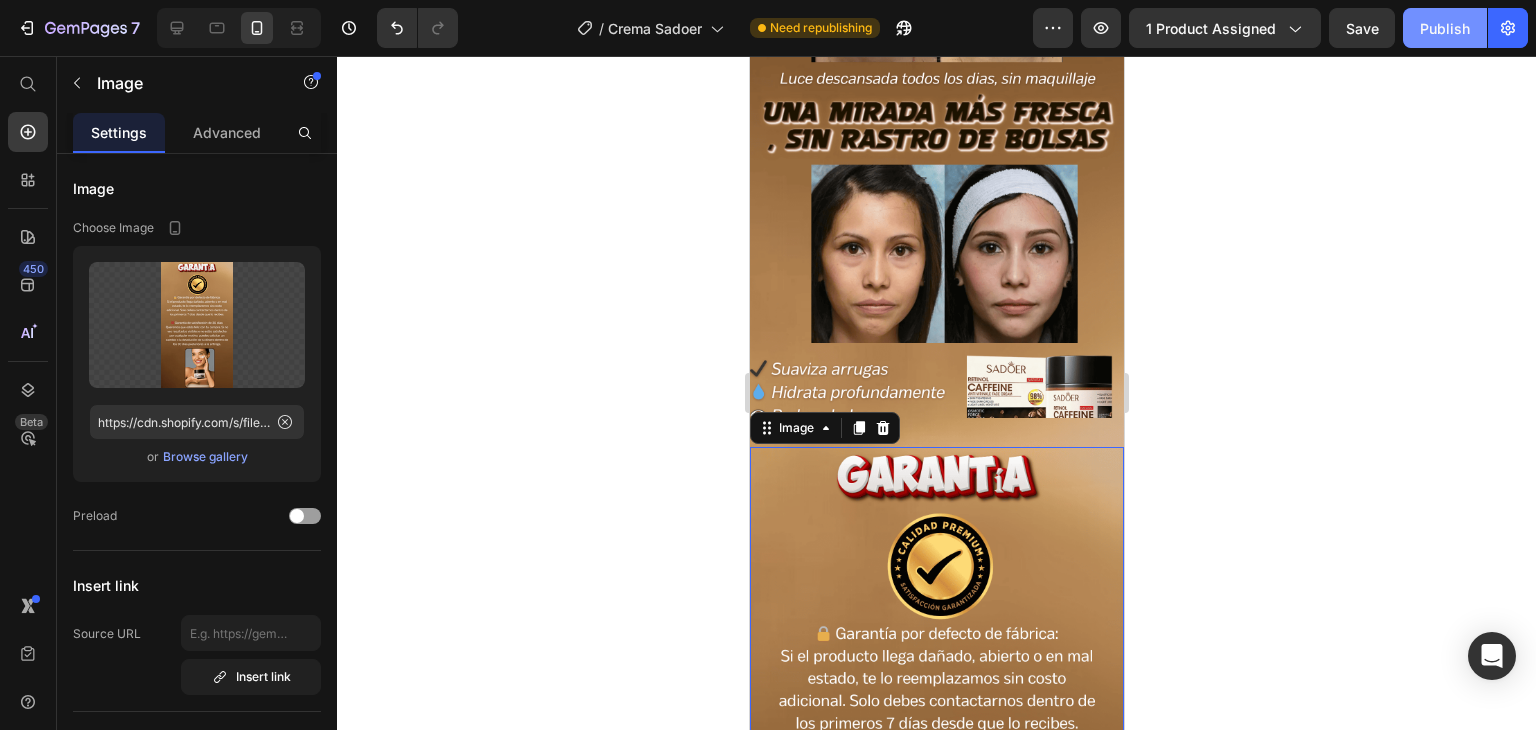 click on "Publish" at bounding box center [1445, 28] 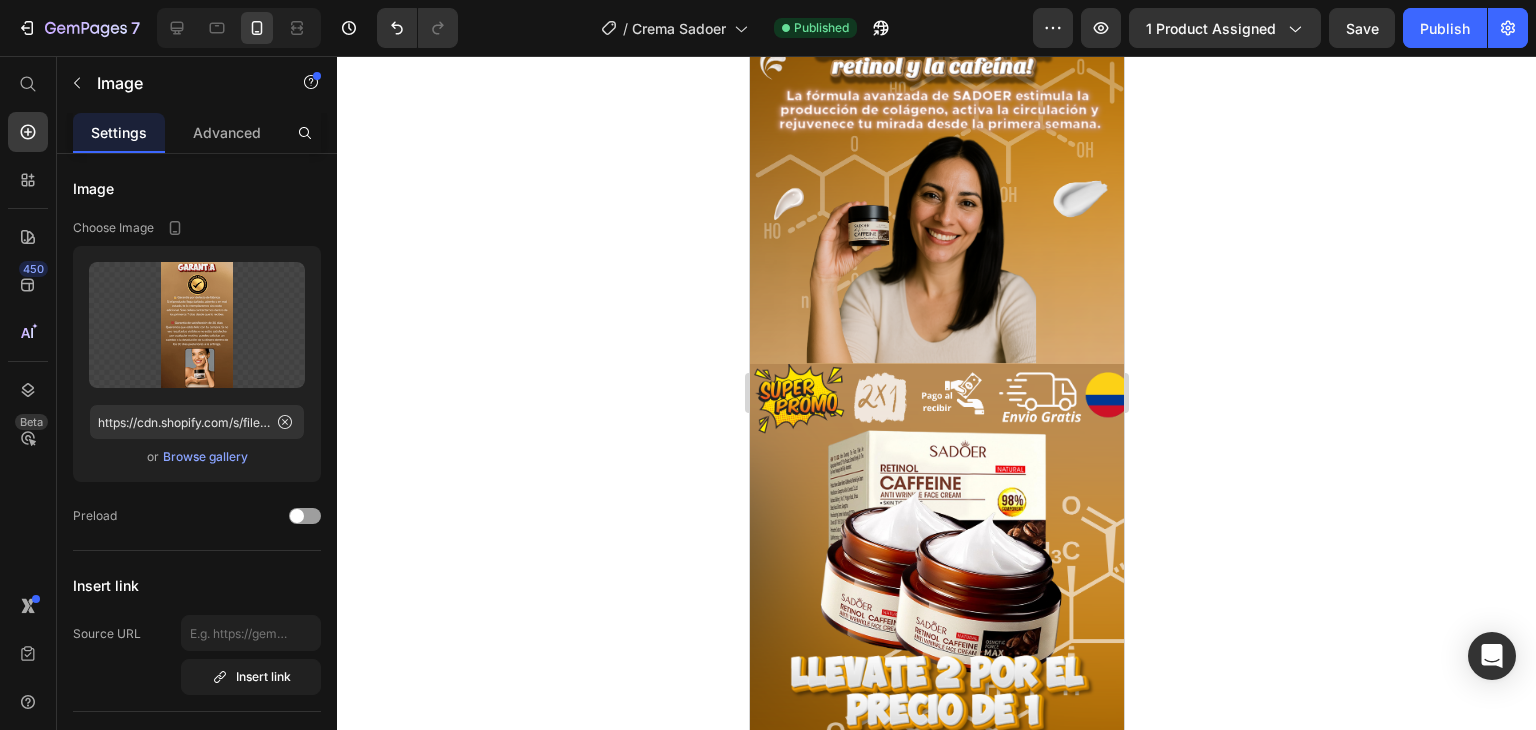 scroll, scrollTop: 1100, scrollLeft: 0, axis: vertical 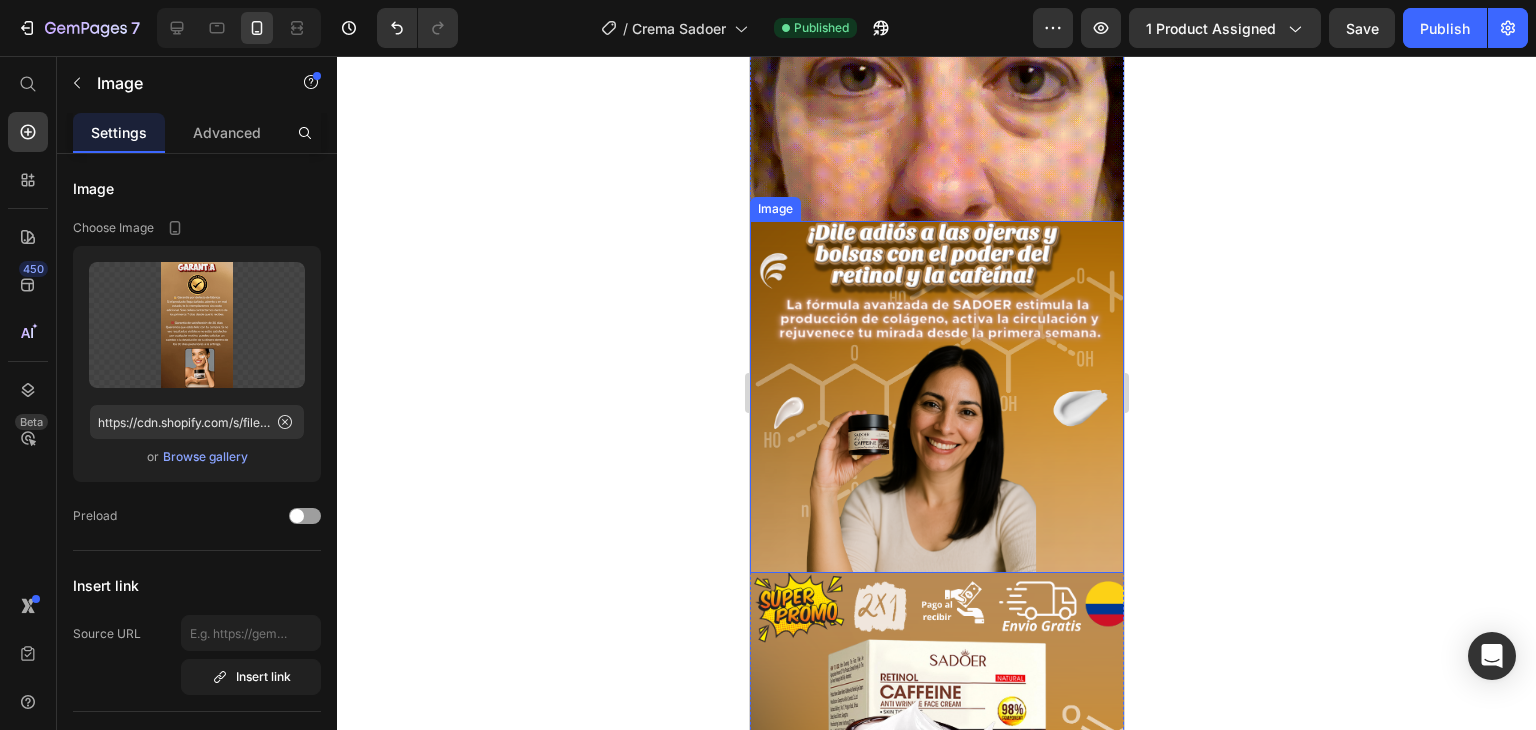 click at bounding box center [936, 397] 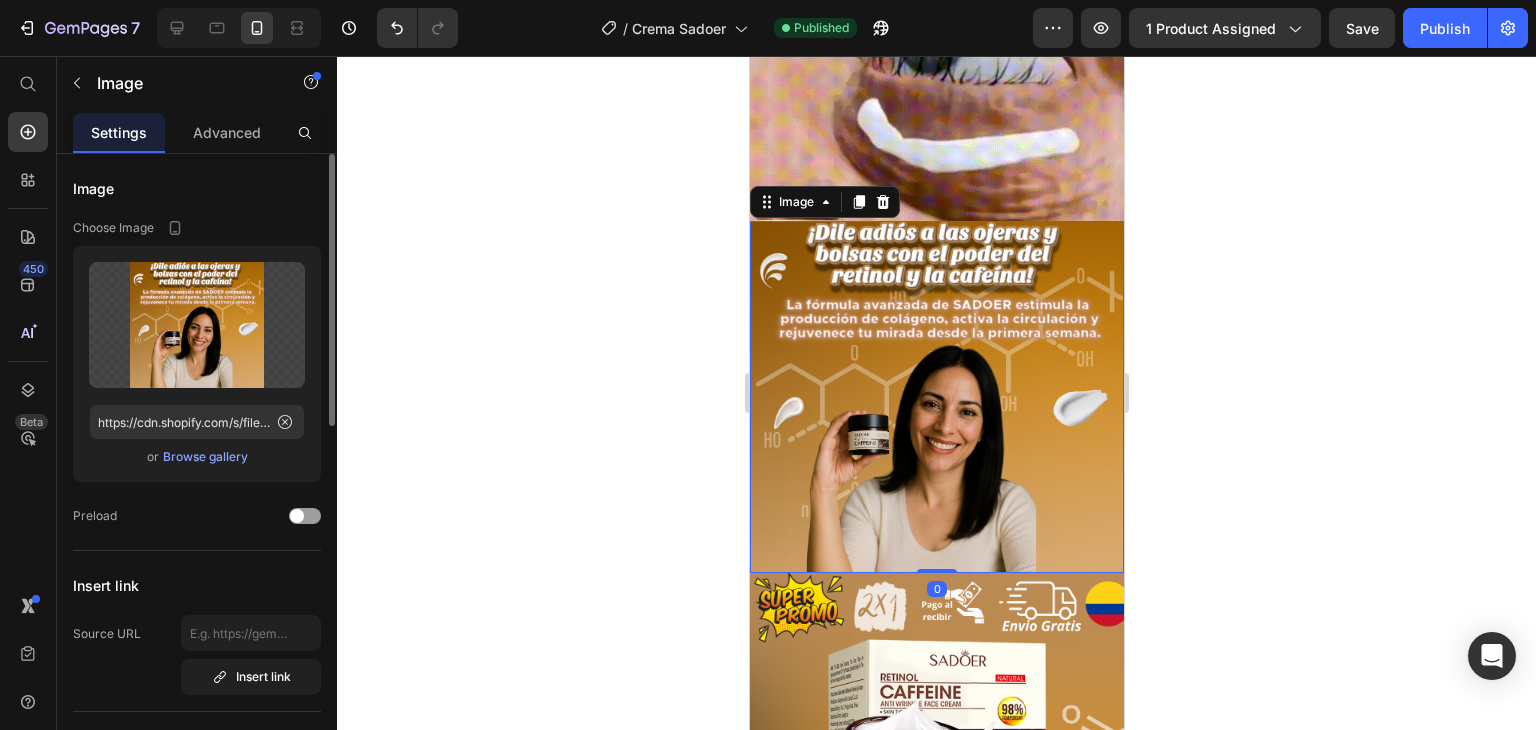 click on "Browse gallery" at bounding box center (205, 457) 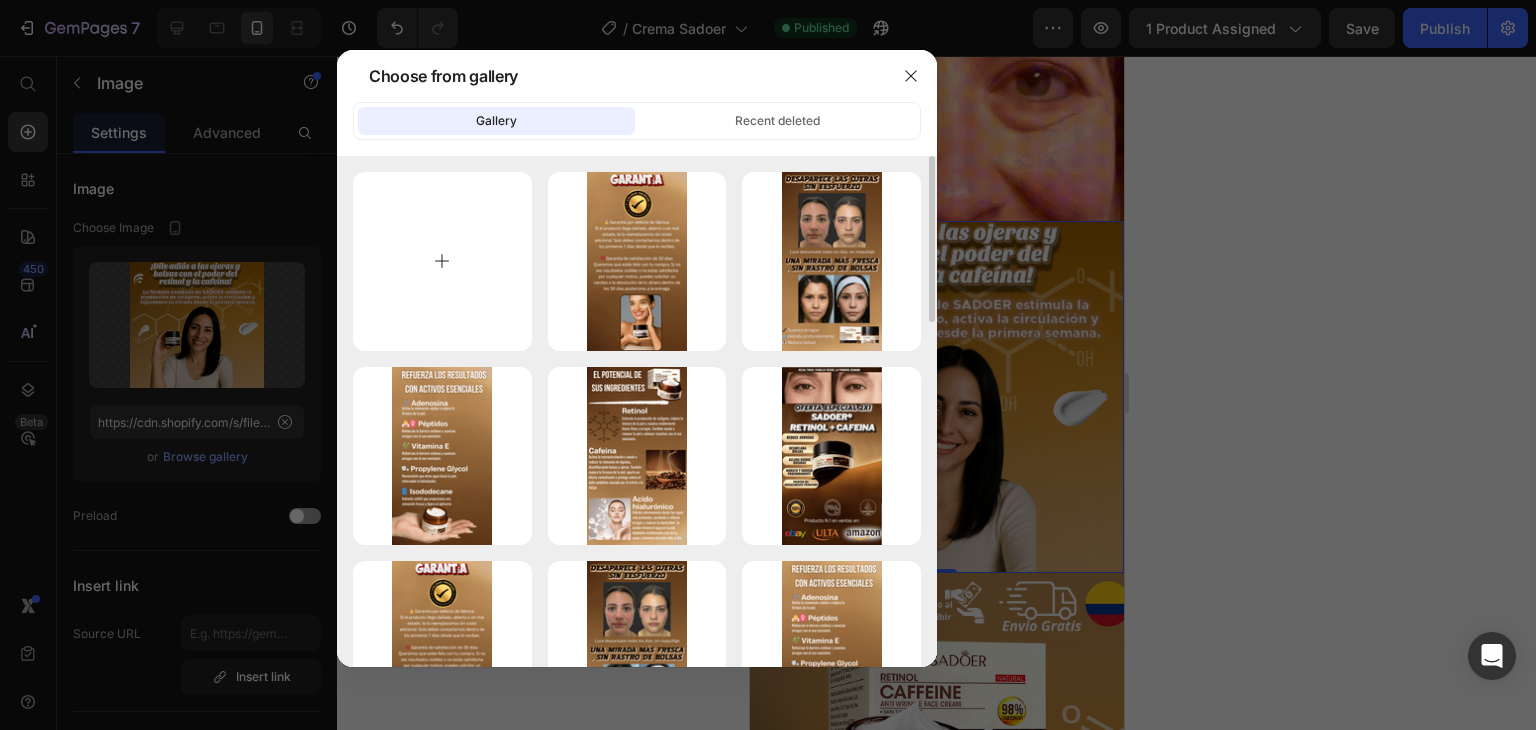 click at bounding box center (442, 261) 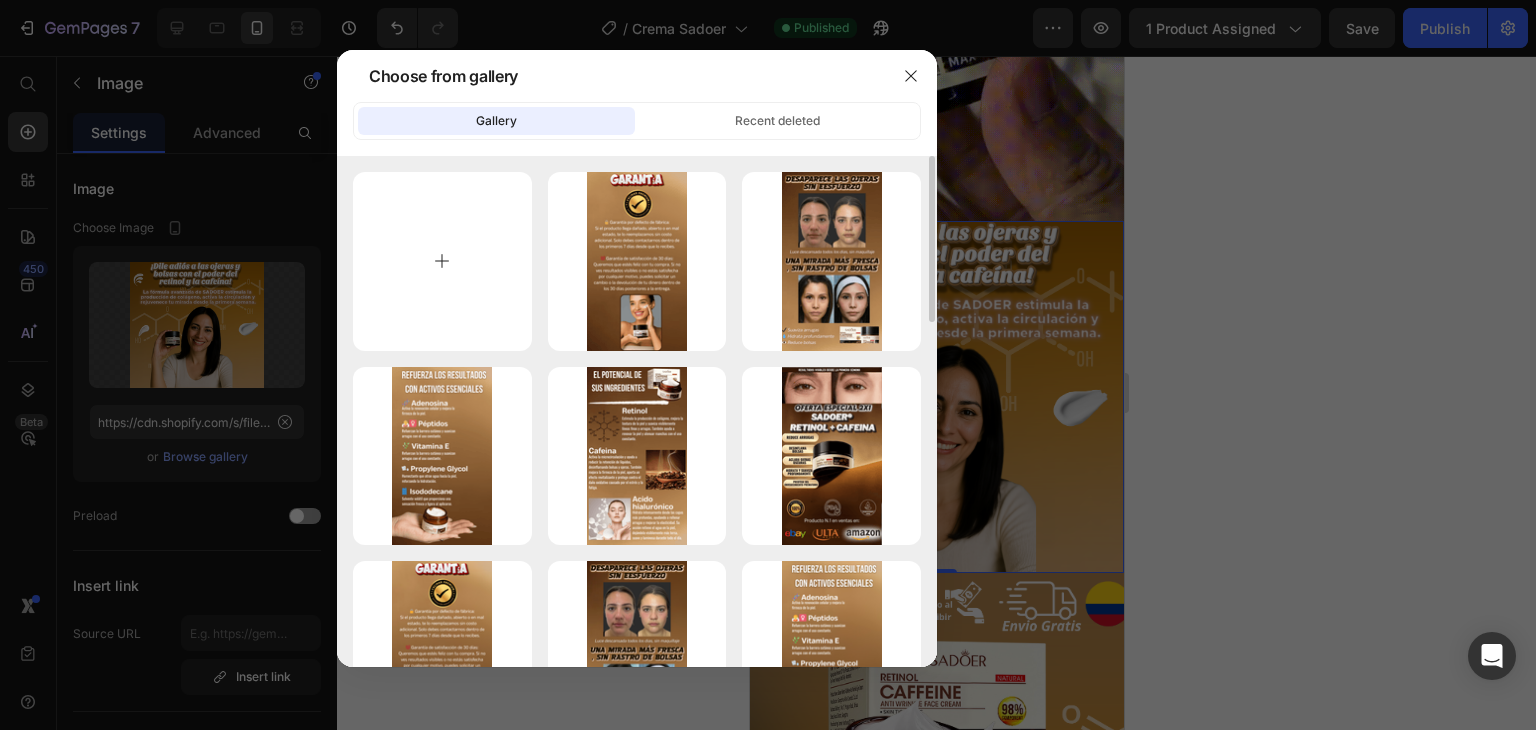 type on "C:\fakepath\1.png" 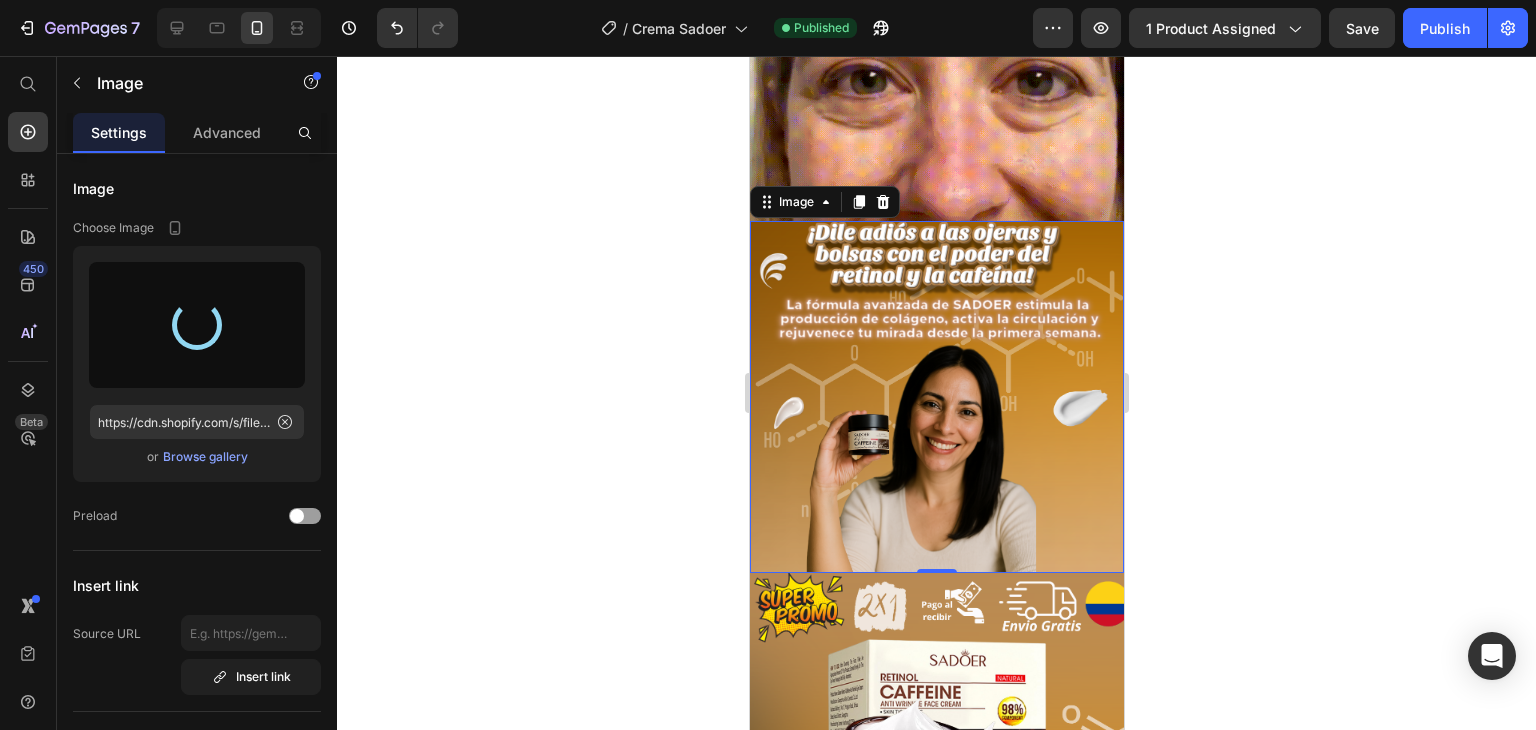 type on "https://cdn.shopify.com/s/files/1/0910/8740/5342/files/gempages_564407716122985483-56017f78-2298-4319-83ce-88d3a878d030.png" 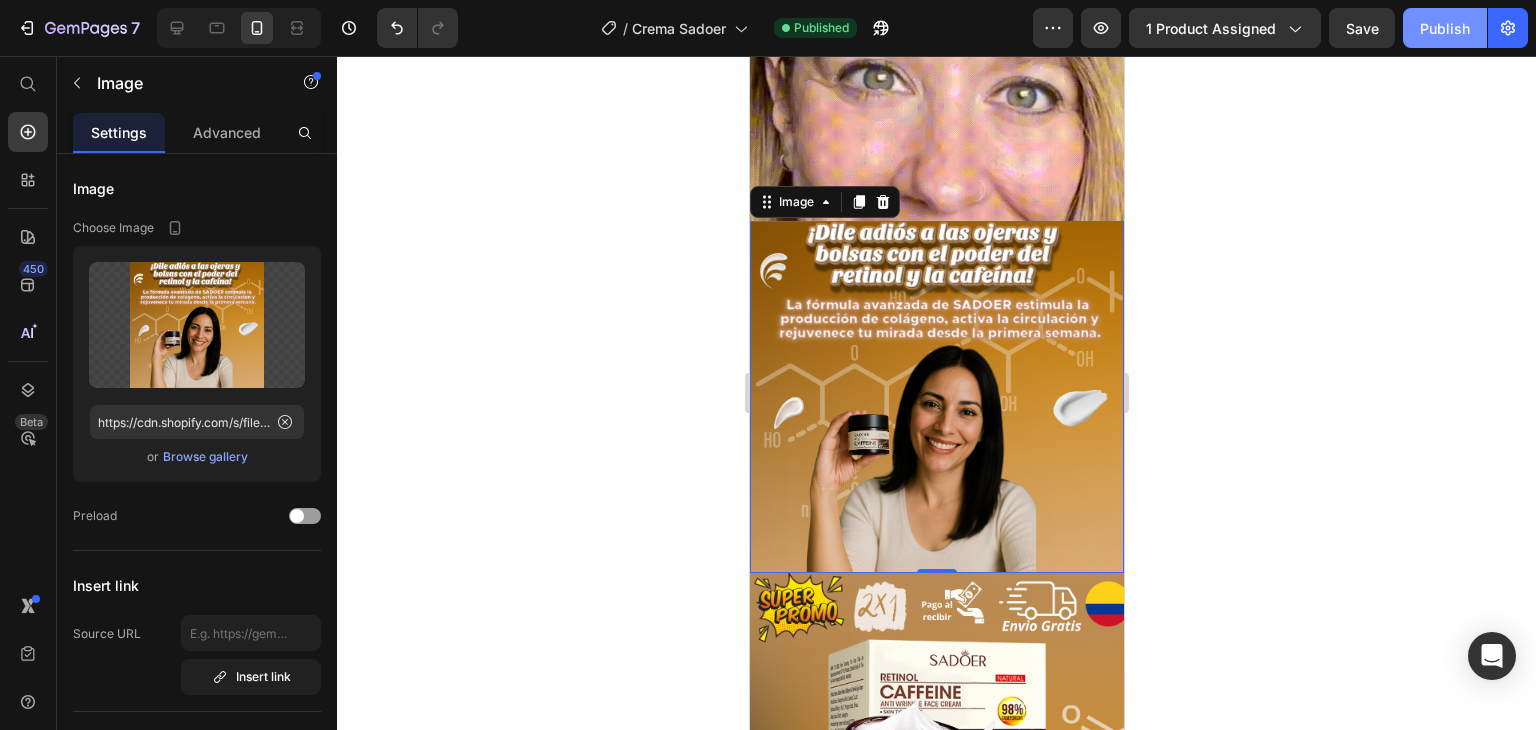 click on "Publish" at bounding box center (1445, 28) 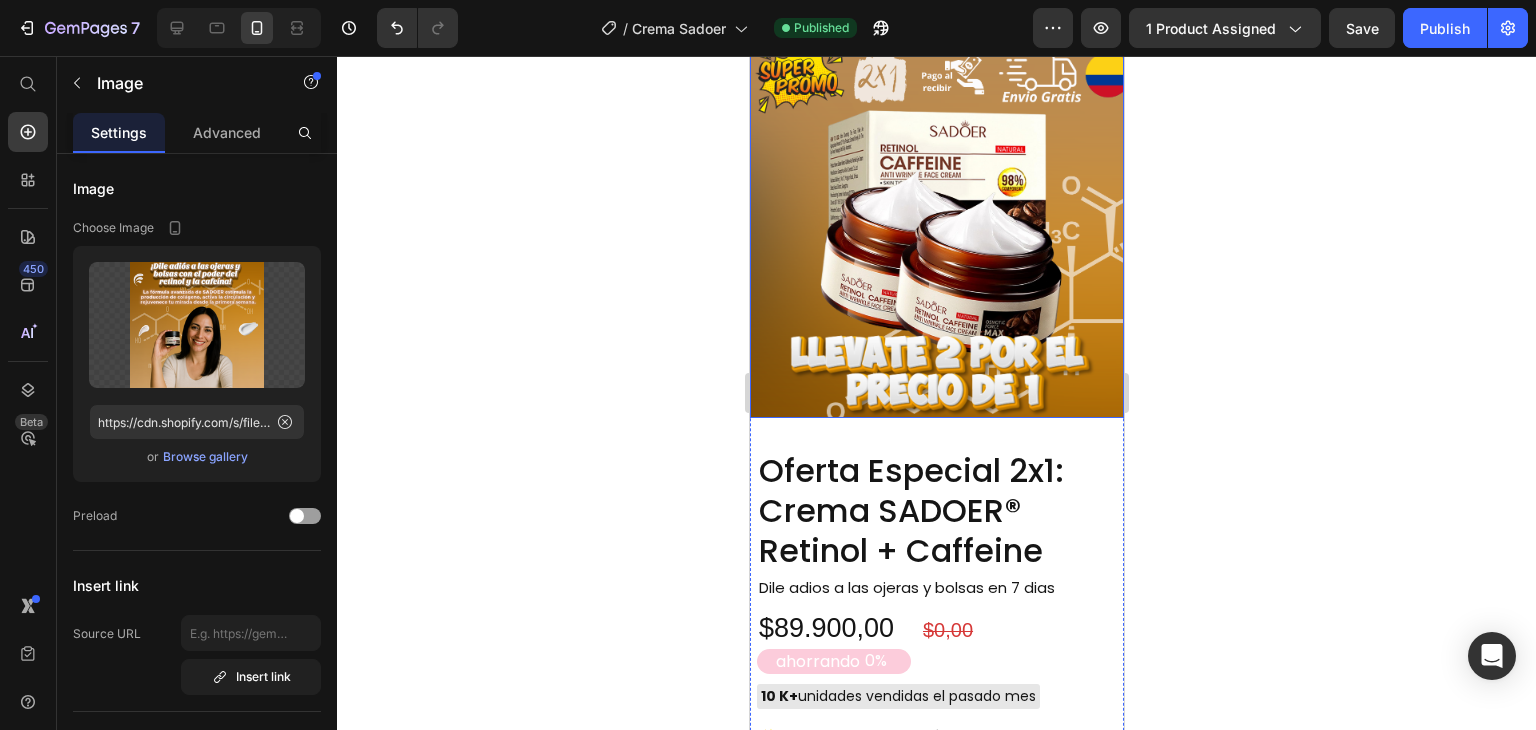 scroll, scrollTop: 1600, scrollLeft: 0, axis: vertical 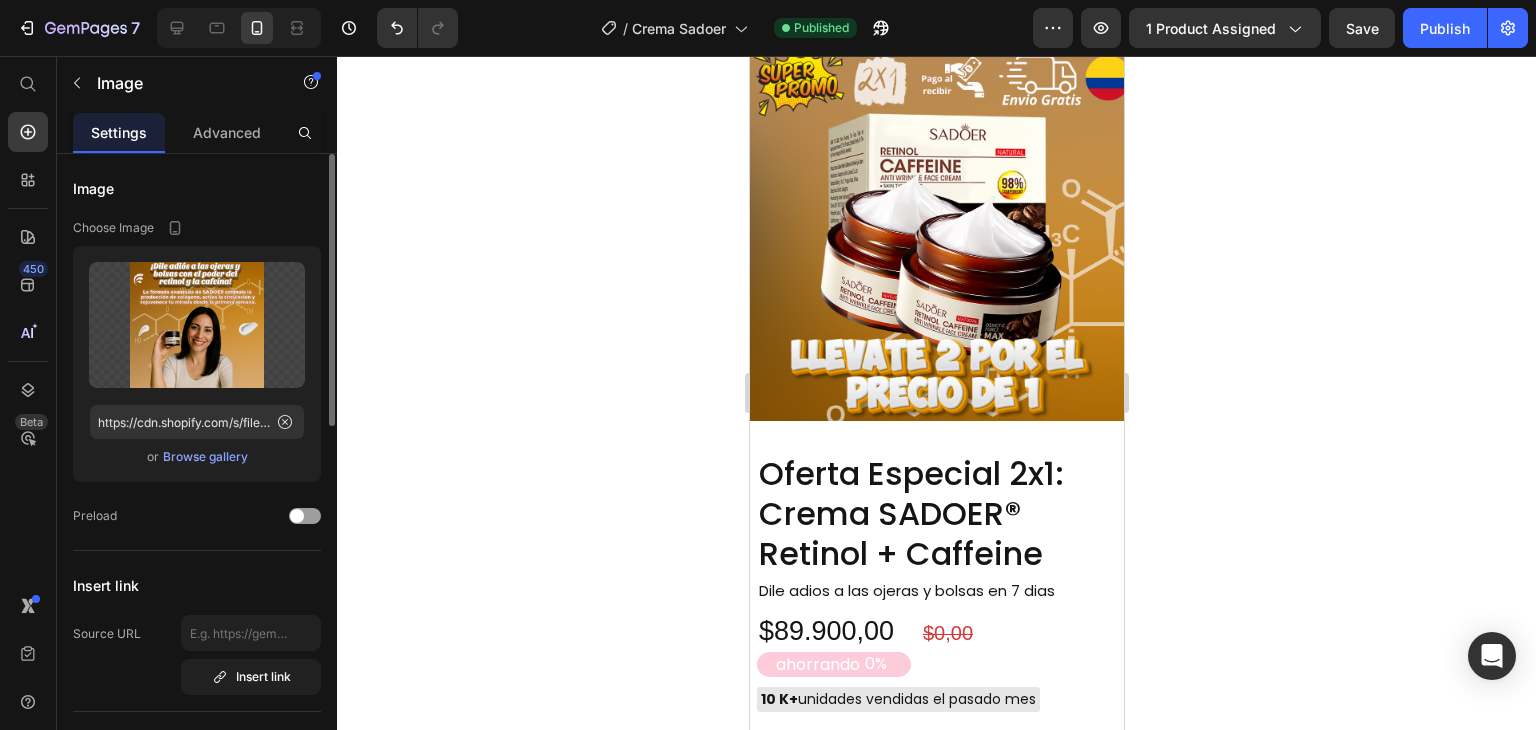 click on "Browse gallery" at bounding box center (205, 457) 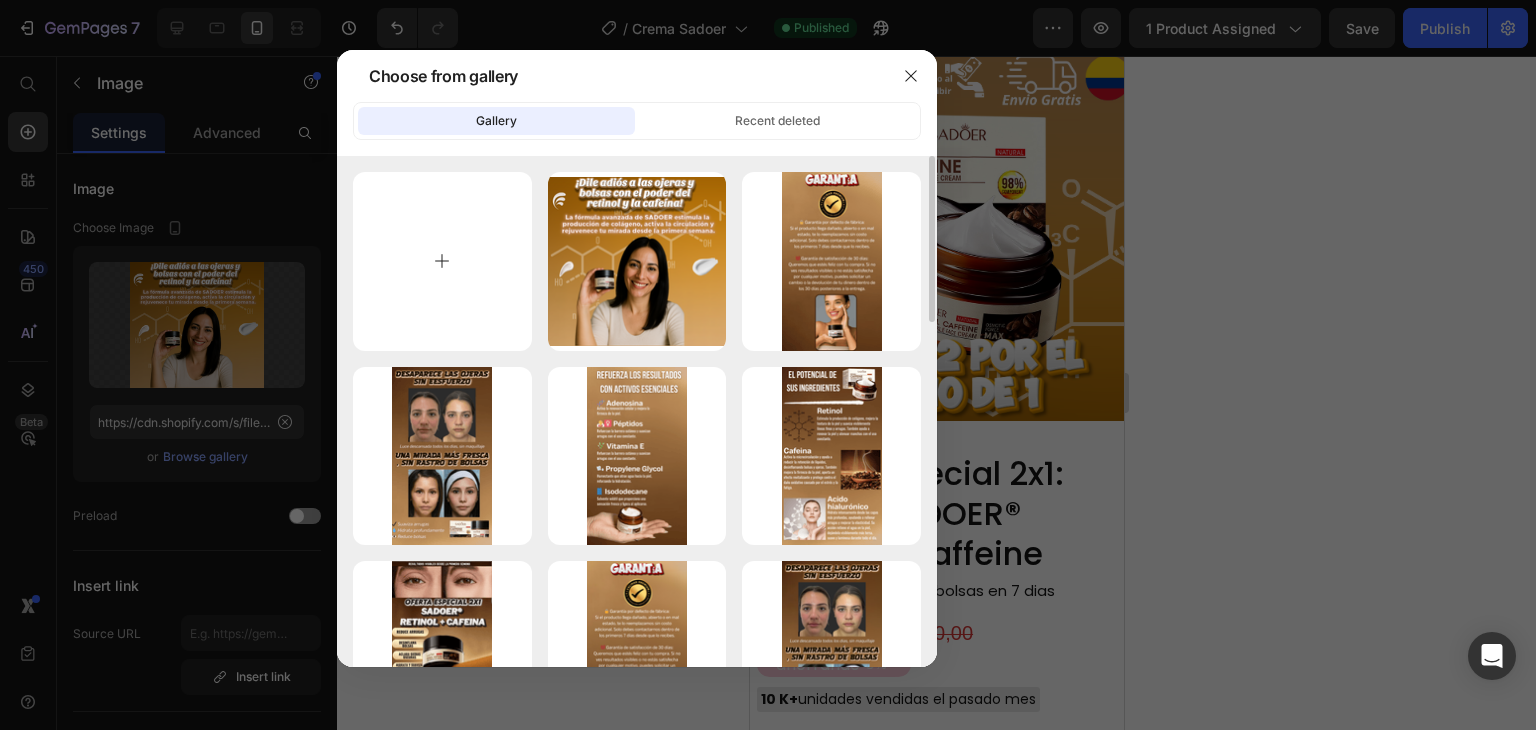 click at bounding box center (442, 261) 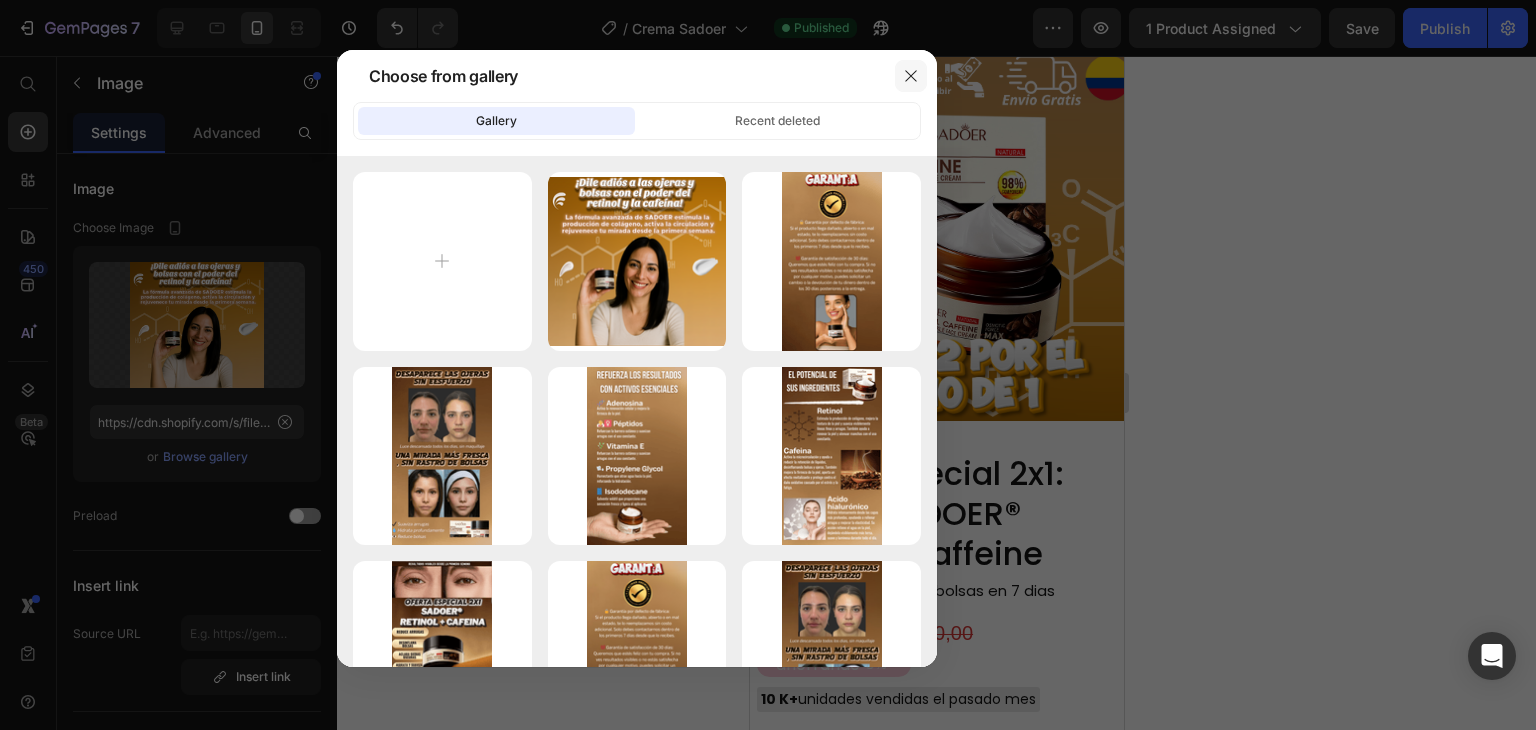 click 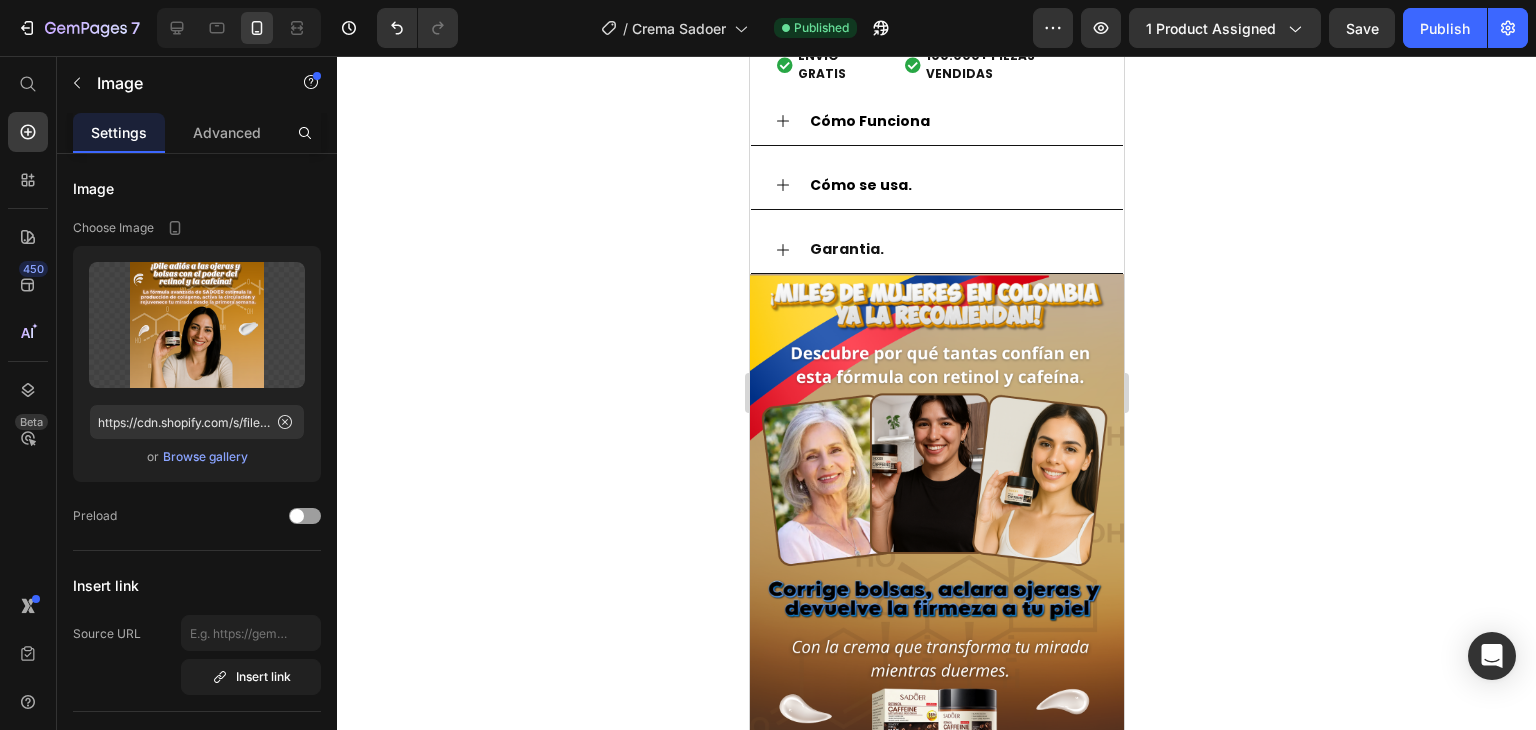 scroll, scrollTop: 2700, scrollLeft: 0, axis: vertical 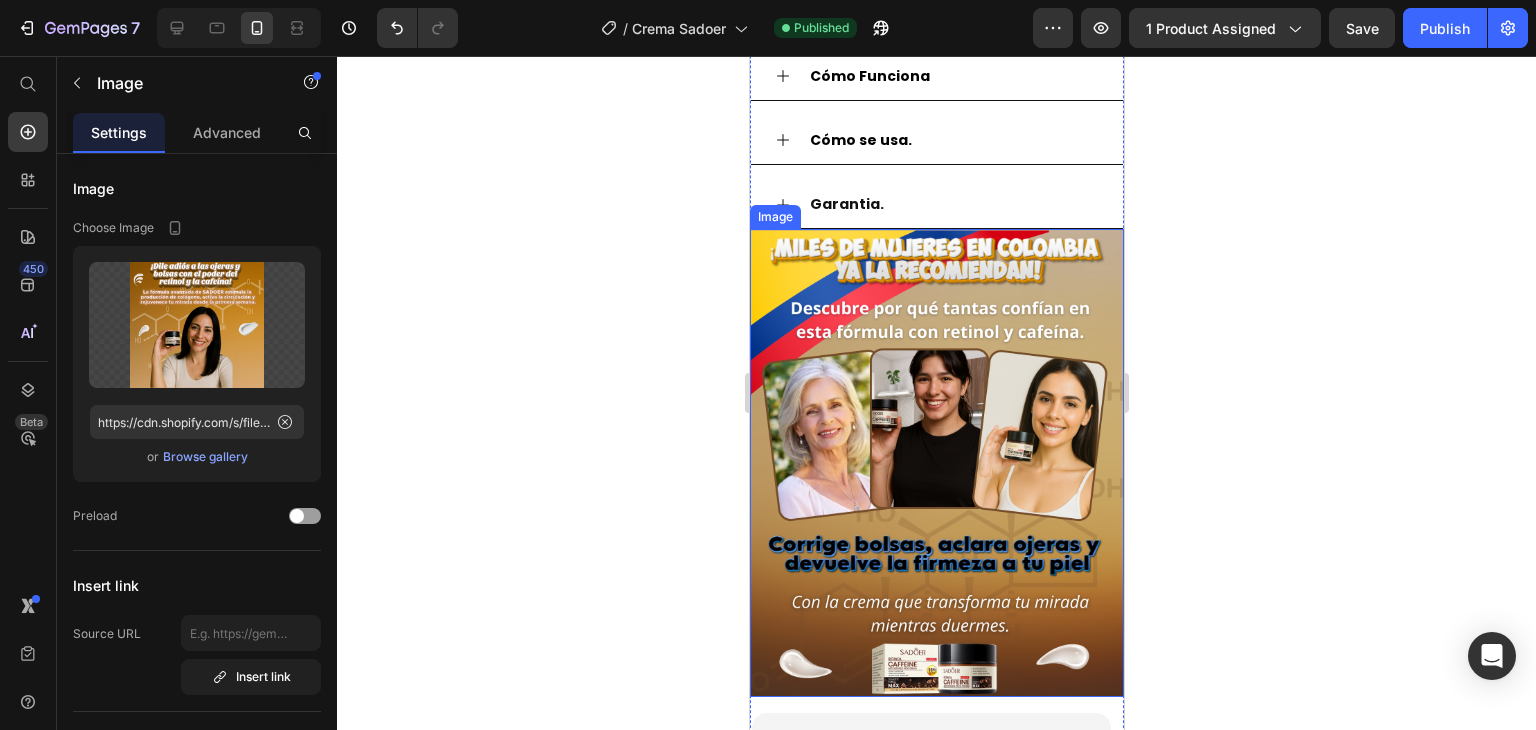 click at bounding box center [936, 463] 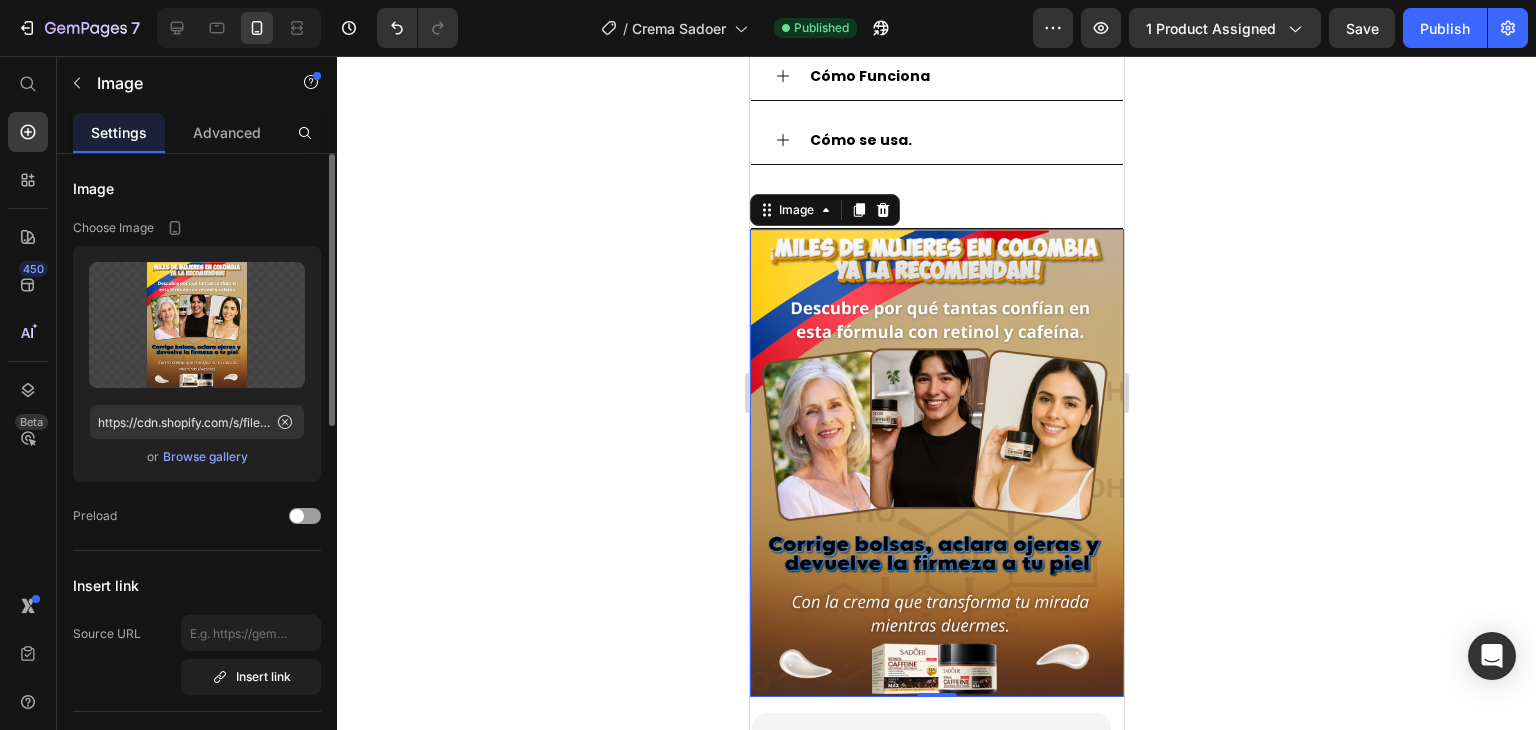 click on "Browse gallery" at bounding box center (205, 457) 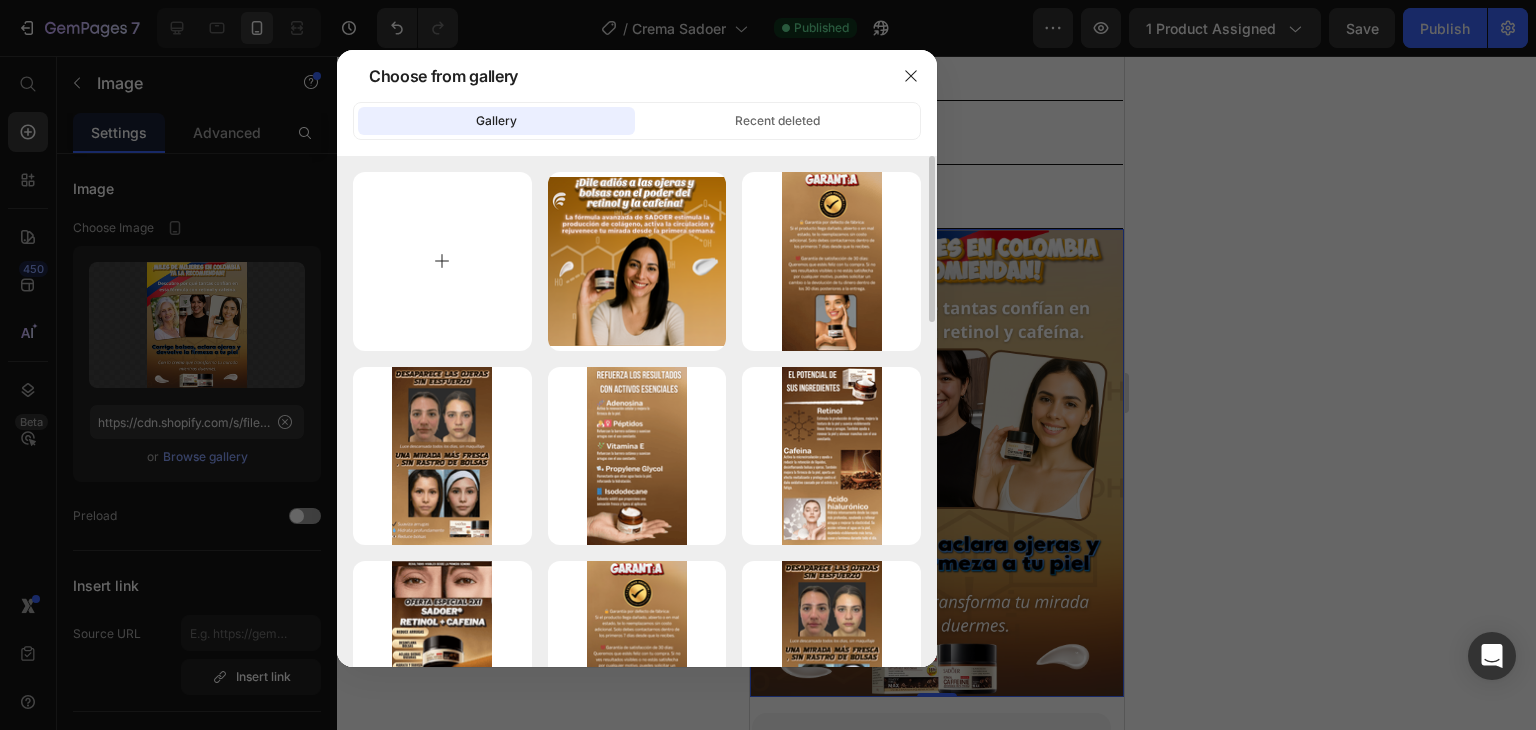 click at bounding box center [442, 261] 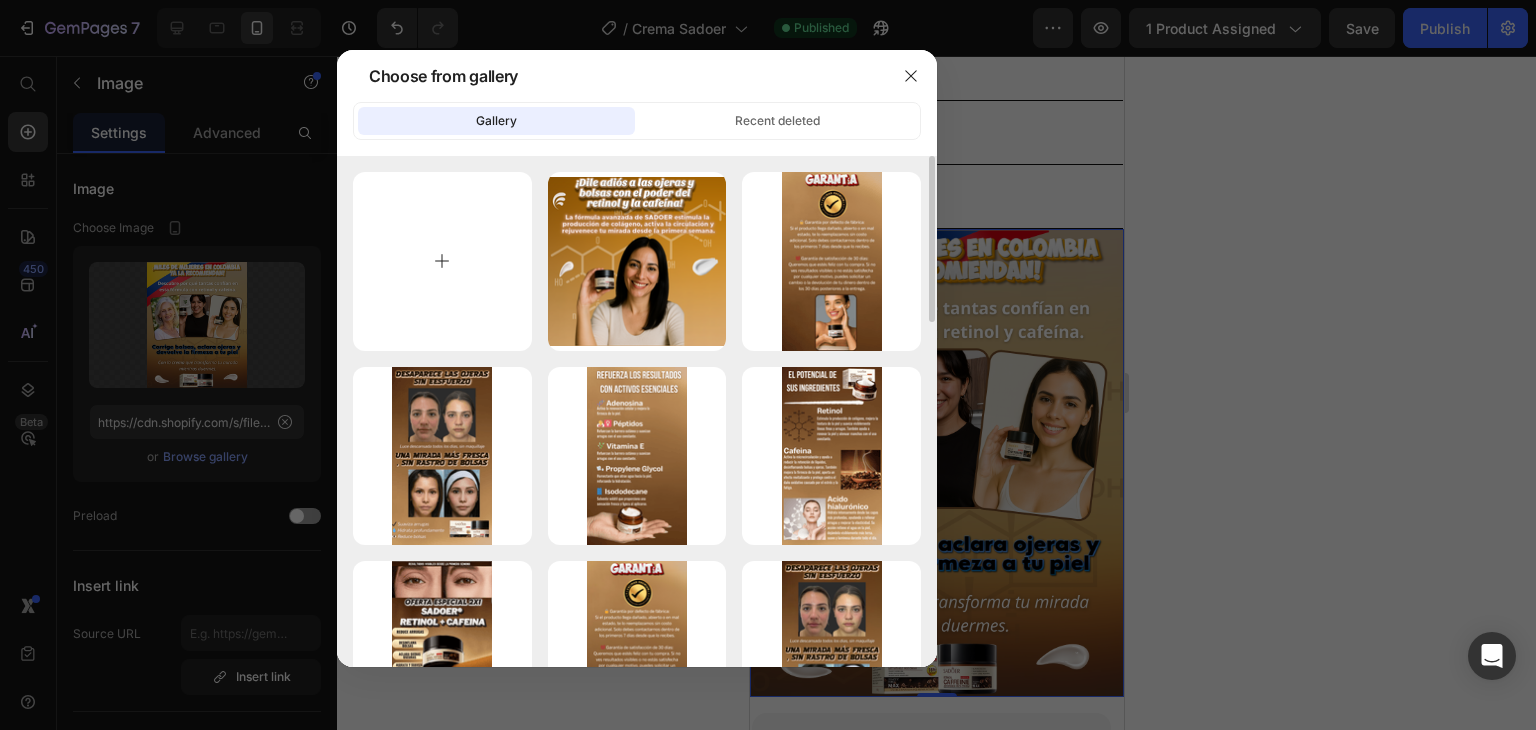 type on "C:\fakepath\Texto (5) (1).png" 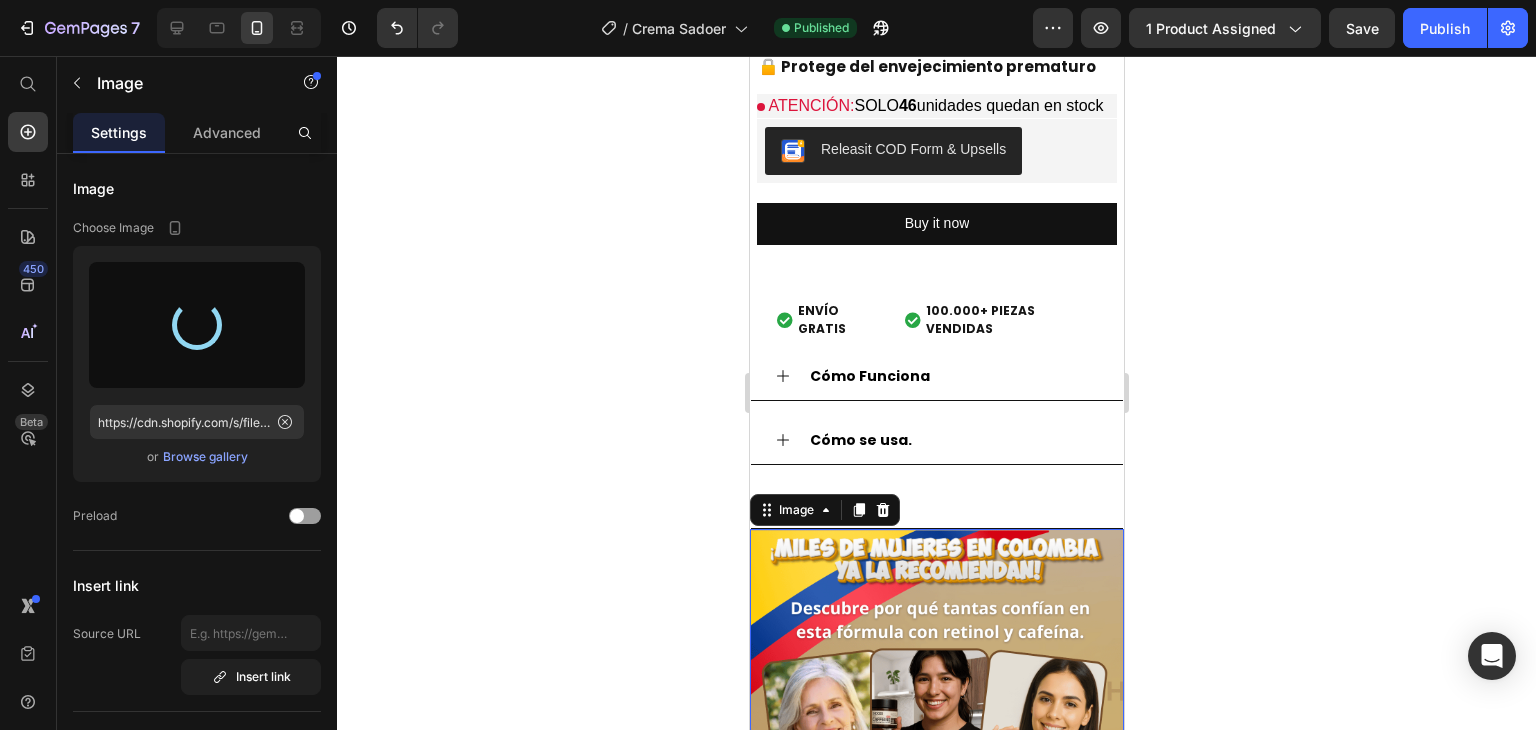 type on "https://cdn.shopify.com/s/files/1/0910/8740/5342/files/gempages_564407716122985483-c7e97bf4-8a68-4bfd-a146-61ac6a5d3a61.png" 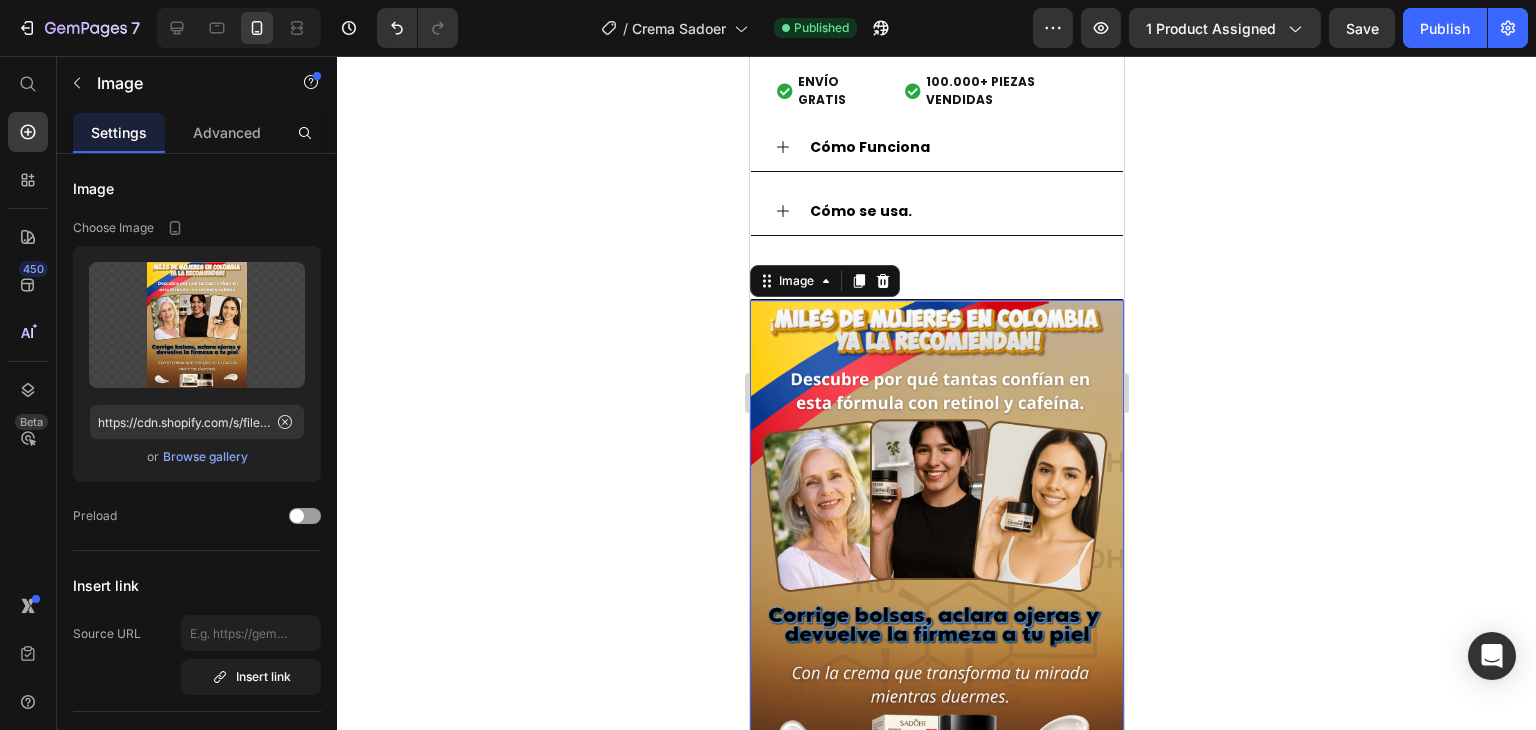 scroll, scrollTop: 2600, scrollLeft: 0, axis: vertical 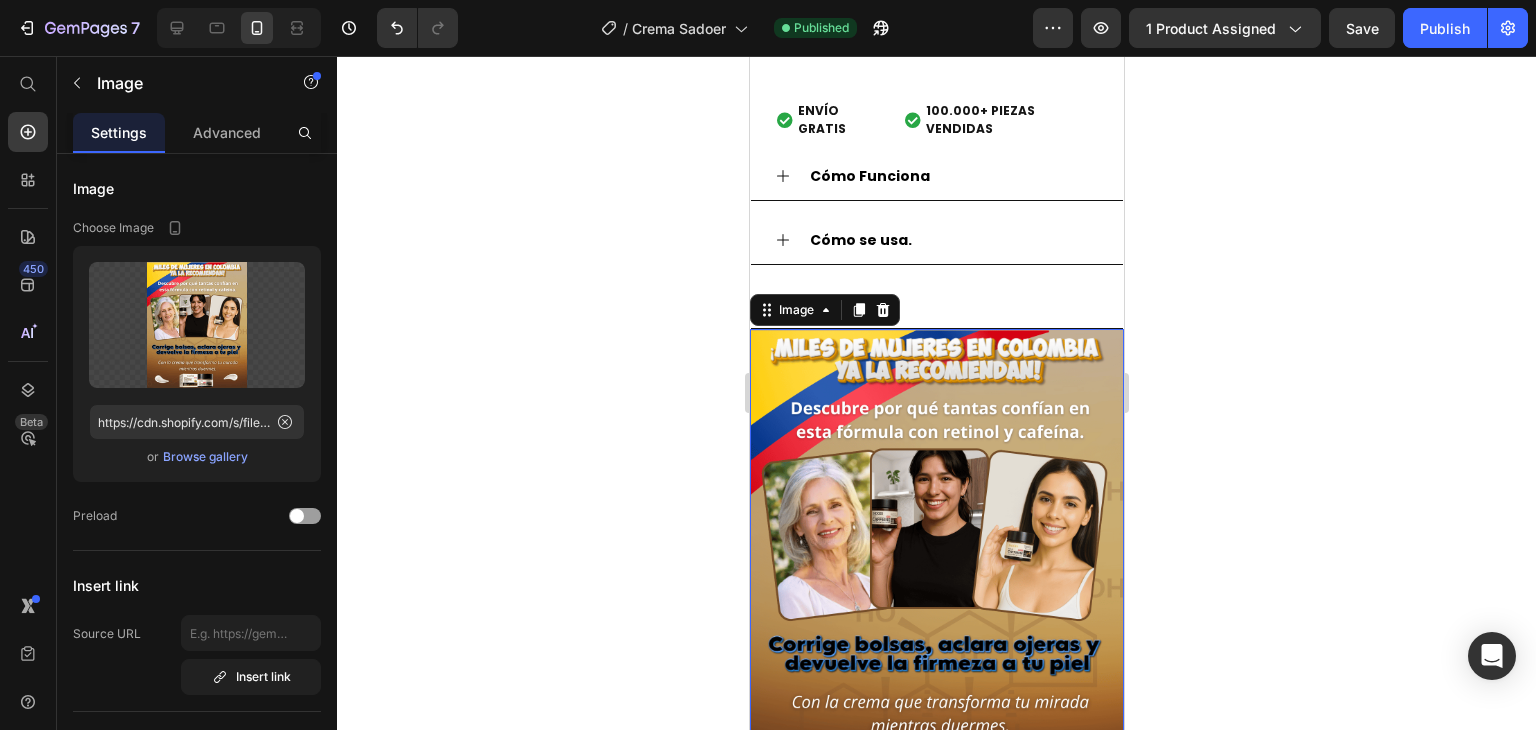 click on "Publish" at bounding box center [1445, 28] 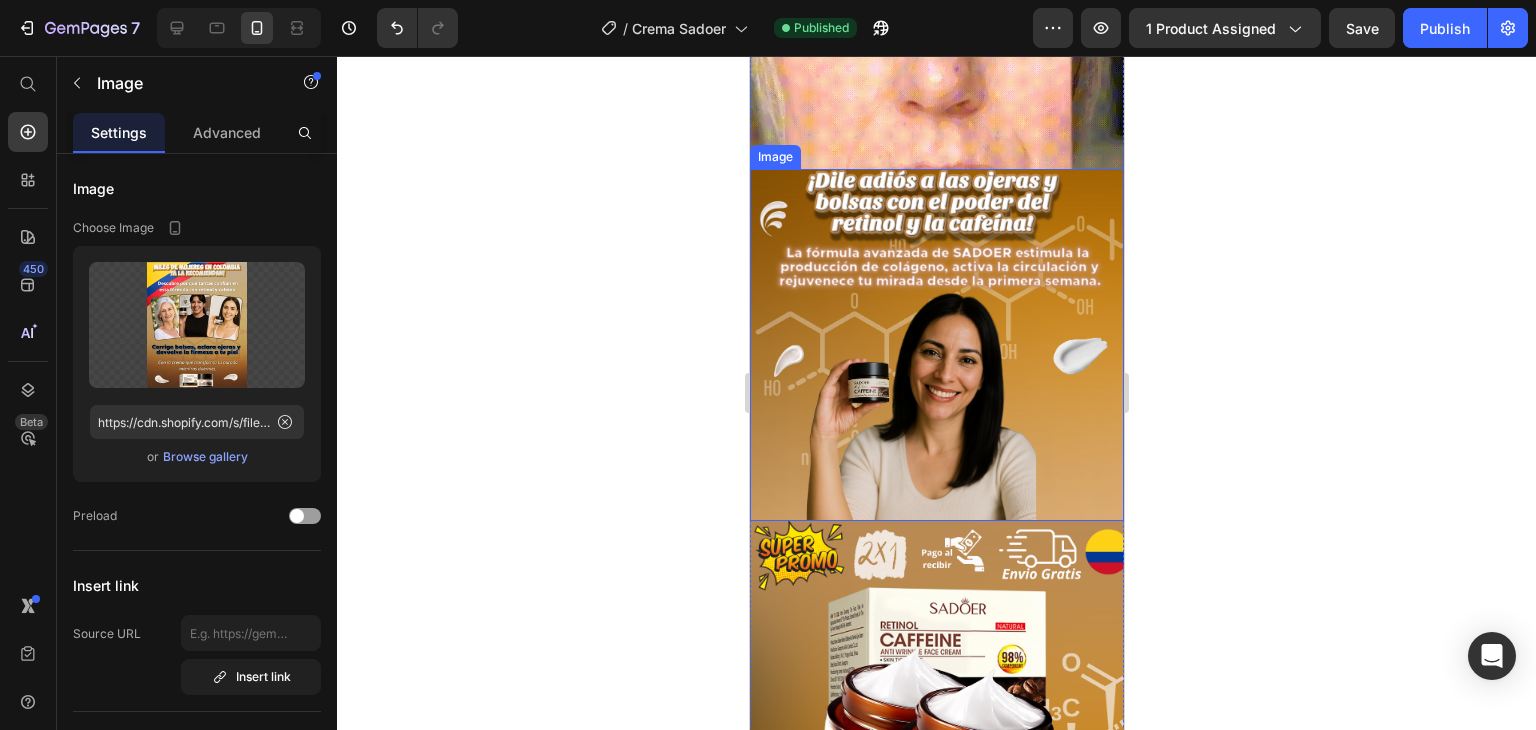 scroll, scrollTop: 1200, scrollLeft: 0, axis: vertical 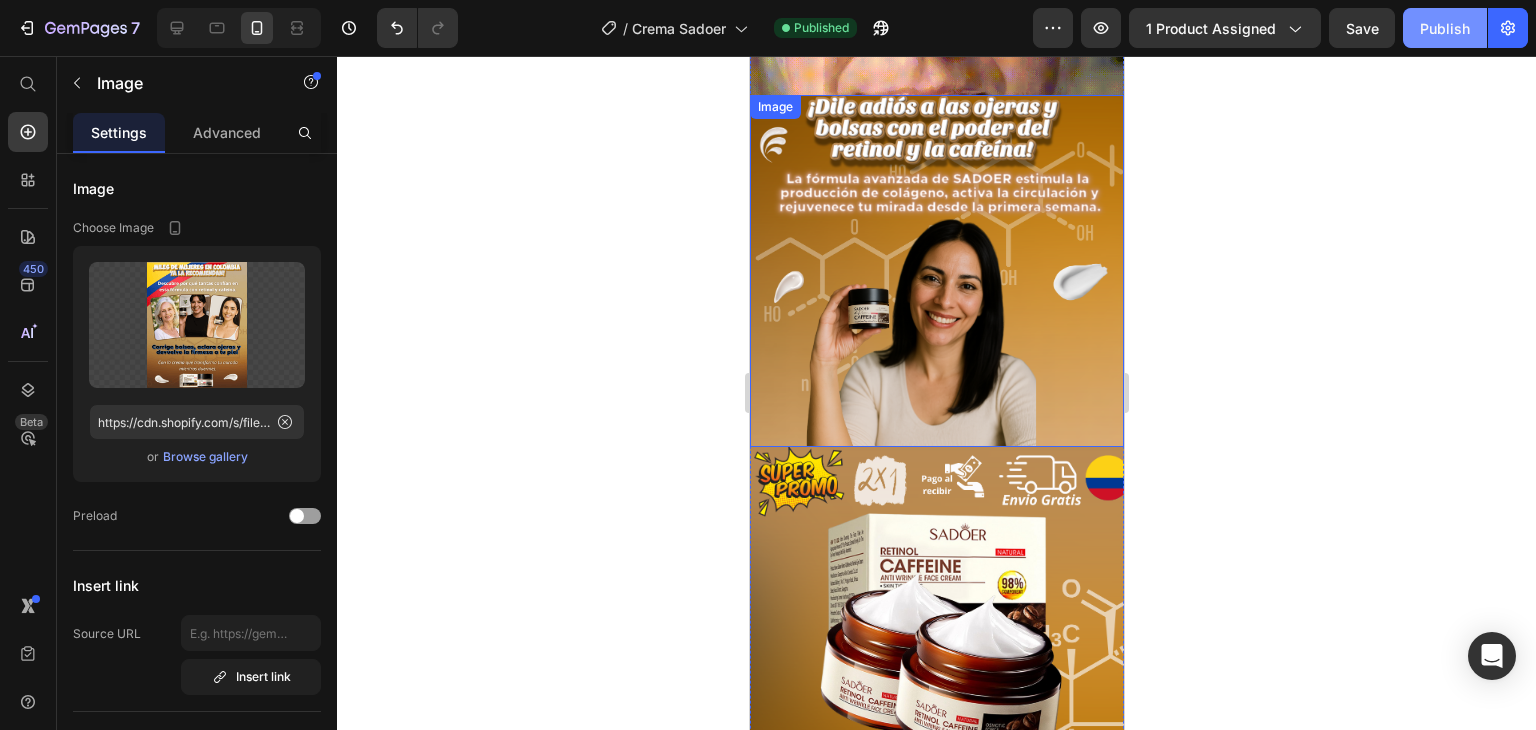click on "Publish" at bounding box center (1445, 28) 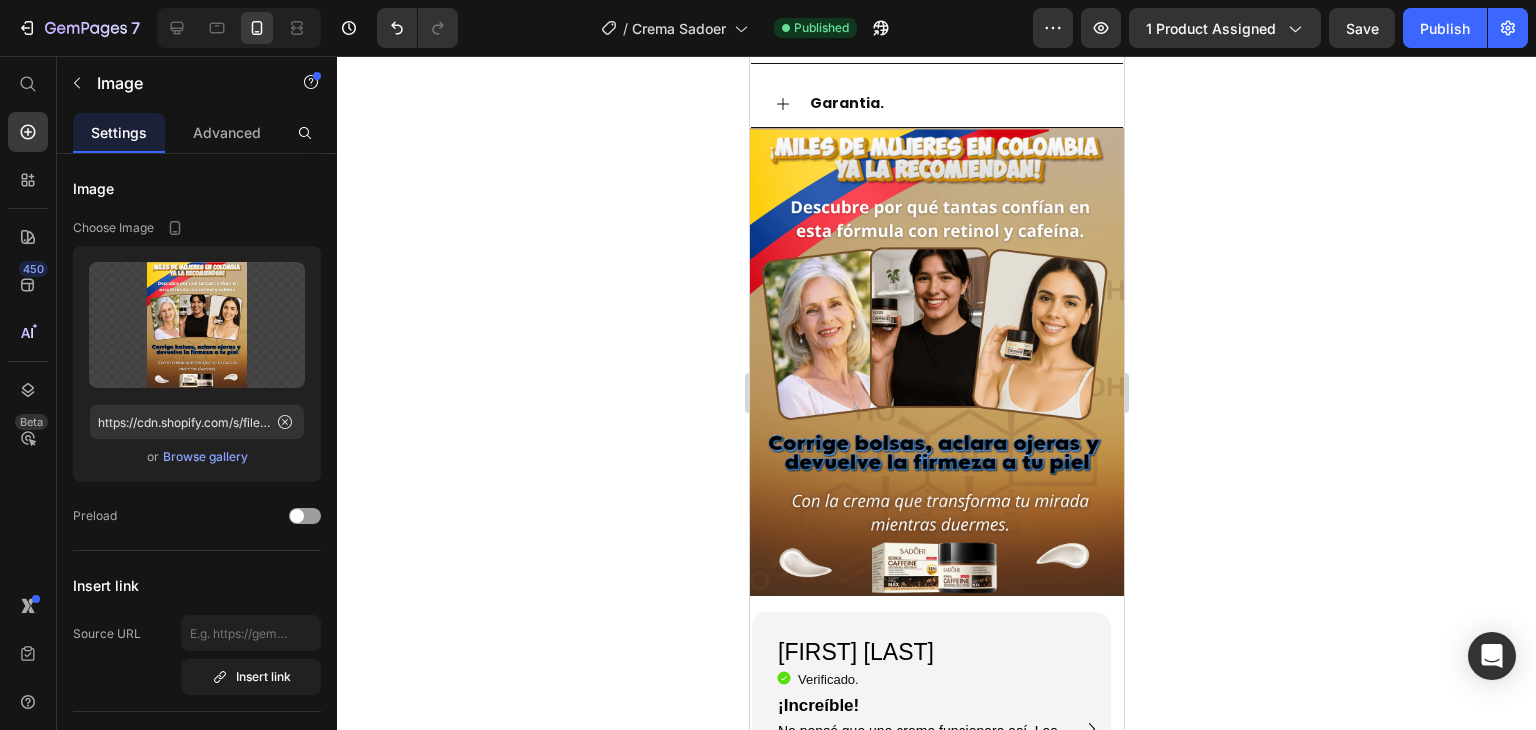 scroll, scrollTop: 2700, scrollLeft: 0, axis: vertical 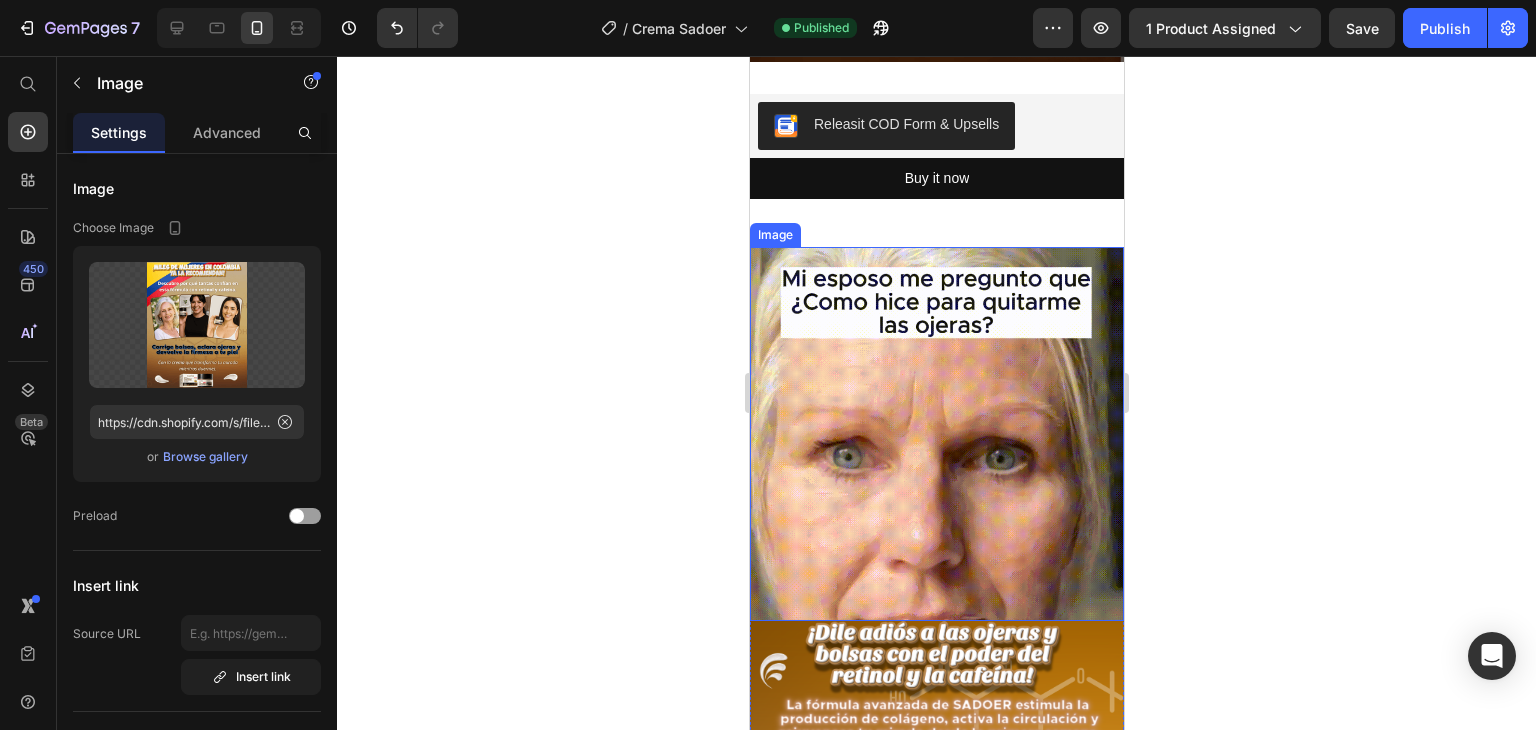 click at bounding box center [936, 434] 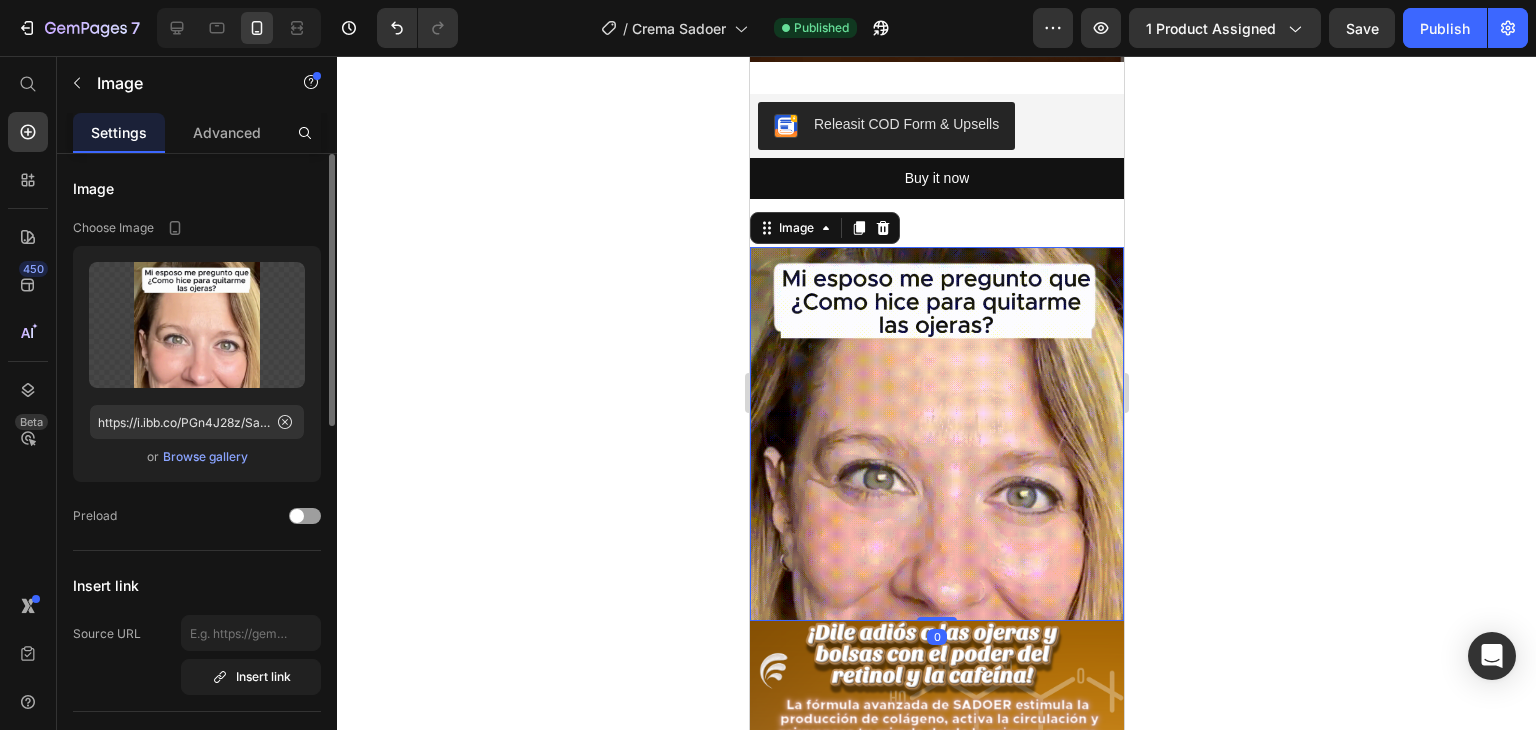 click on "Browse gallery" at bounding box center (205, 457) 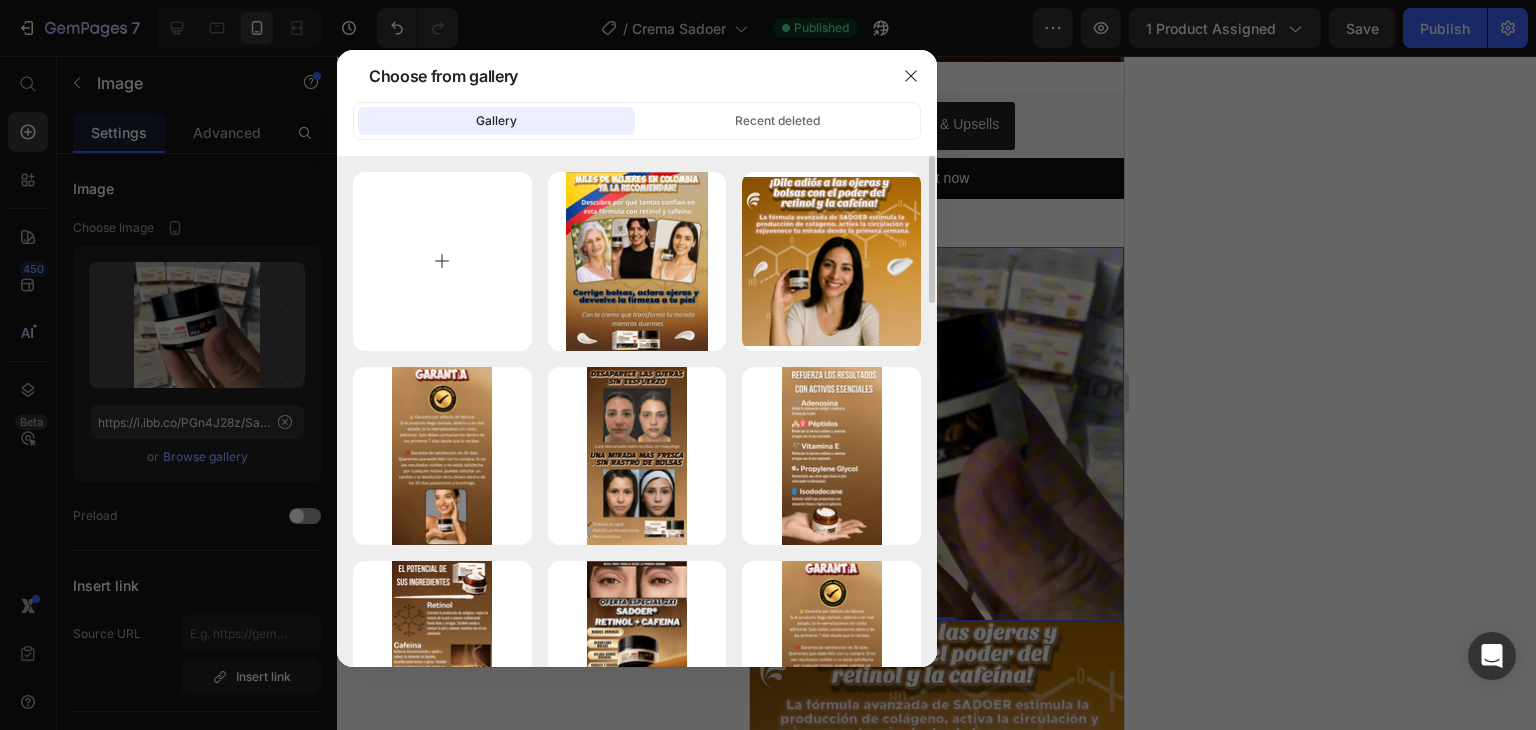 click at bounding box center (442, 261) 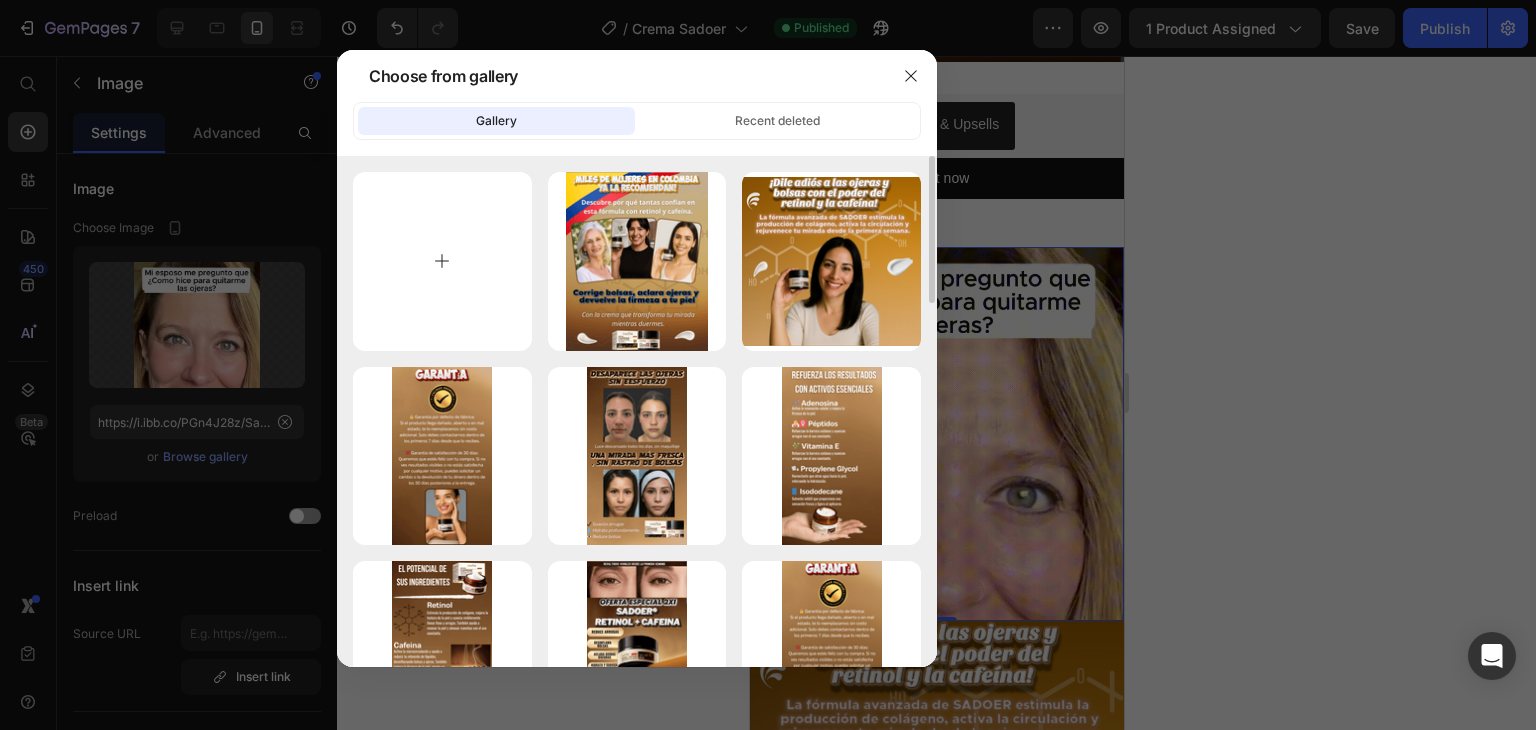 type on "C:\fakepath\sadoer-para-gif-2_9lRgcYZS (1).gif" 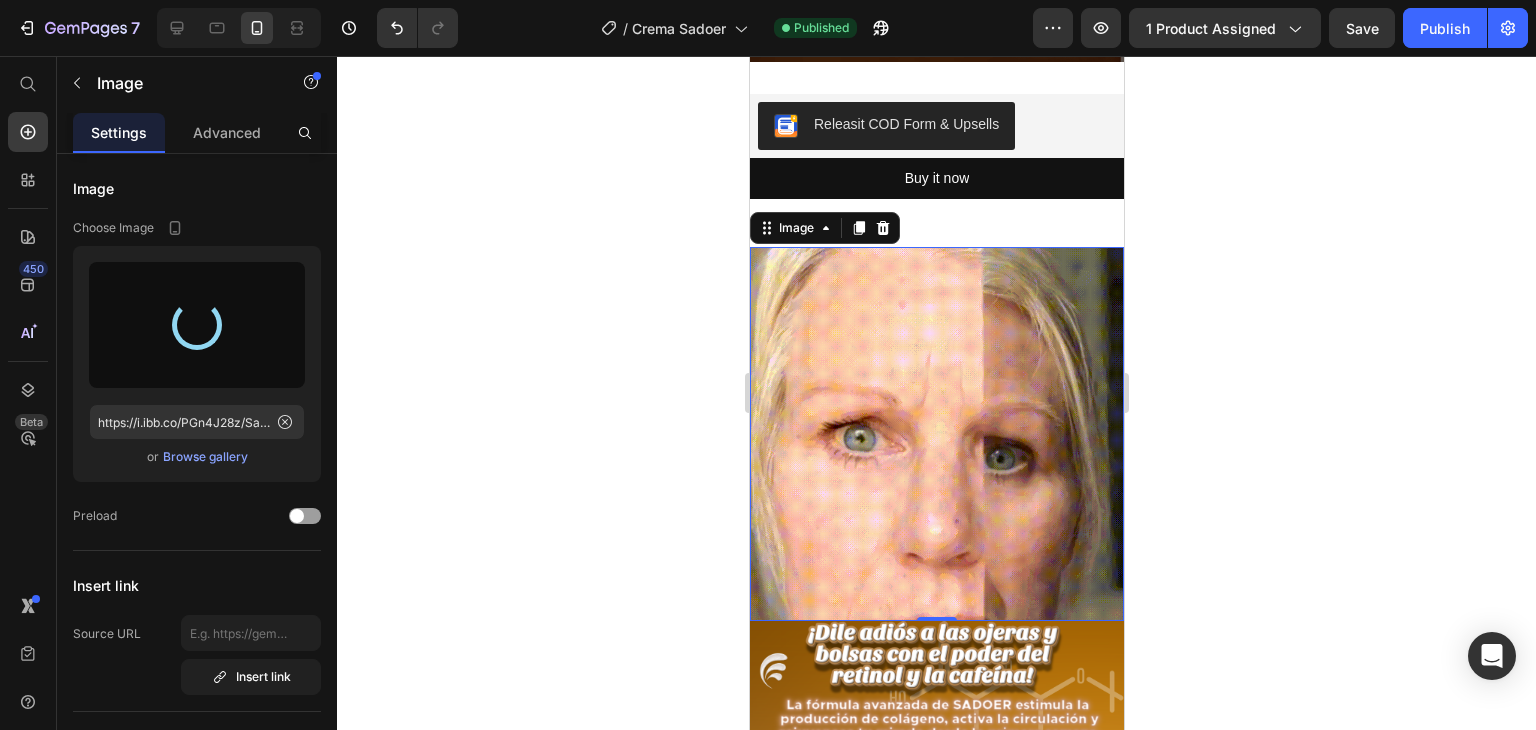 type on "https://cdn.shopify.com/s/files/1/0910/8740/5342/files/gempages_564407716122985483-a5609327-324a-4763-a994-f701f1f11935.gif" 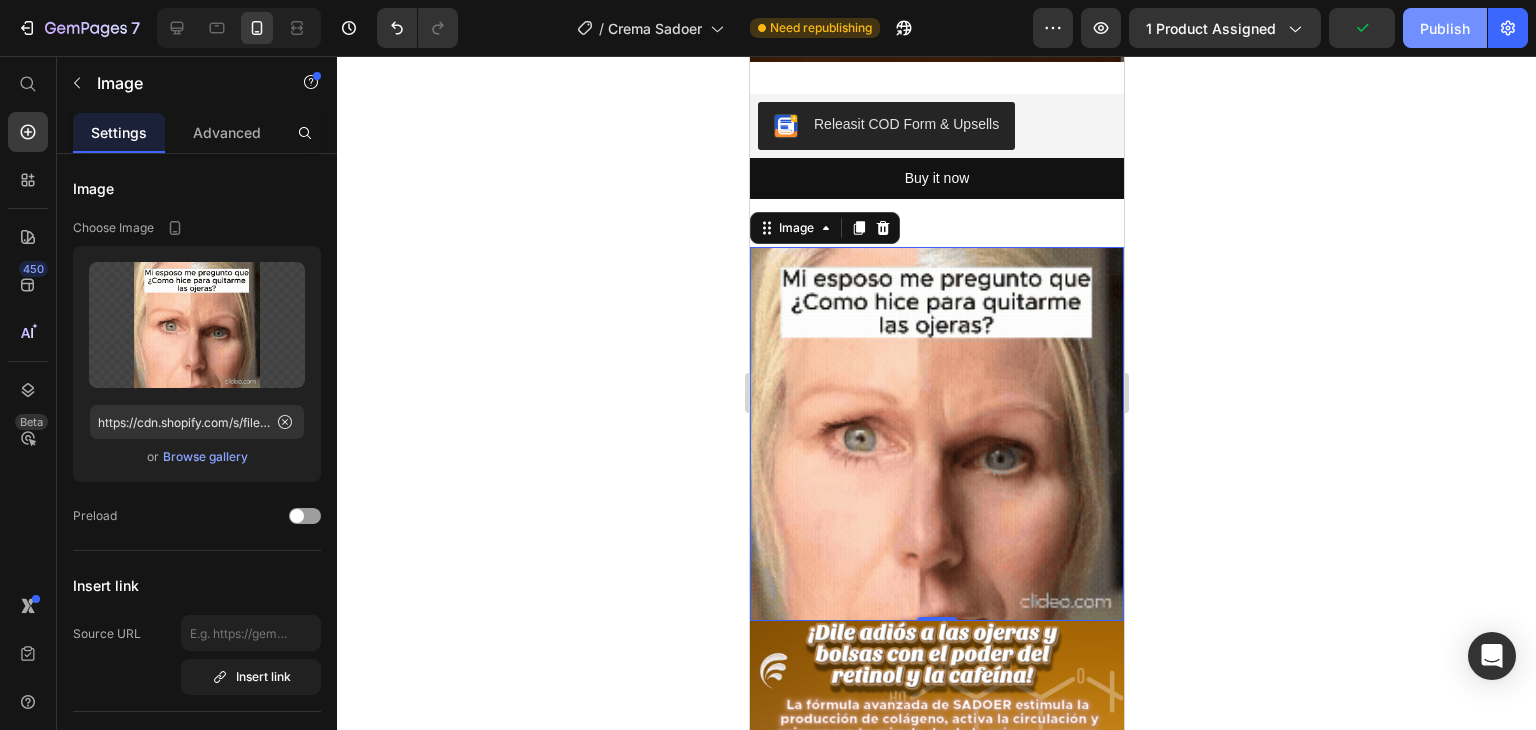click on "Publish" at bounding box center [1445, 28] 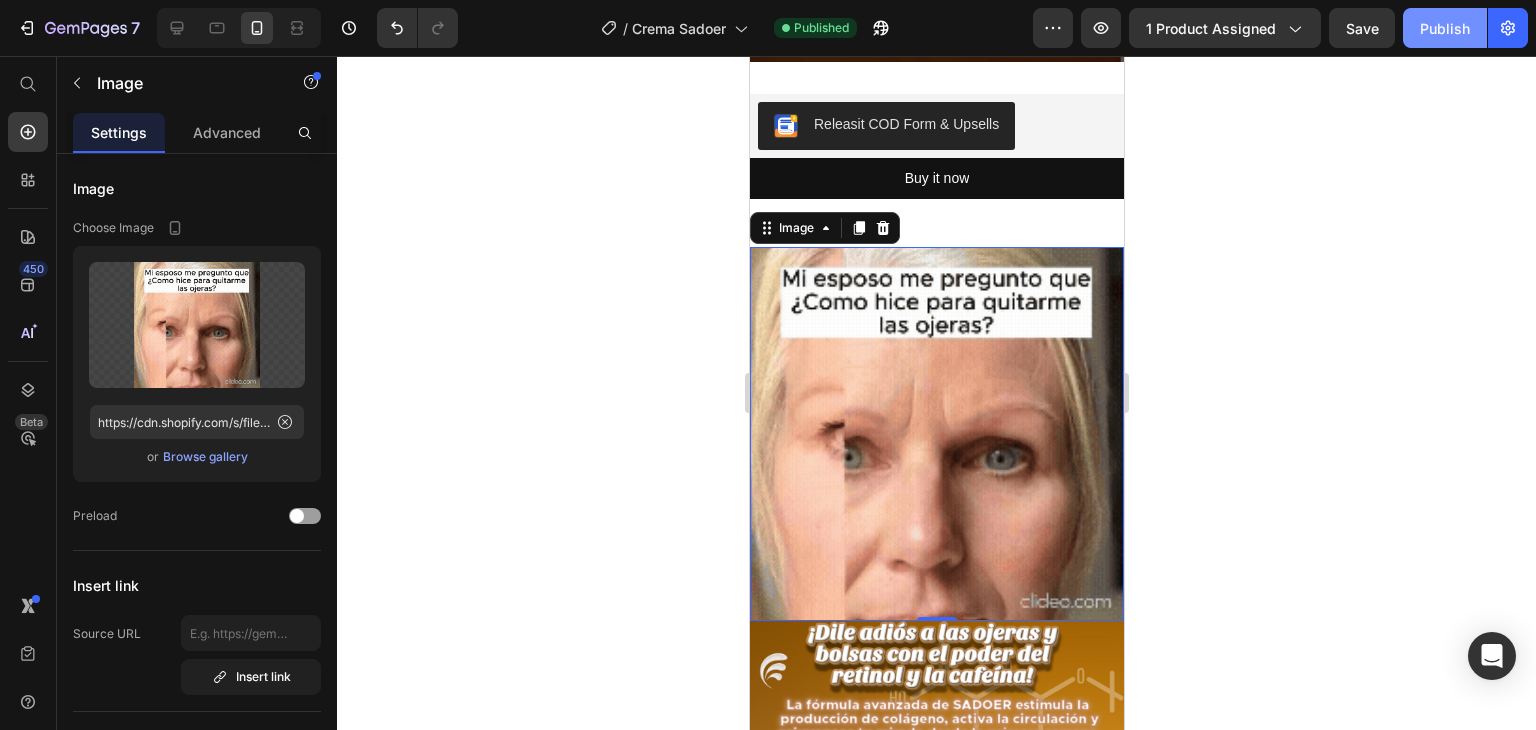 click on "Publish" at bounding box center [1445, 28] 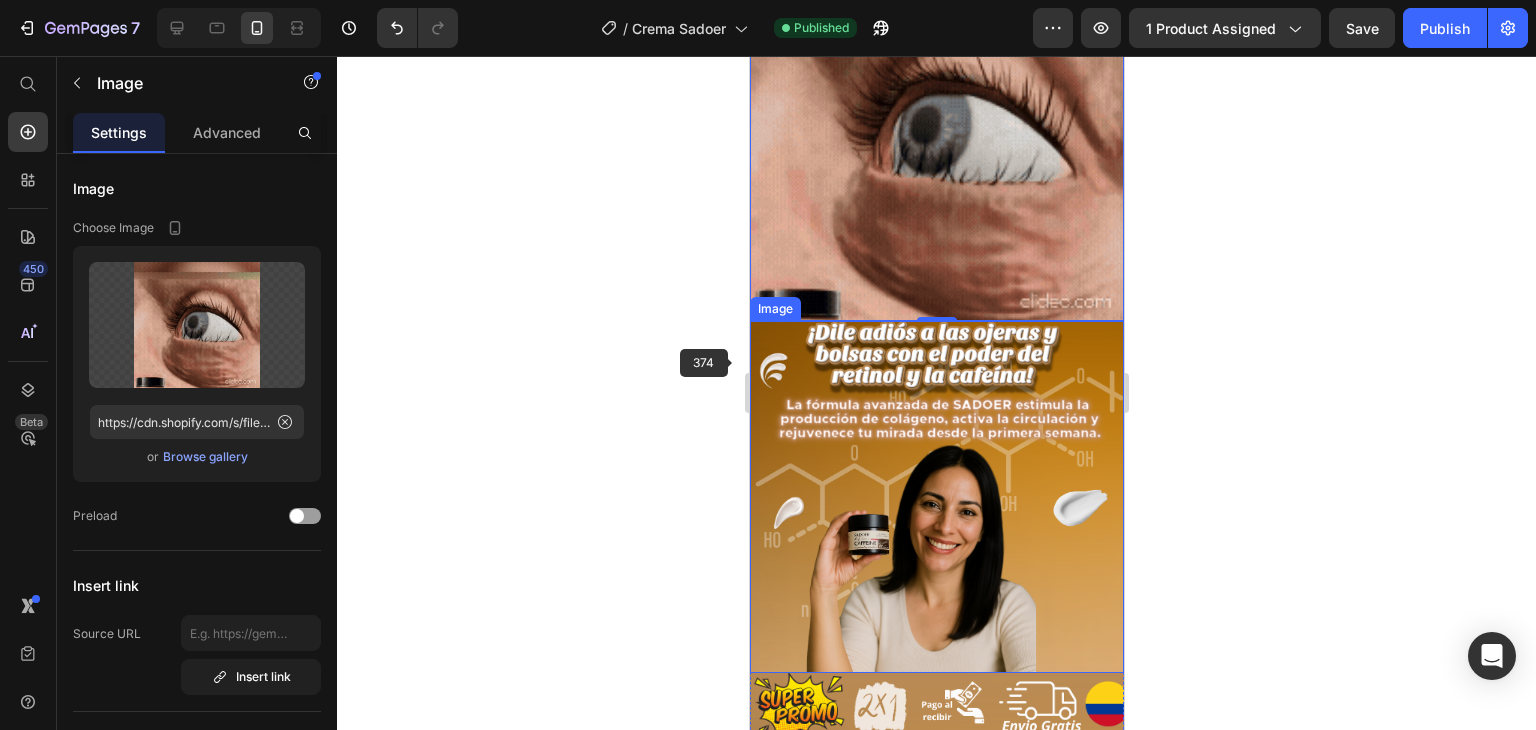 scroll, scrollTop: 1100, scrollLeft: 0, axis: vertical 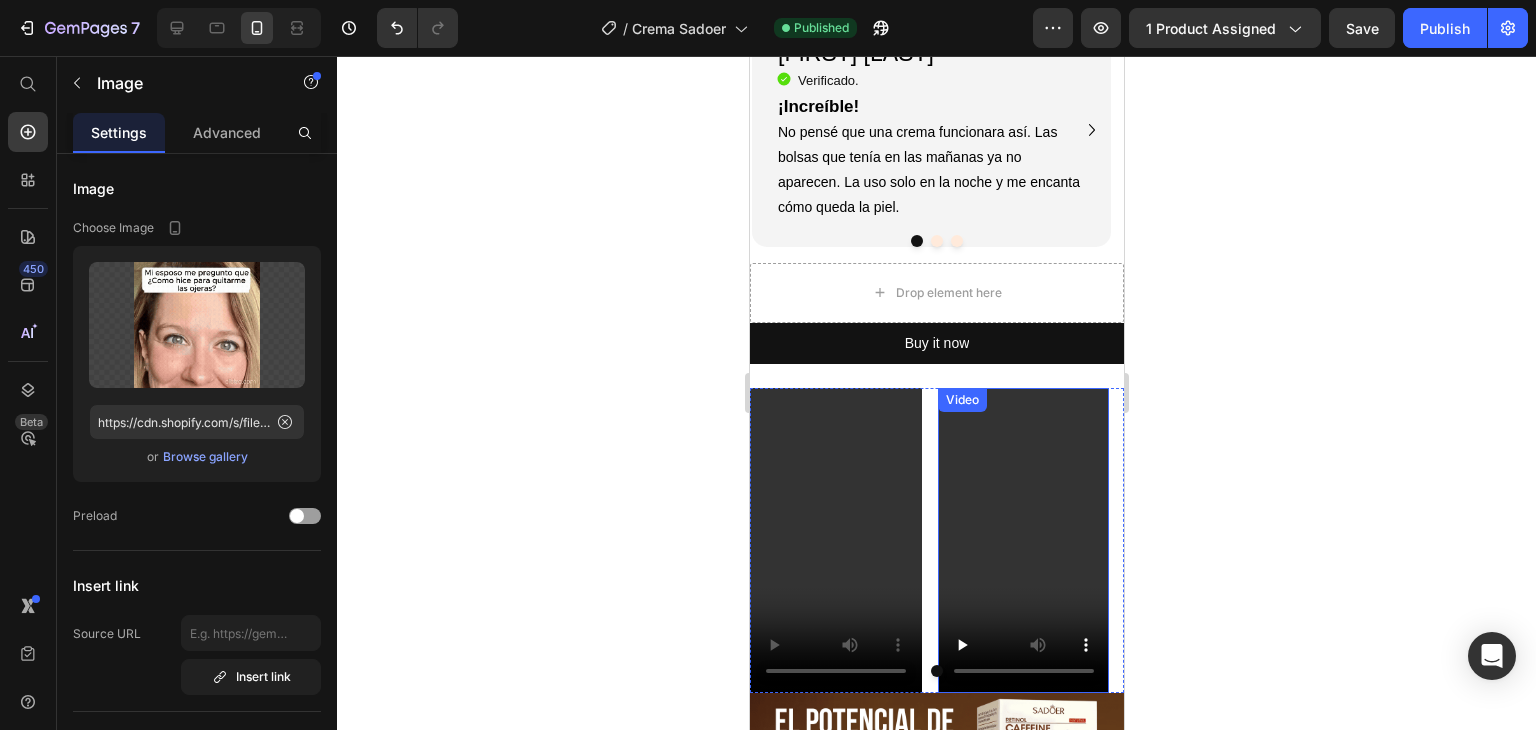 click at bounding box center [1023, 540] 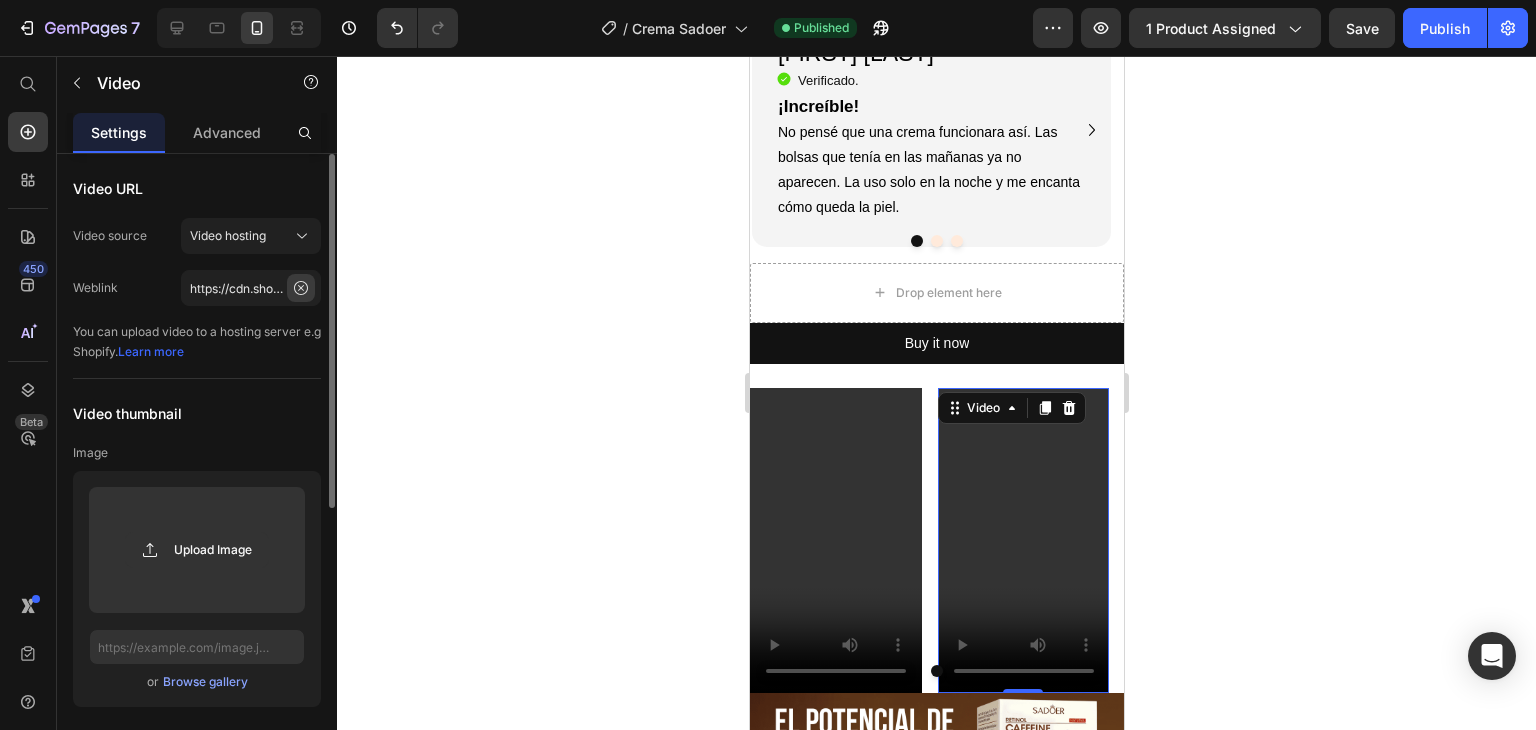 click 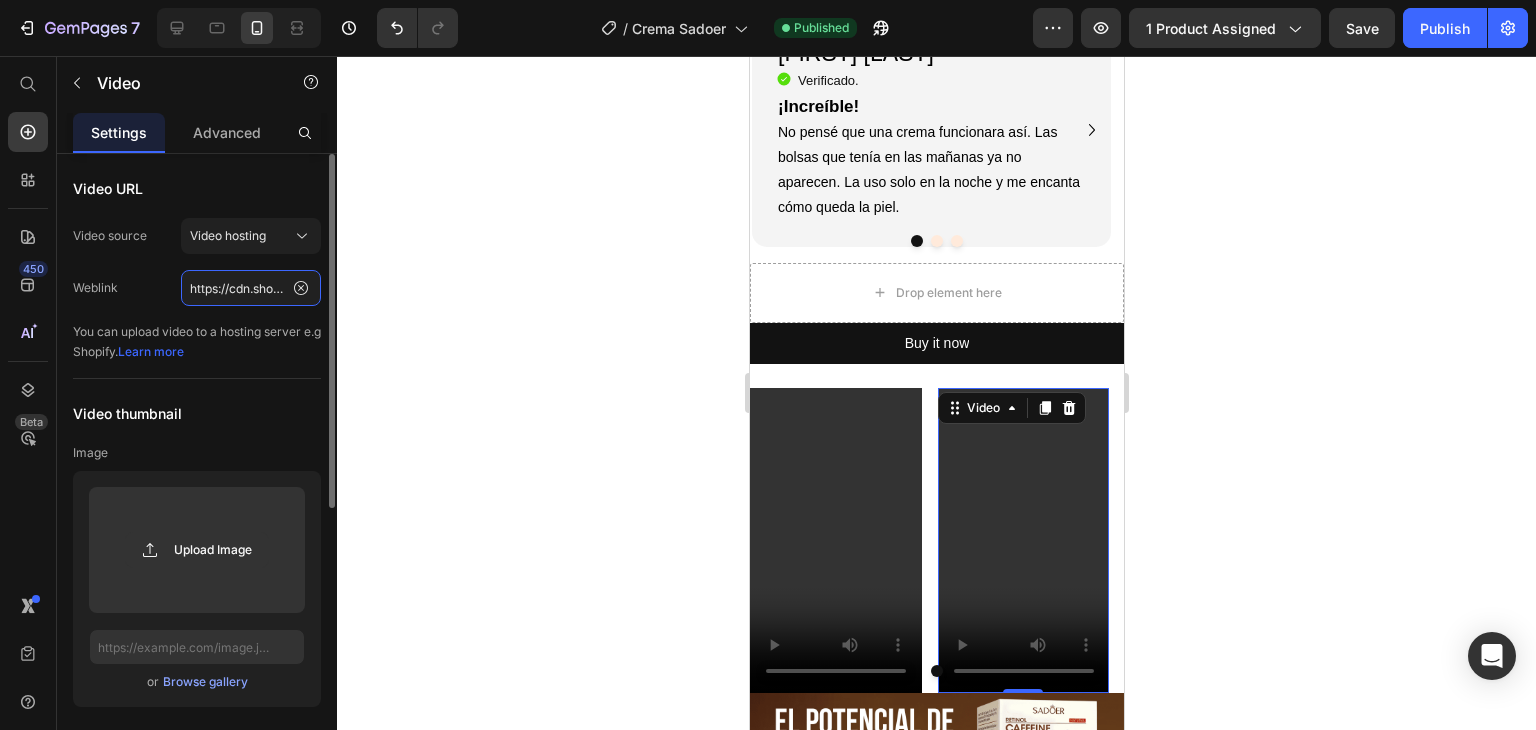 click on "https://cdn.shopify.com/videos/c/o/v/7ec2461a70d64804bdc1cbf37031cb4e.mp4" 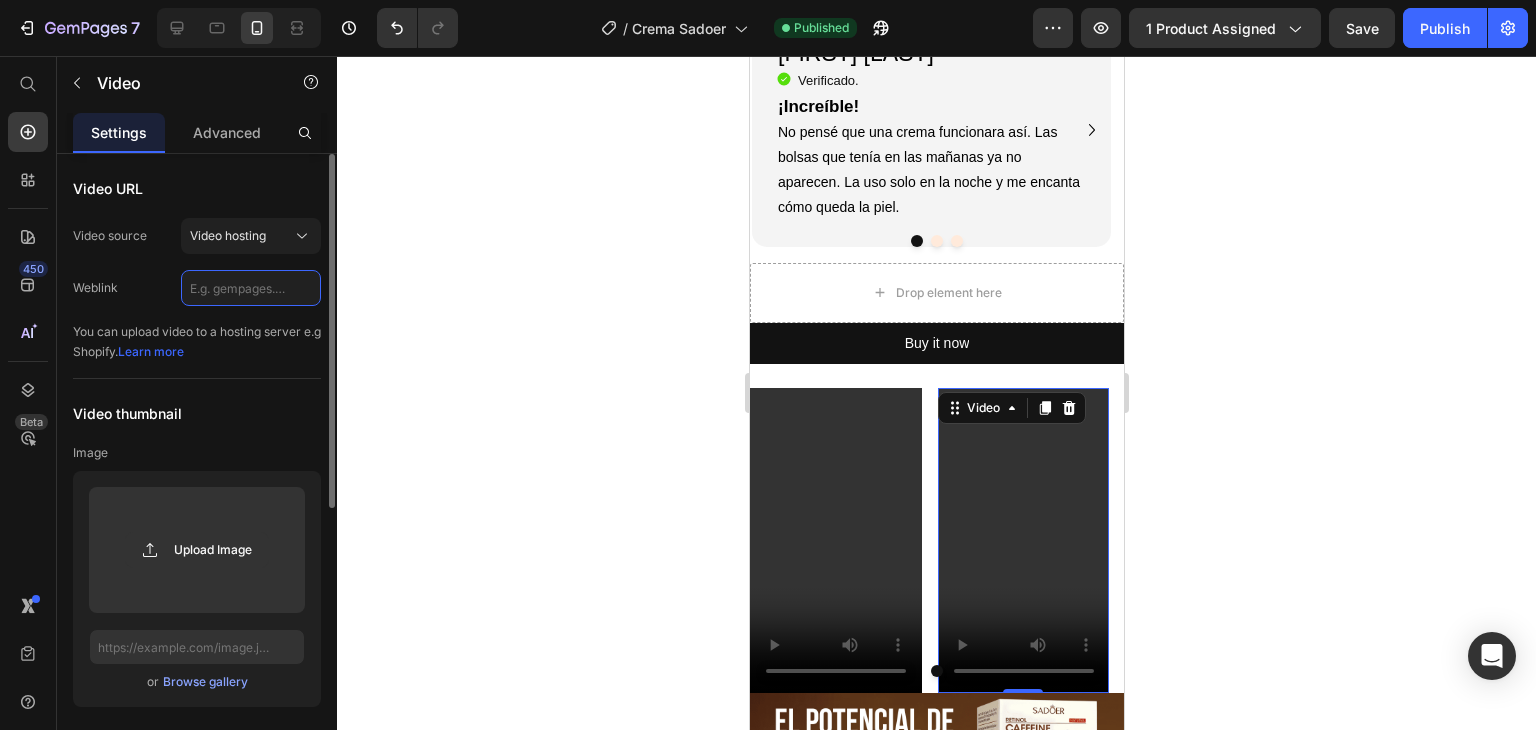 scroll, scrollTop: 0, scrollLeft: 0, axis: both 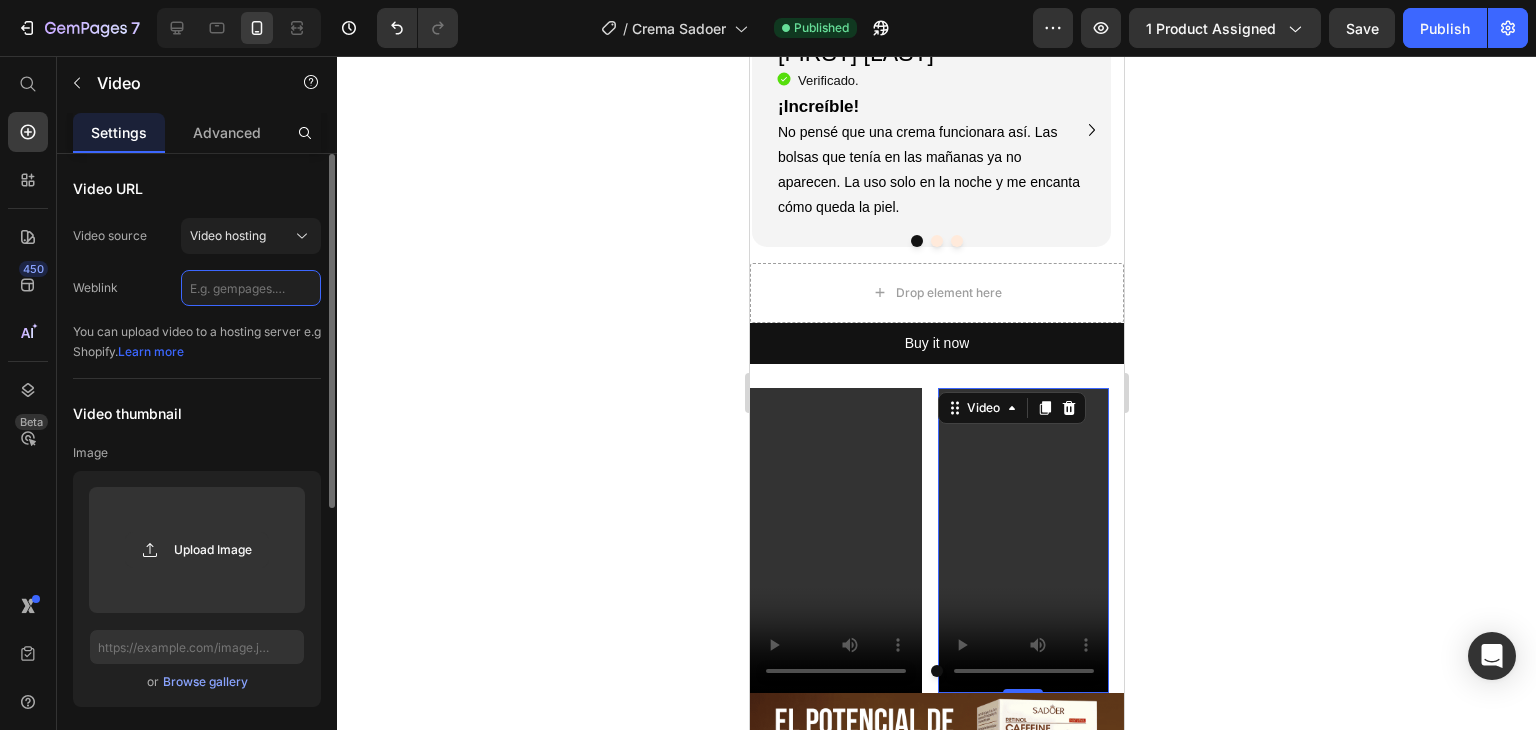 paste on "https://cdn.shopify.com/videos/c/o/v/c6c74c429aae4b1e8f57282ed0e87016.mp4" 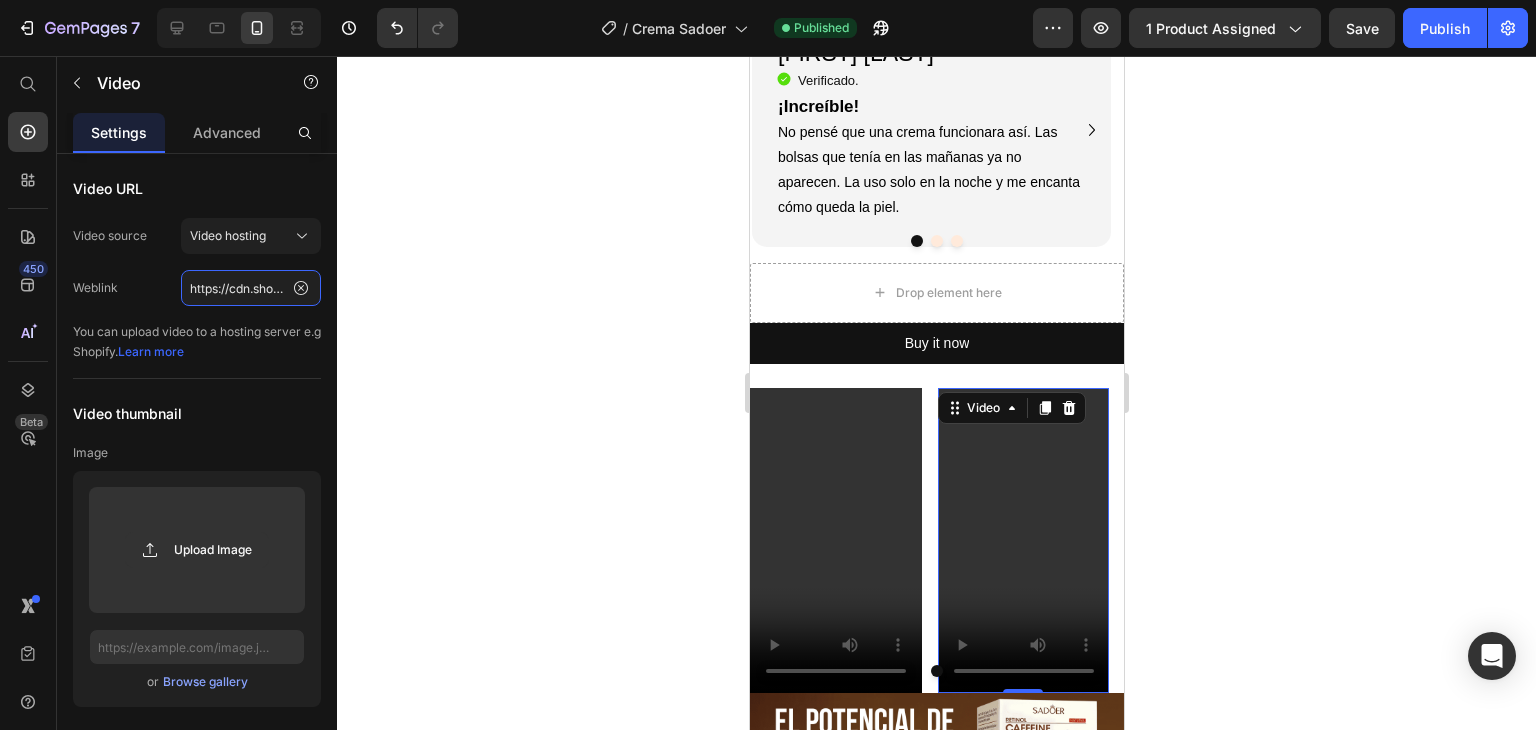 scroll, scrollTop: 0, scrollLeft: 366, axis: horizontal 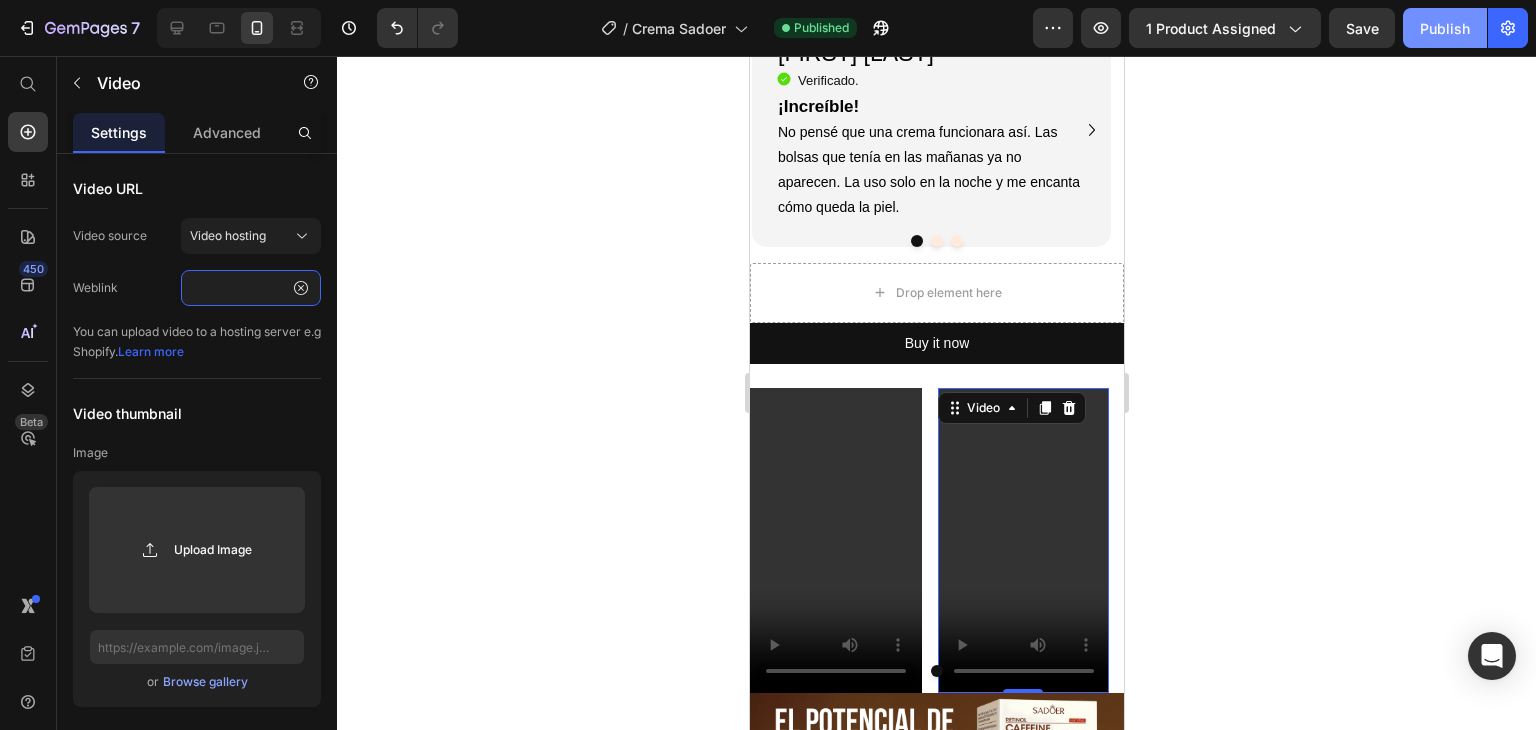 type on "https://cdn.shopify.com/videos/c/o/v/c6c74c429aae4b1e8f57282ed0e87016.mp4" 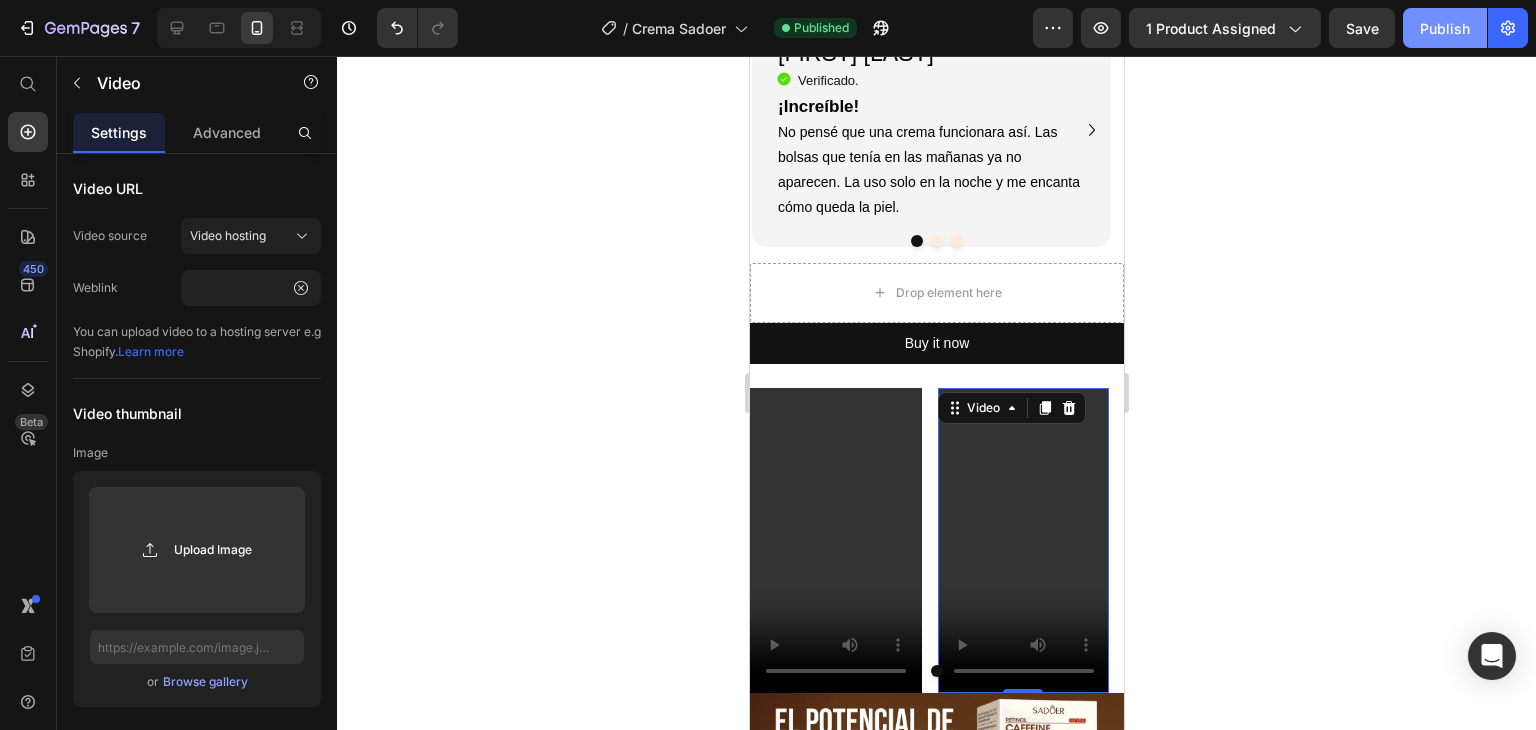click on "Publish" at bounding box center [1445, 28] 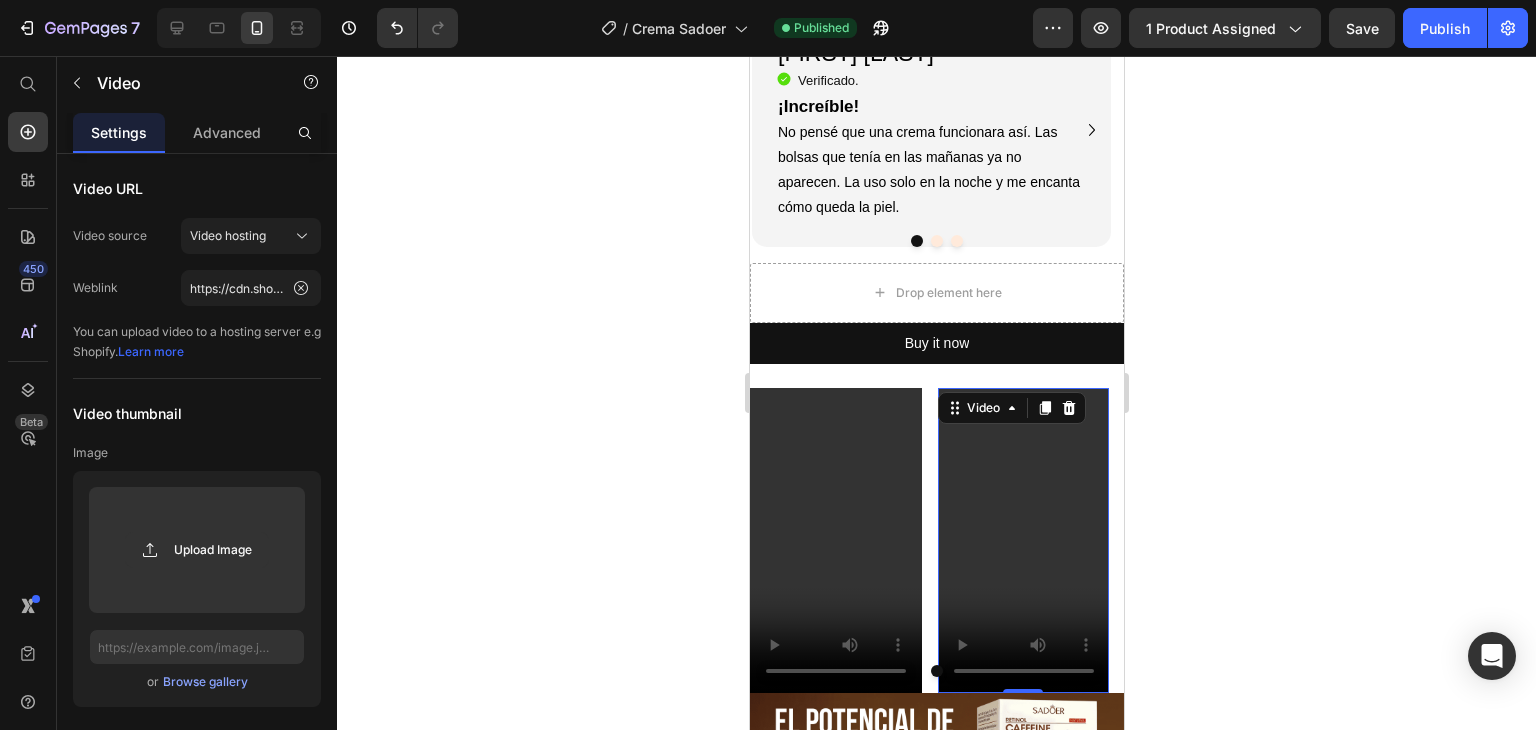 click at bounding box center (835, 540) 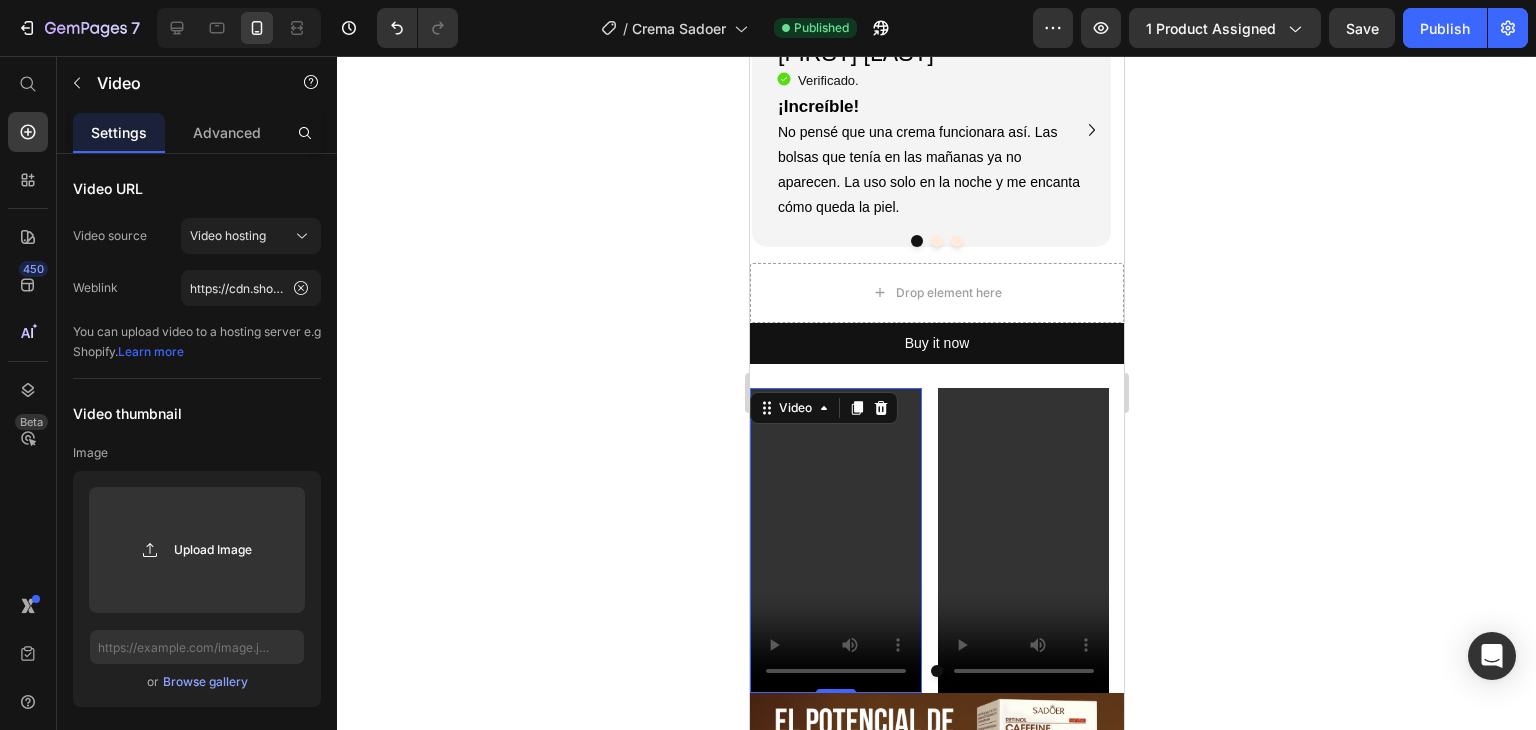click at bounding box center [835, 540] 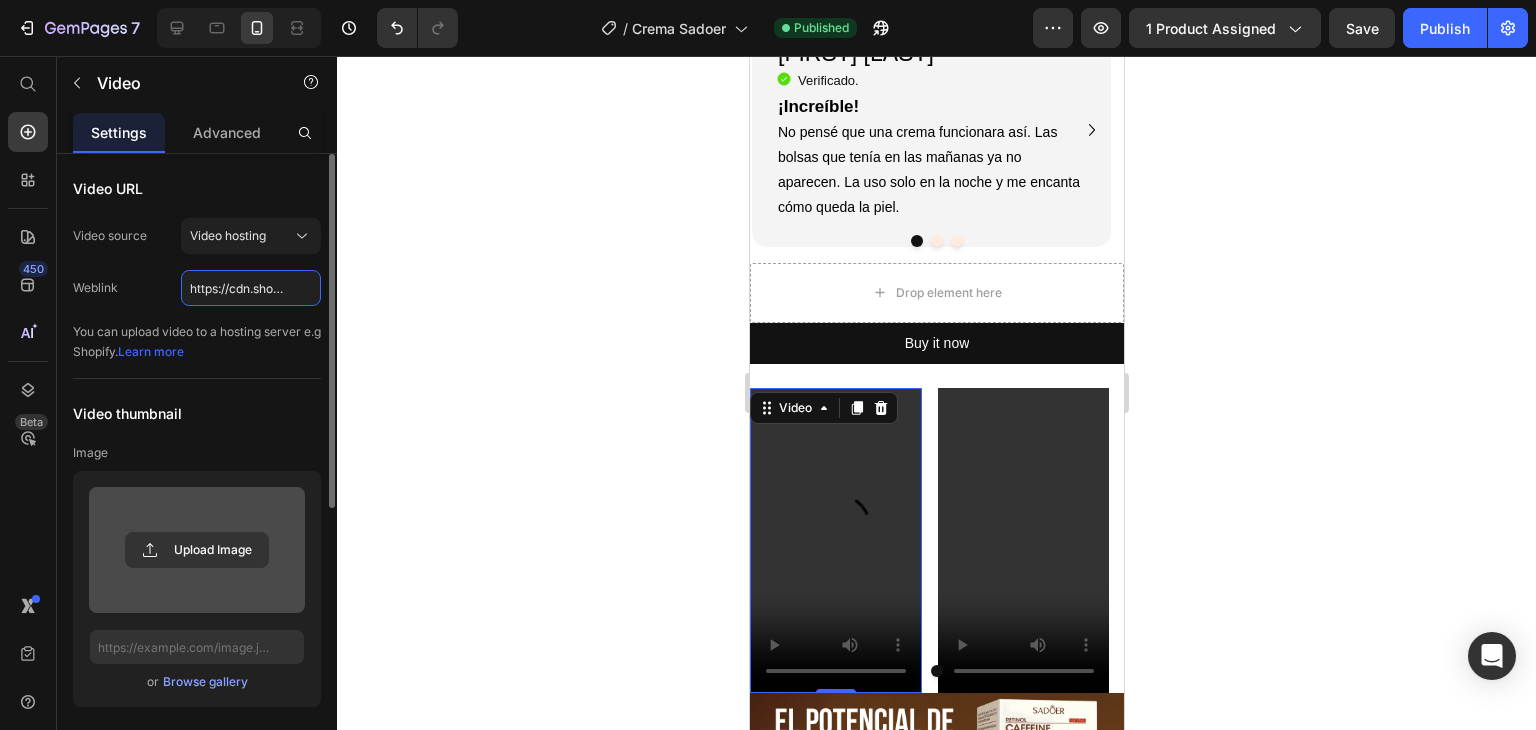 scroll, scrollTop: 0, scrollLeft: 374, axis: horizontal 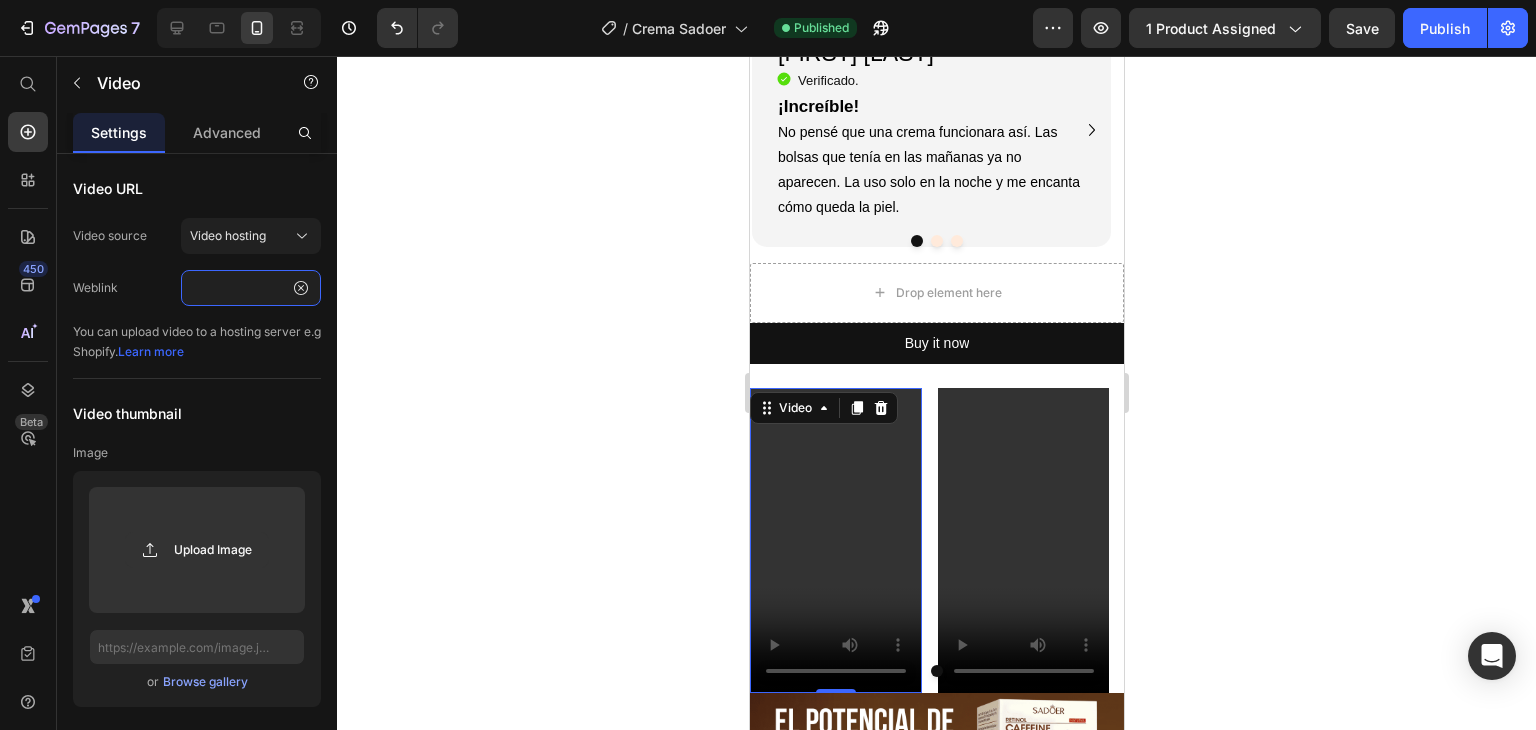 type on "https://cdn.shopify.com/videos/c/o/v/a4520e9725e9400c84b504c0588277fe.mp4" 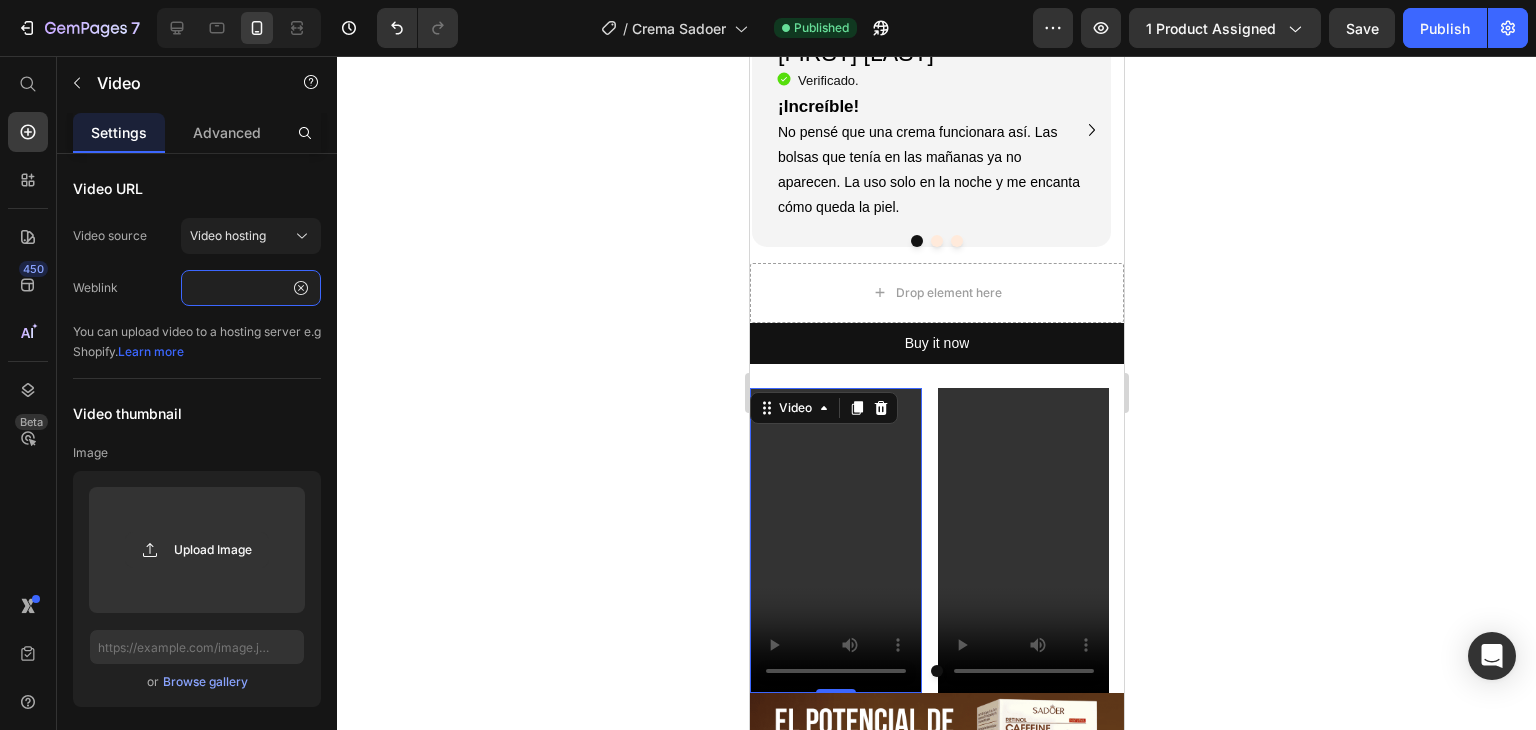 scroll, scrollTop: 0, scrollLeft: 0, axis: both 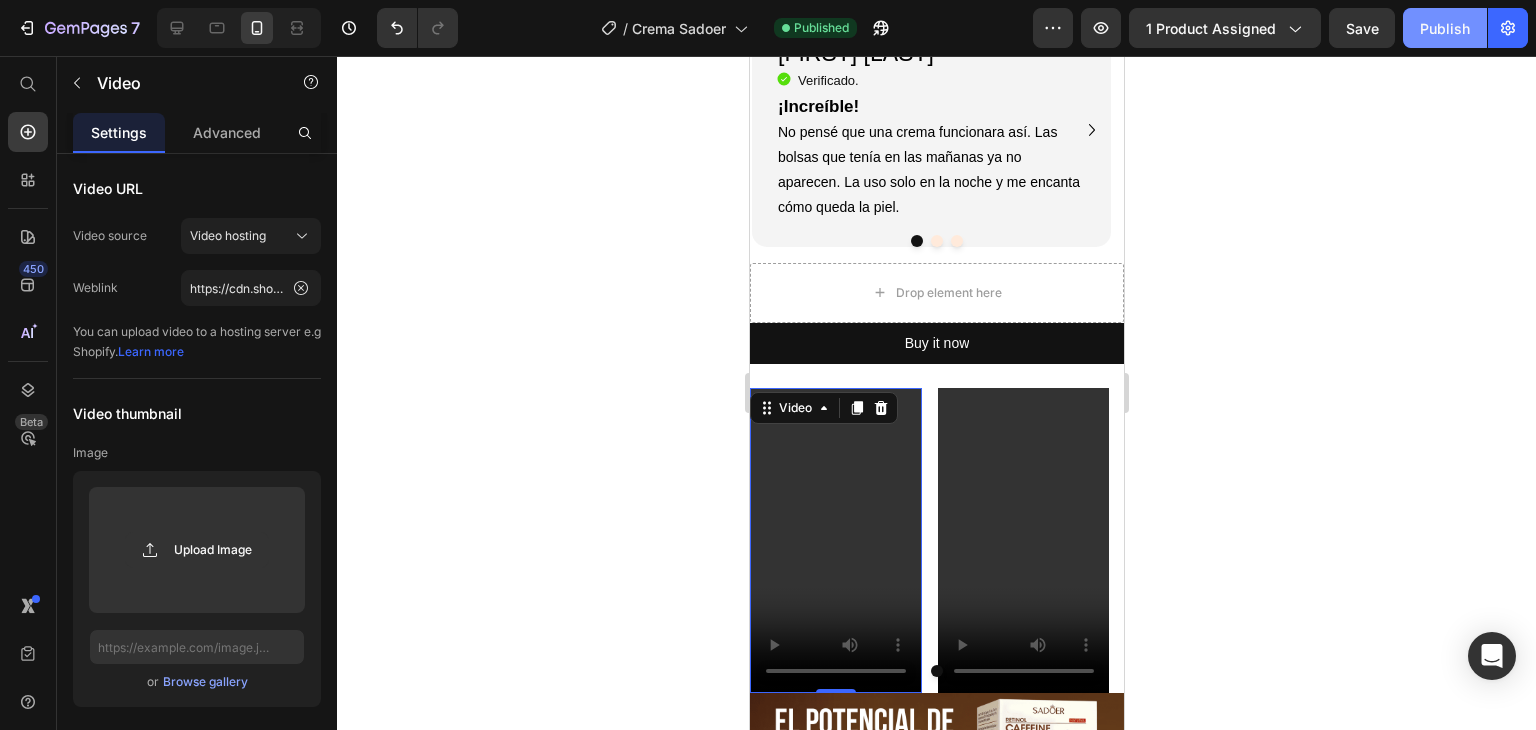 click on "Publish" at bounding box center (1445, 28) 